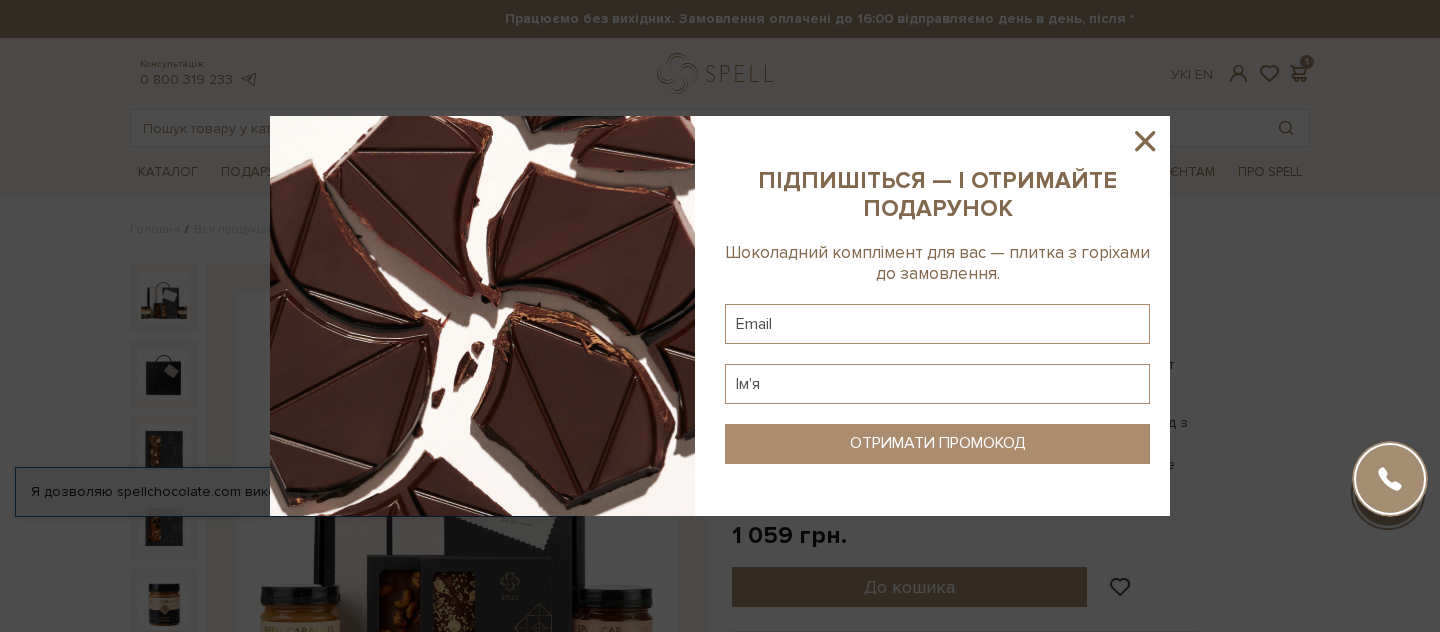 scroll, scrollTop: 343, scrollLeft: 0, axis: vertical 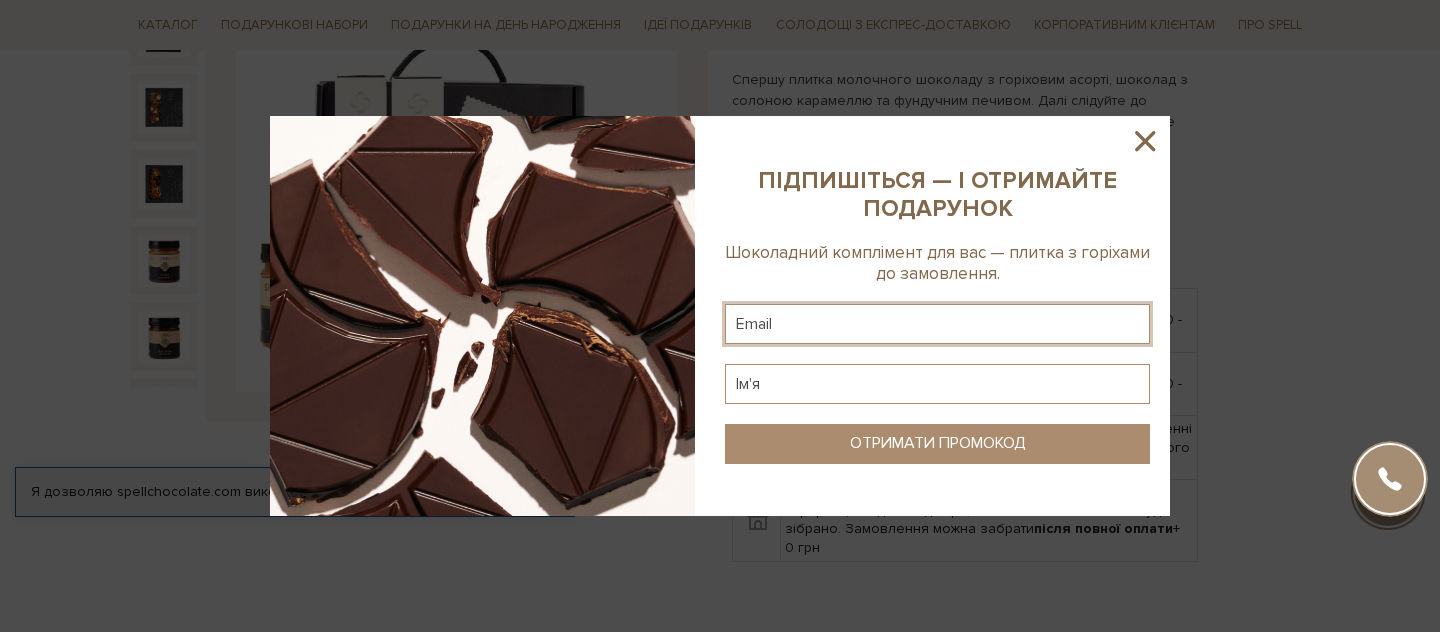 click 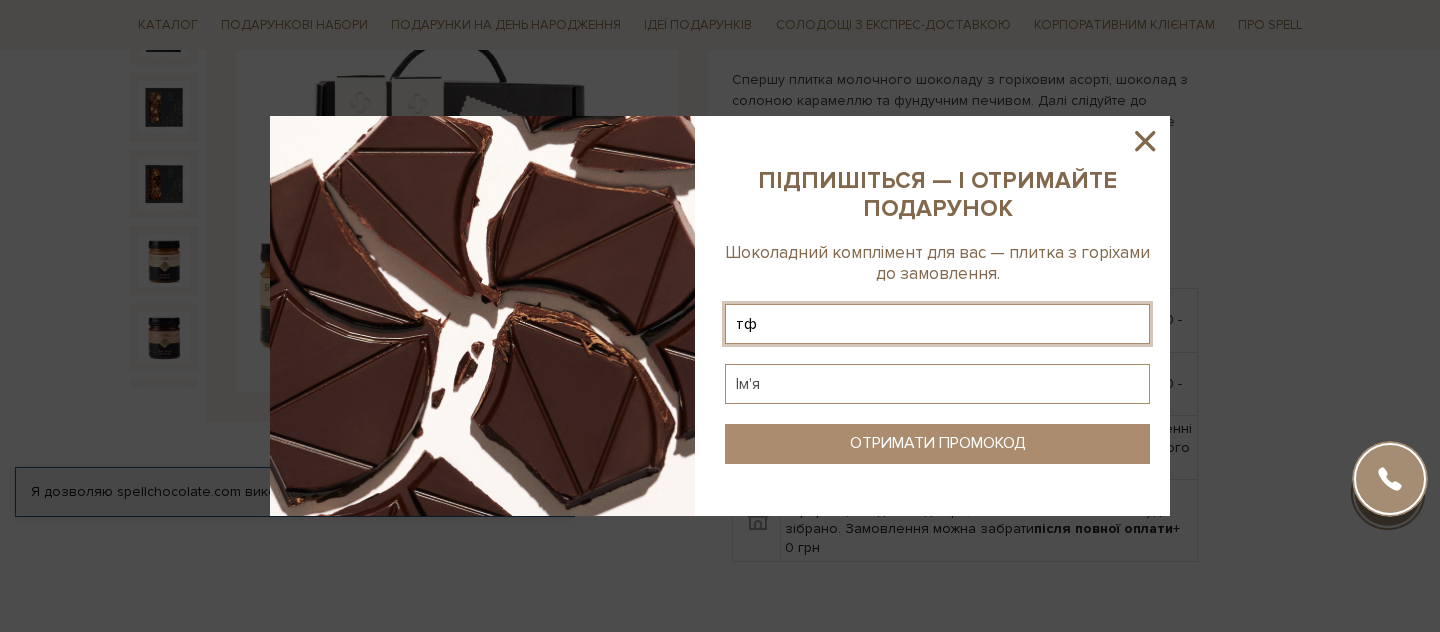 type on "т" 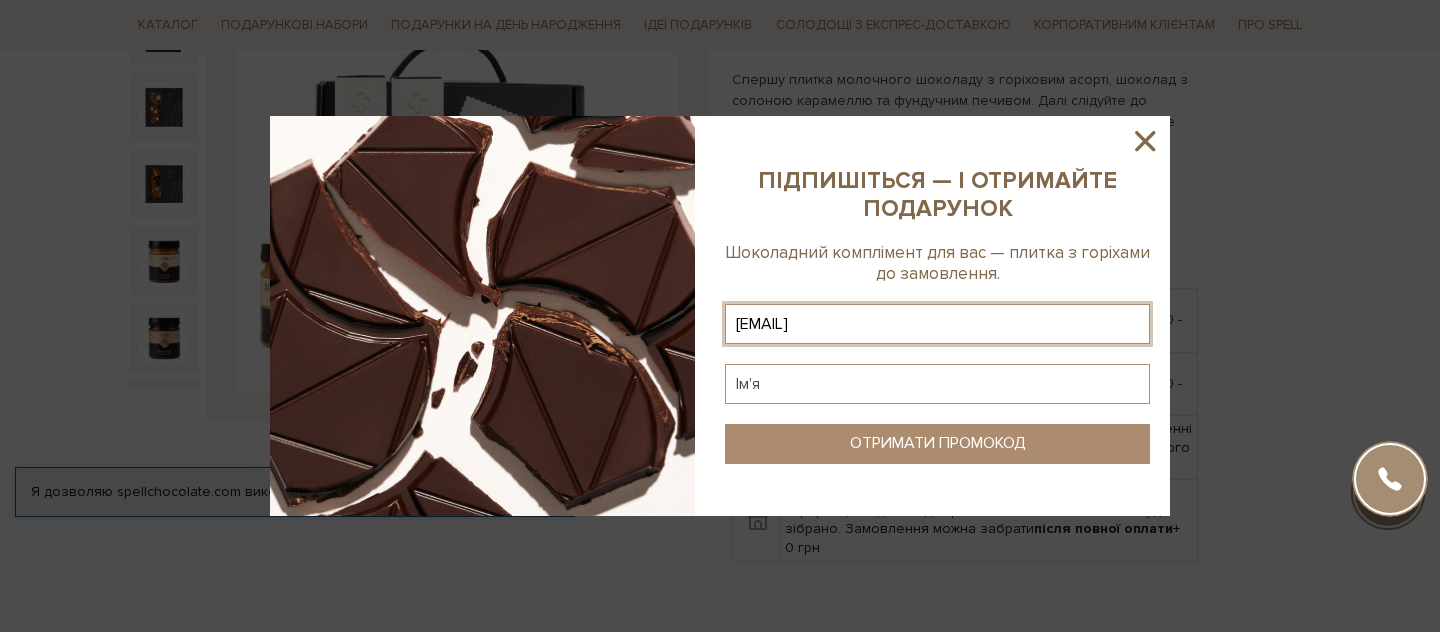 type on "nafcom-mag@bigmir.net" 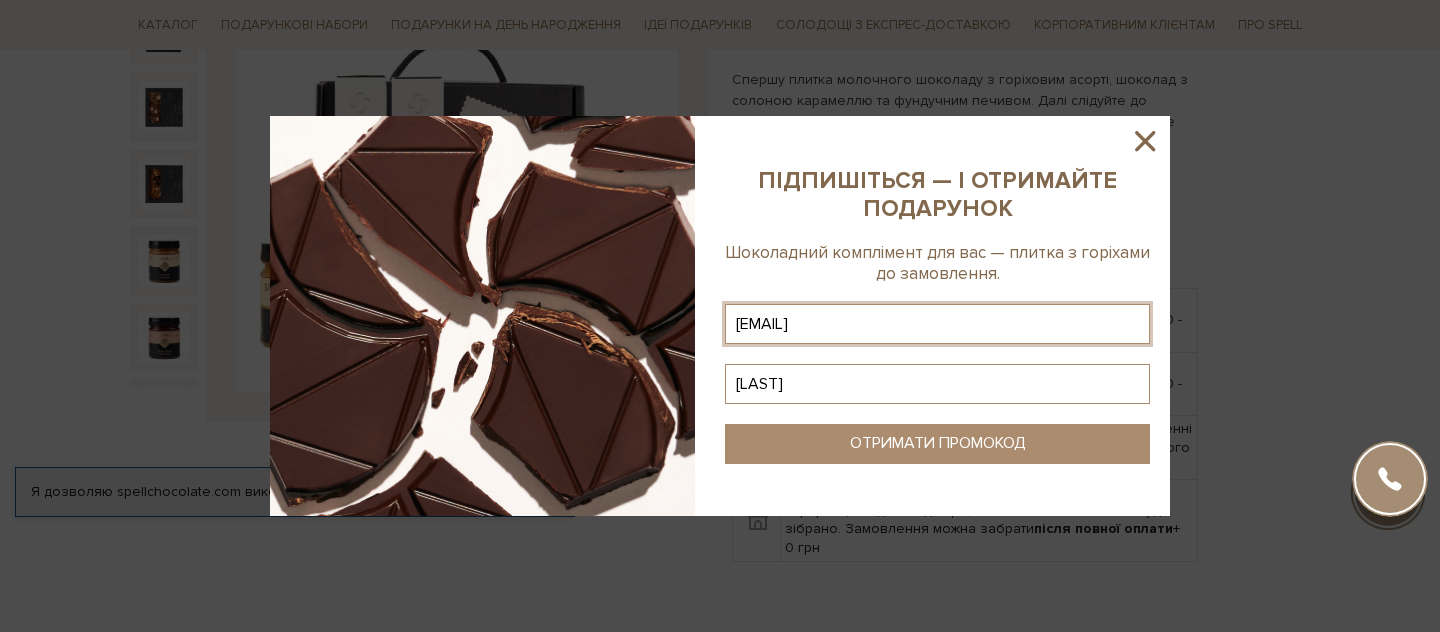 type on "K" 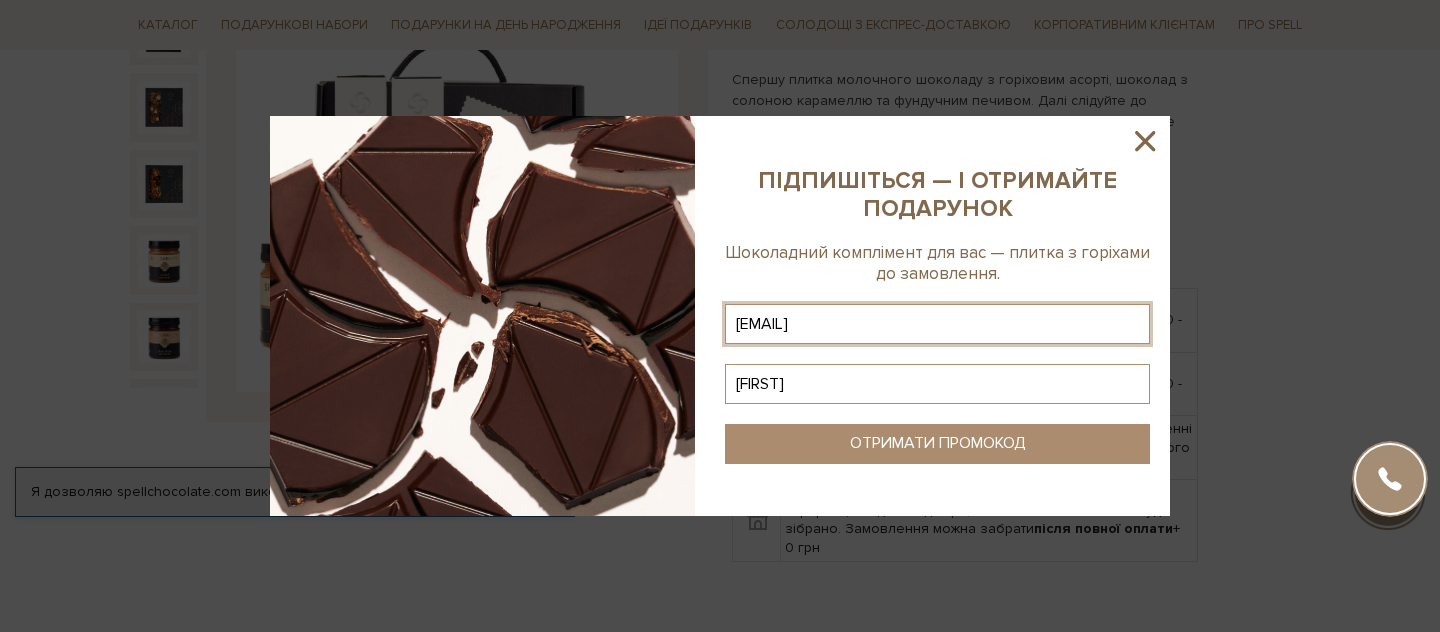 type on "Андрій" 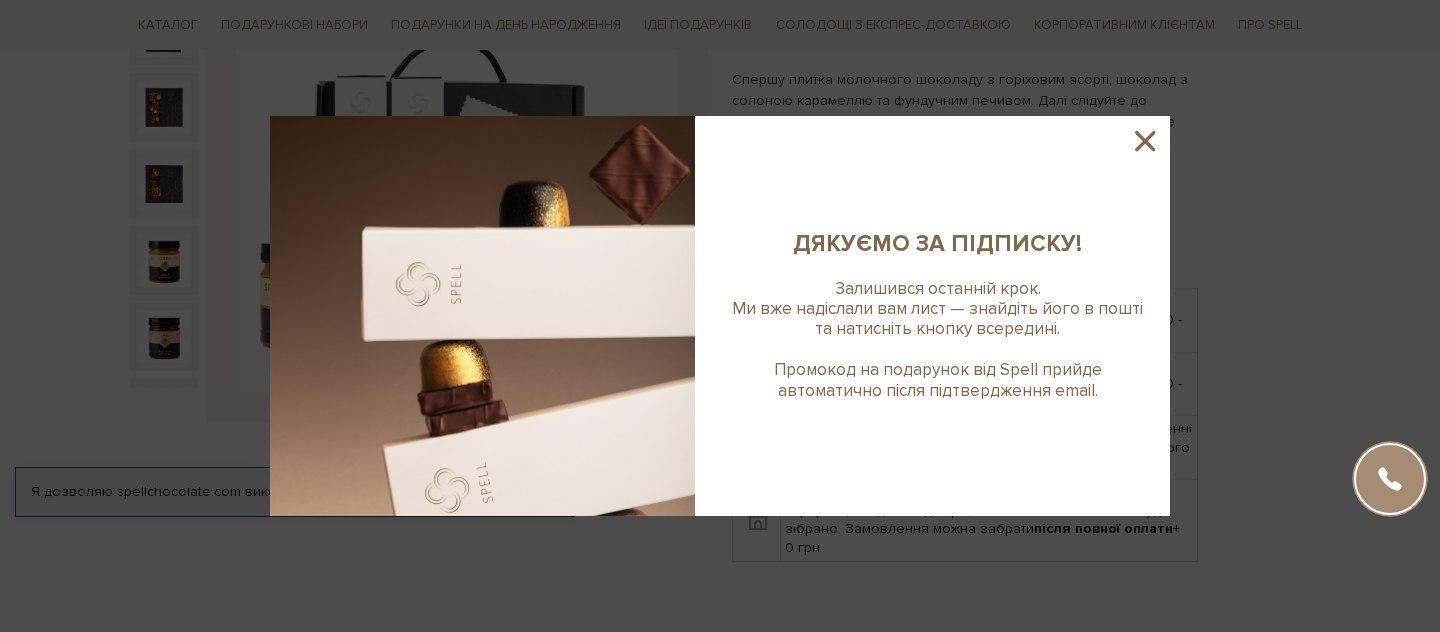 click 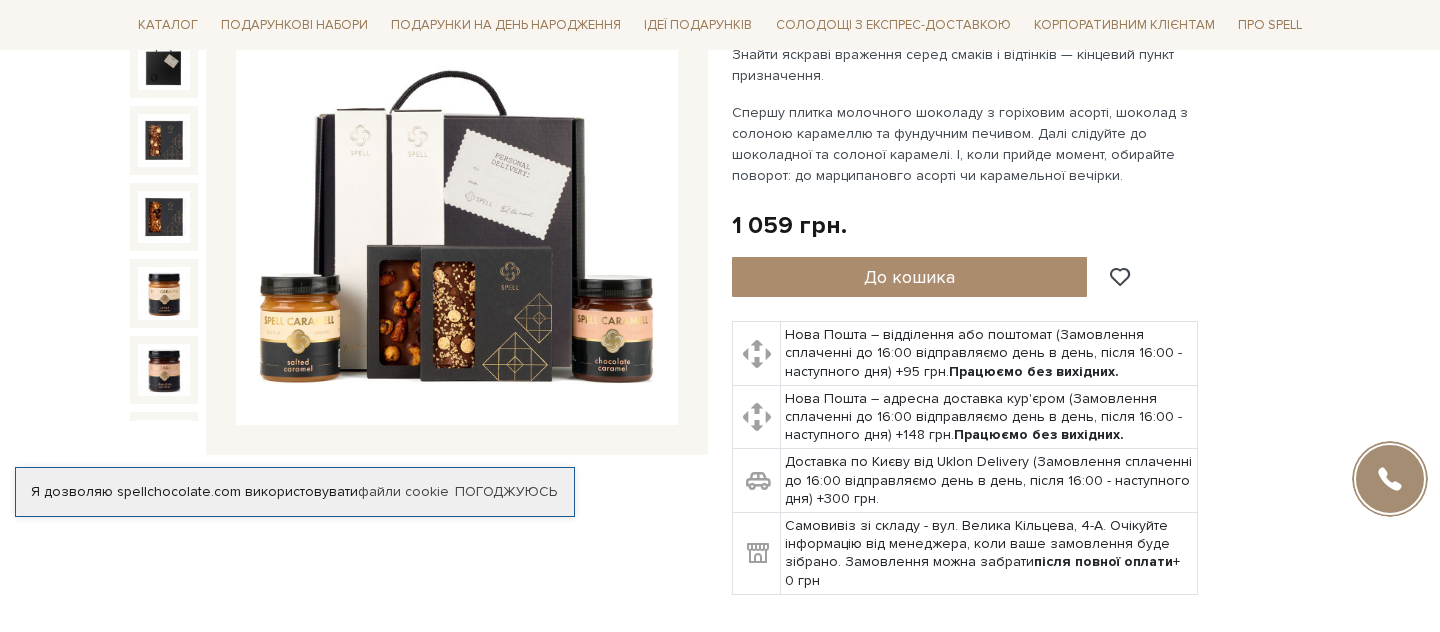 scroll, scrollTop: 303, scrollLeft: 0, axis: vertical 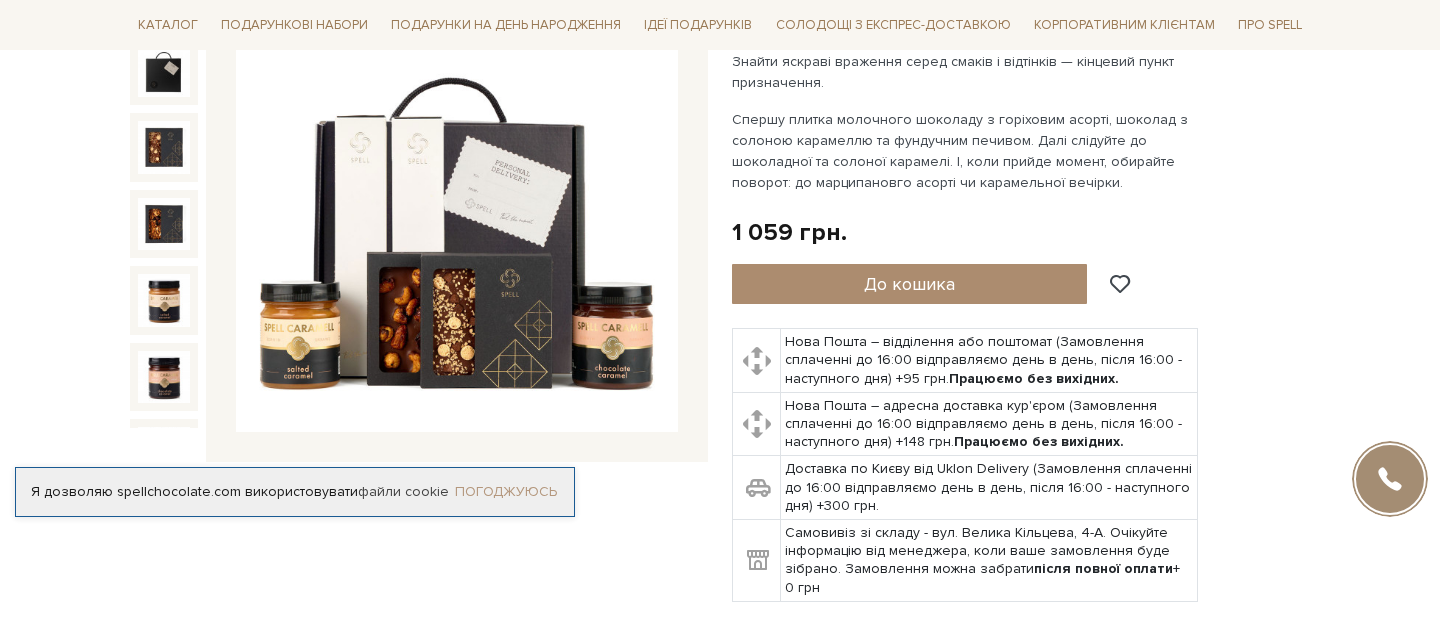 click on "Погоджуюсь" at bounding box center [506, 492] 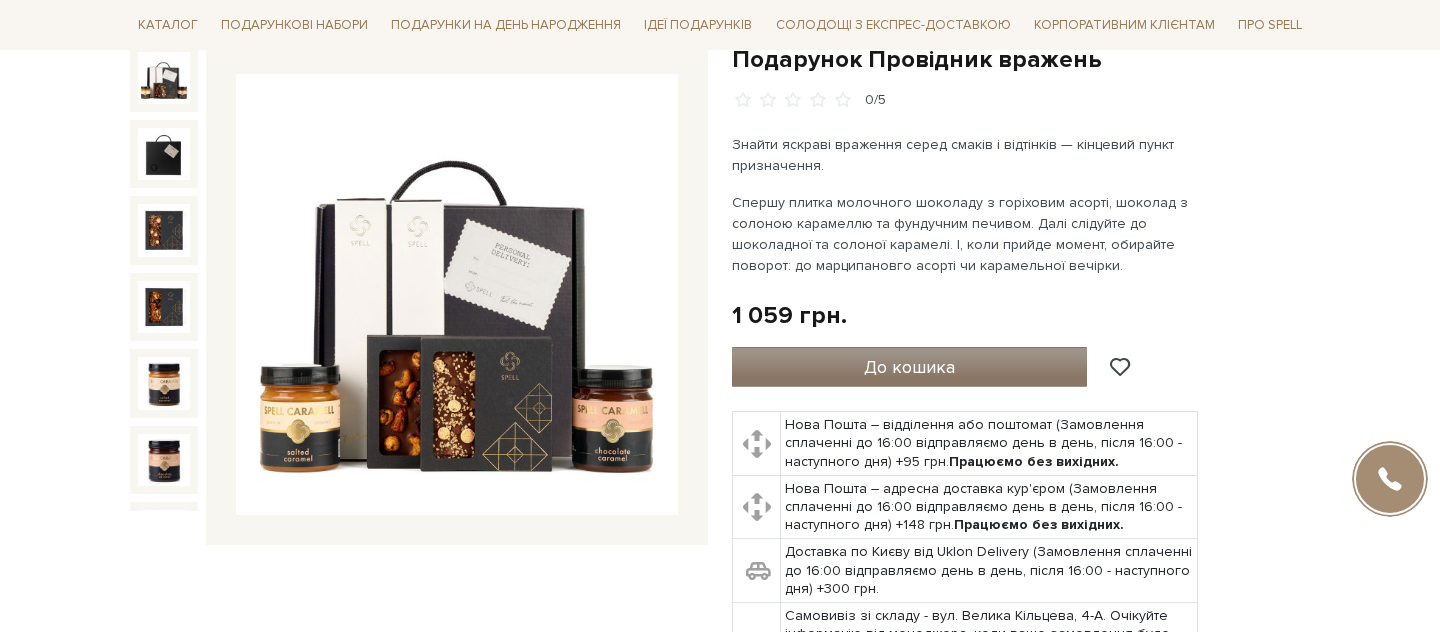 scroll, scrollTop: 222, scrollLeft: 0, axis: vertical 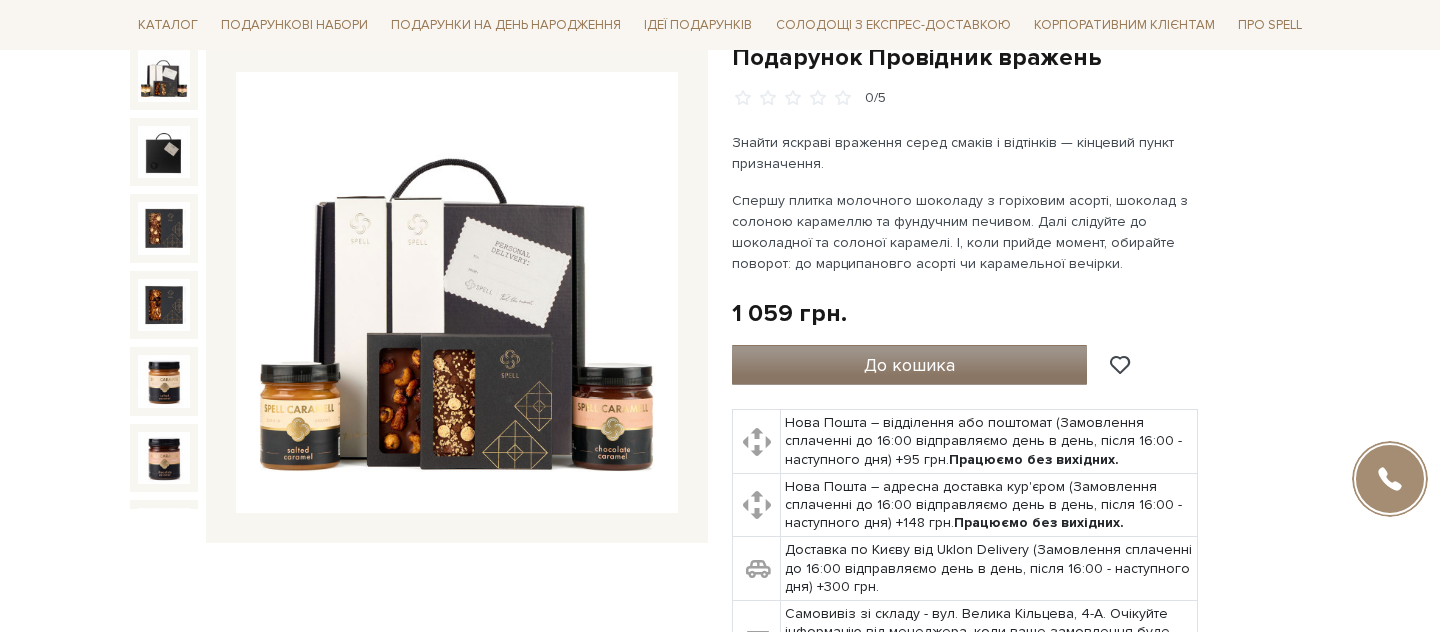 click on "До кошика" at bounding box center (909, 365) 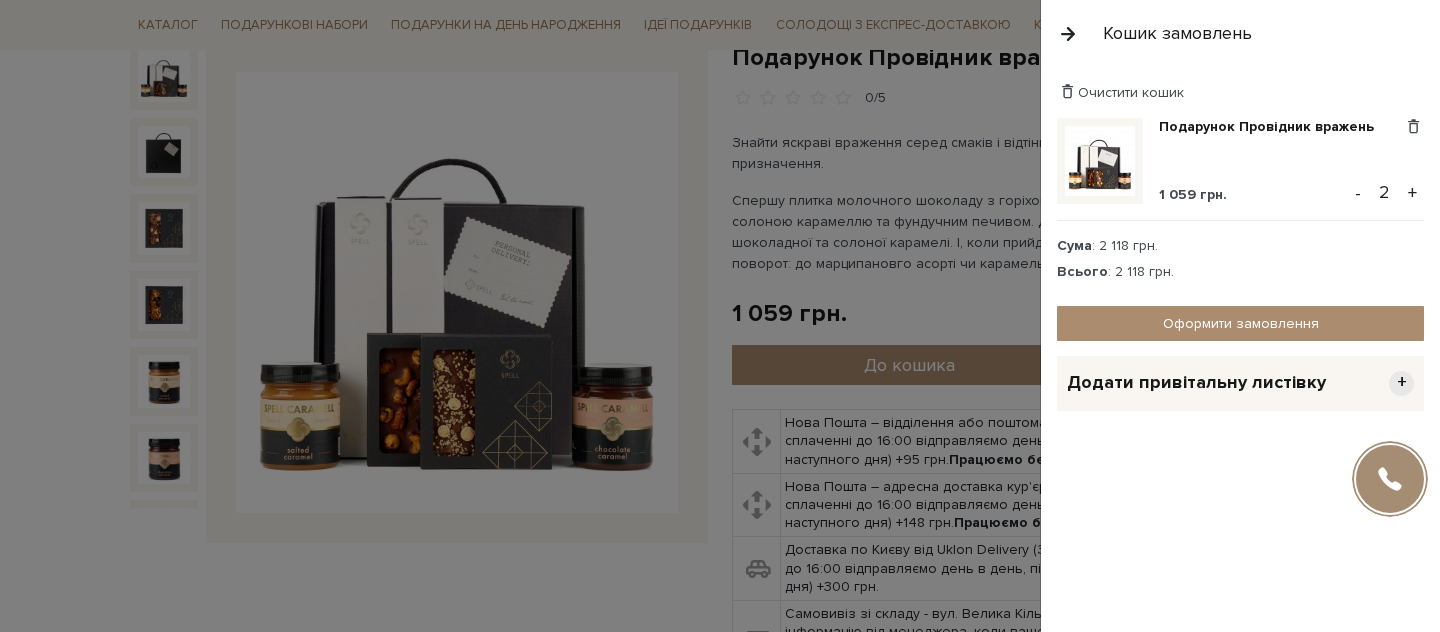click on "-" at bounding box center (1358, 193) 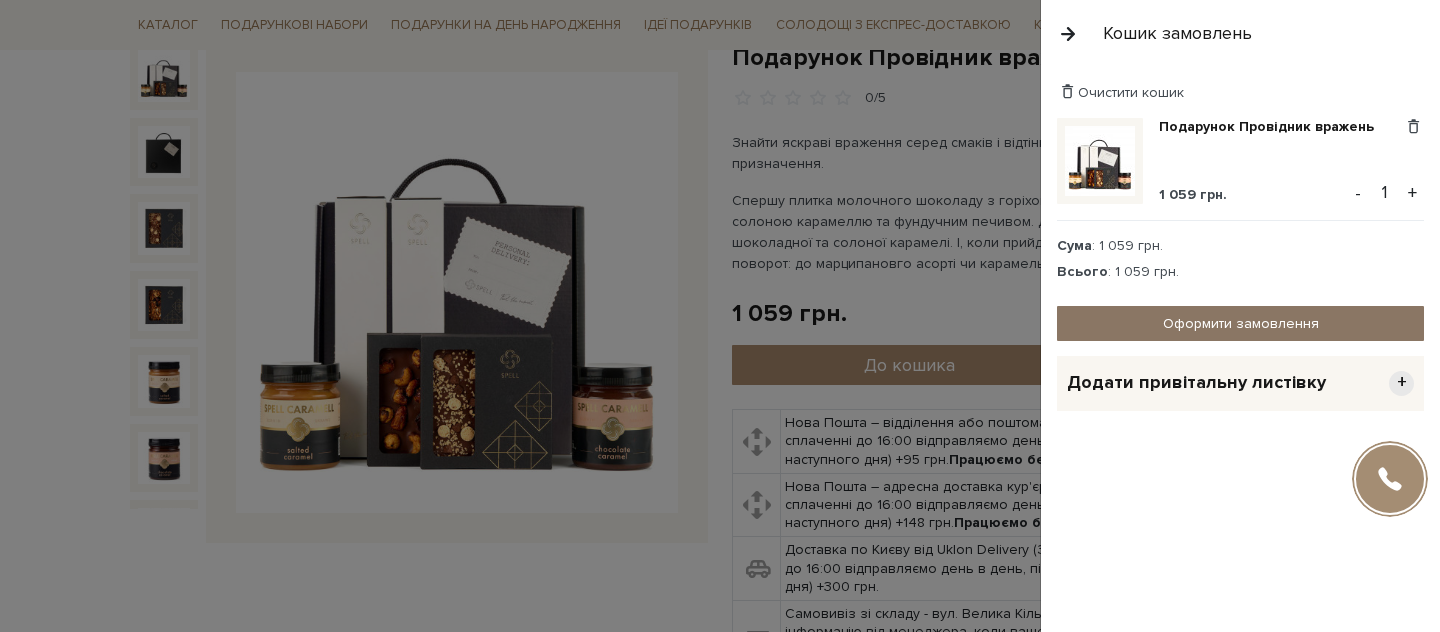 click on "Оформити замовлення" at bounding box center (1240, 323) 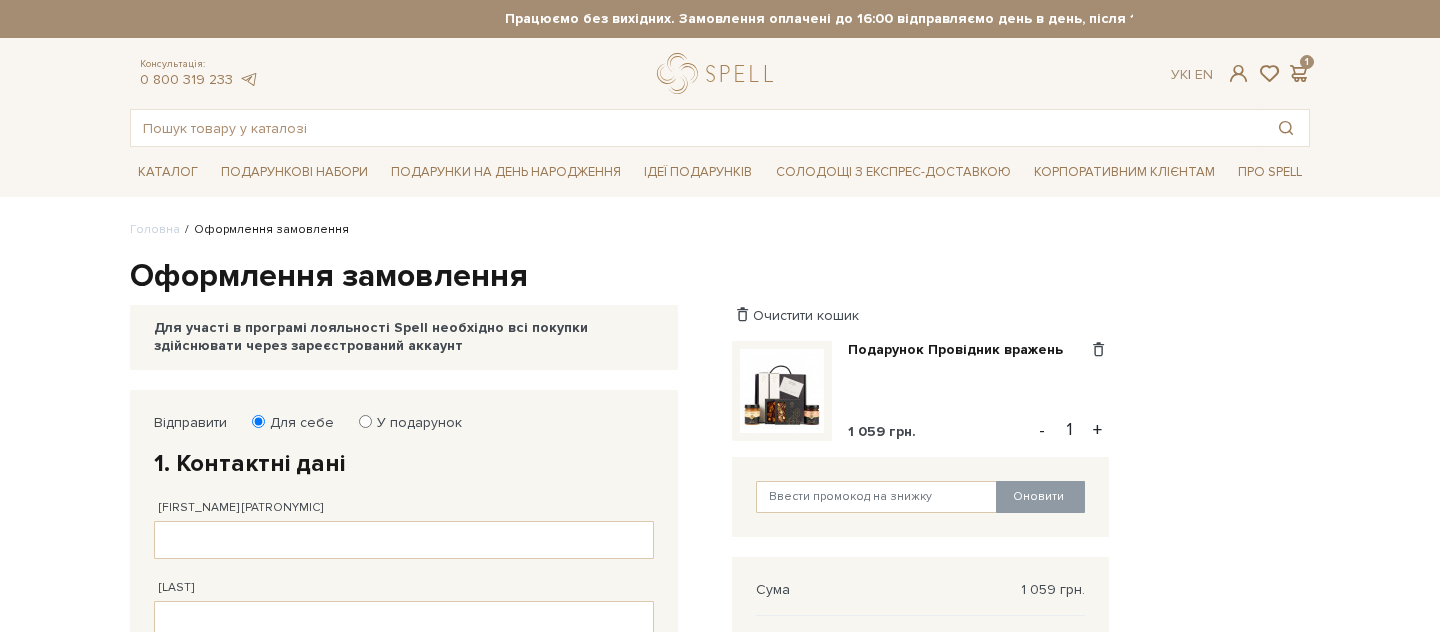 scroll, scrollTop: 0, scrollLeft: 0, axis: both 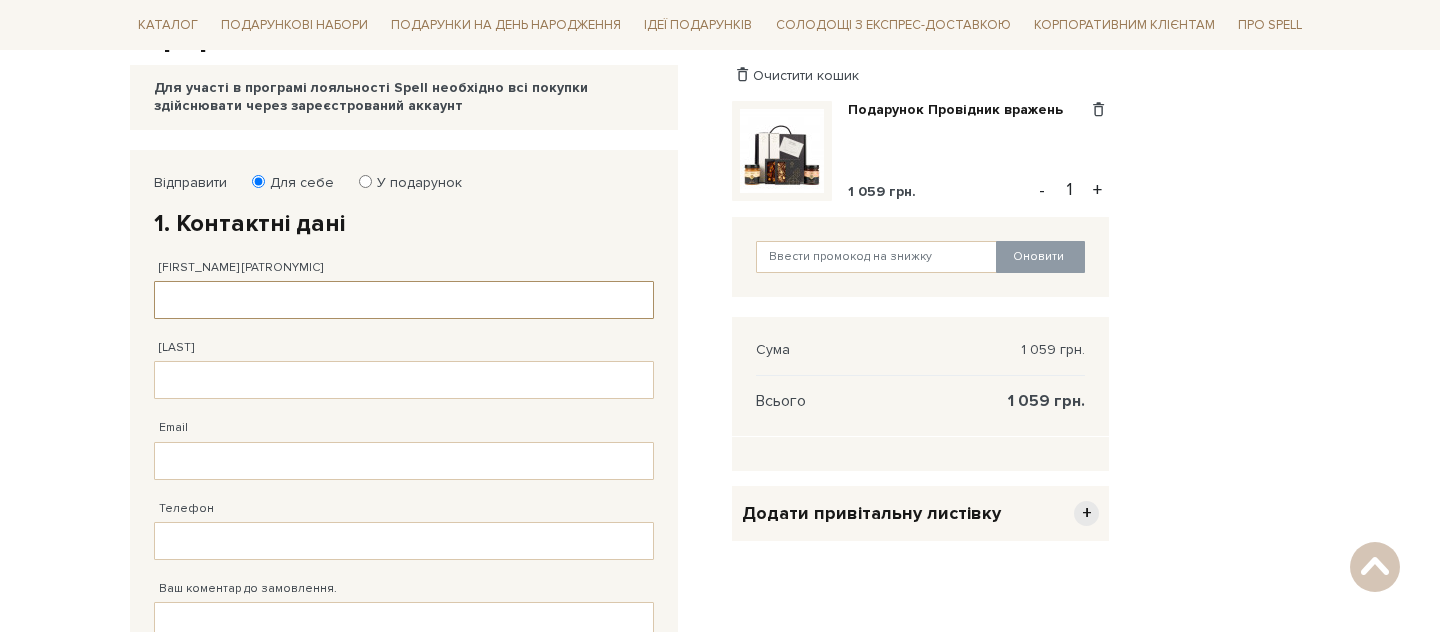 click on "[FIRST_NAME] [PATRONYMIC]" at bounding box center [404, 300] 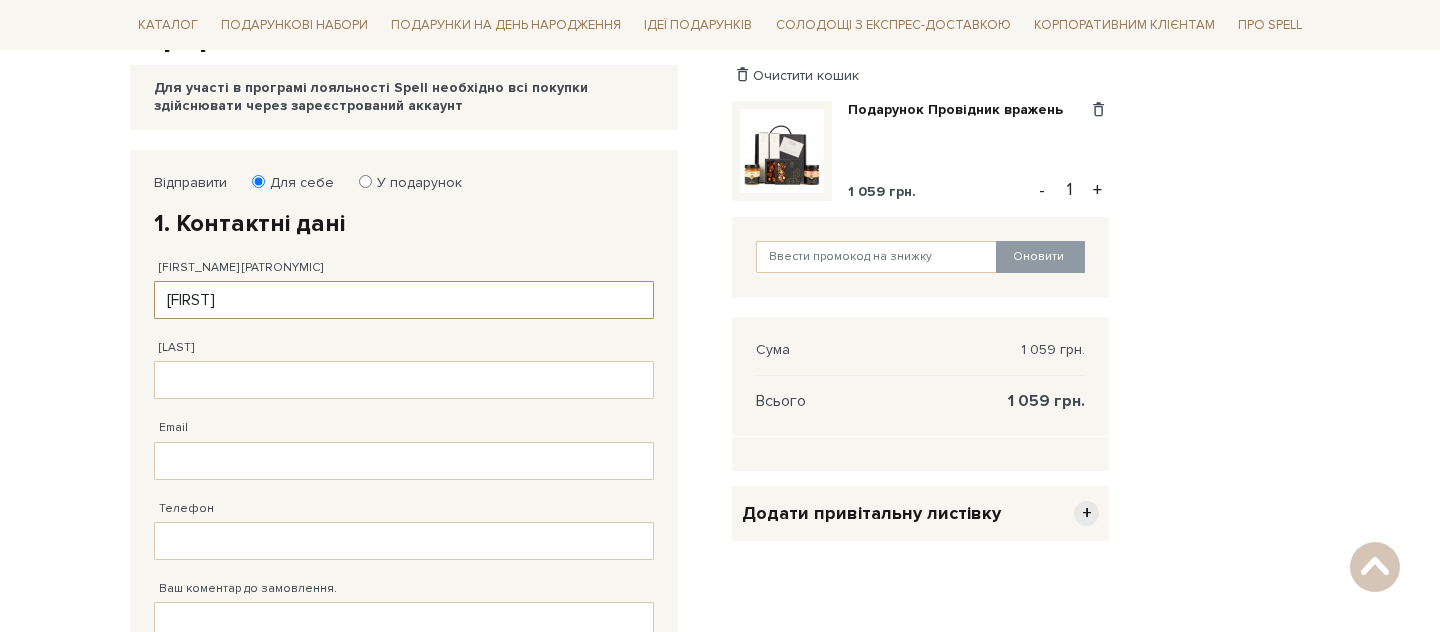 type on "[FIRST]" 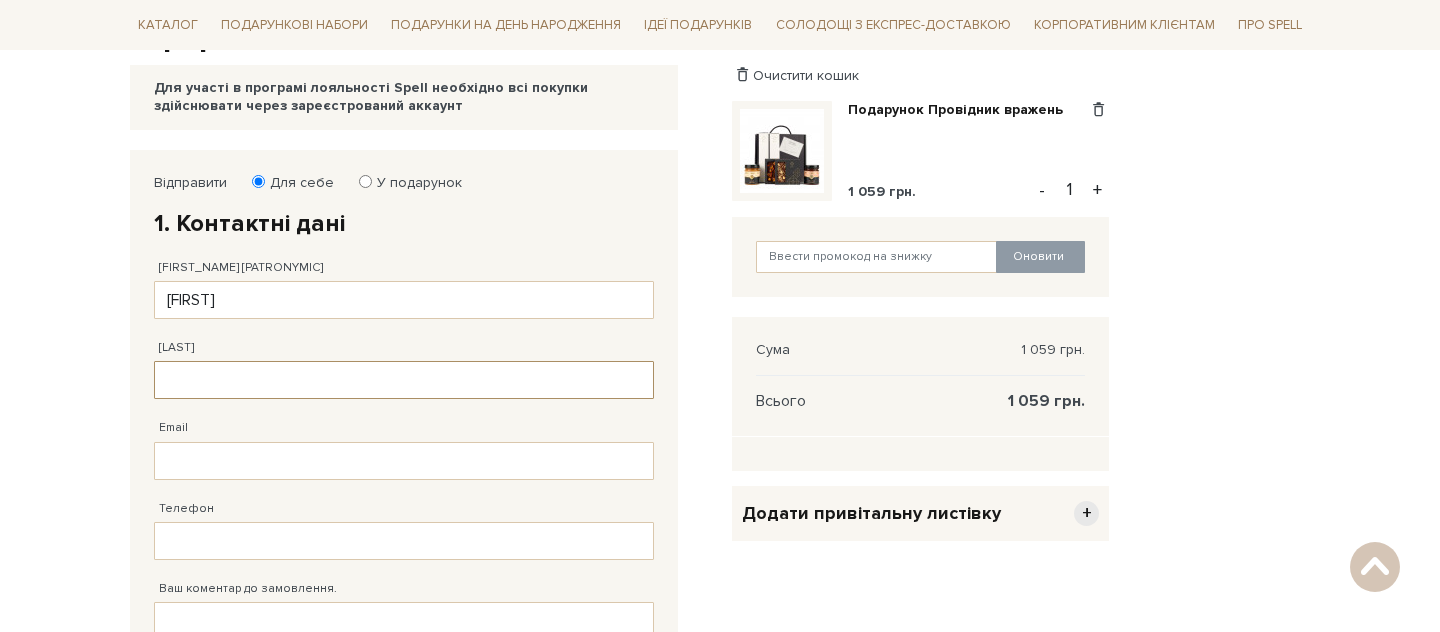 click on "[LAST]" at bounding box center (404, 380) 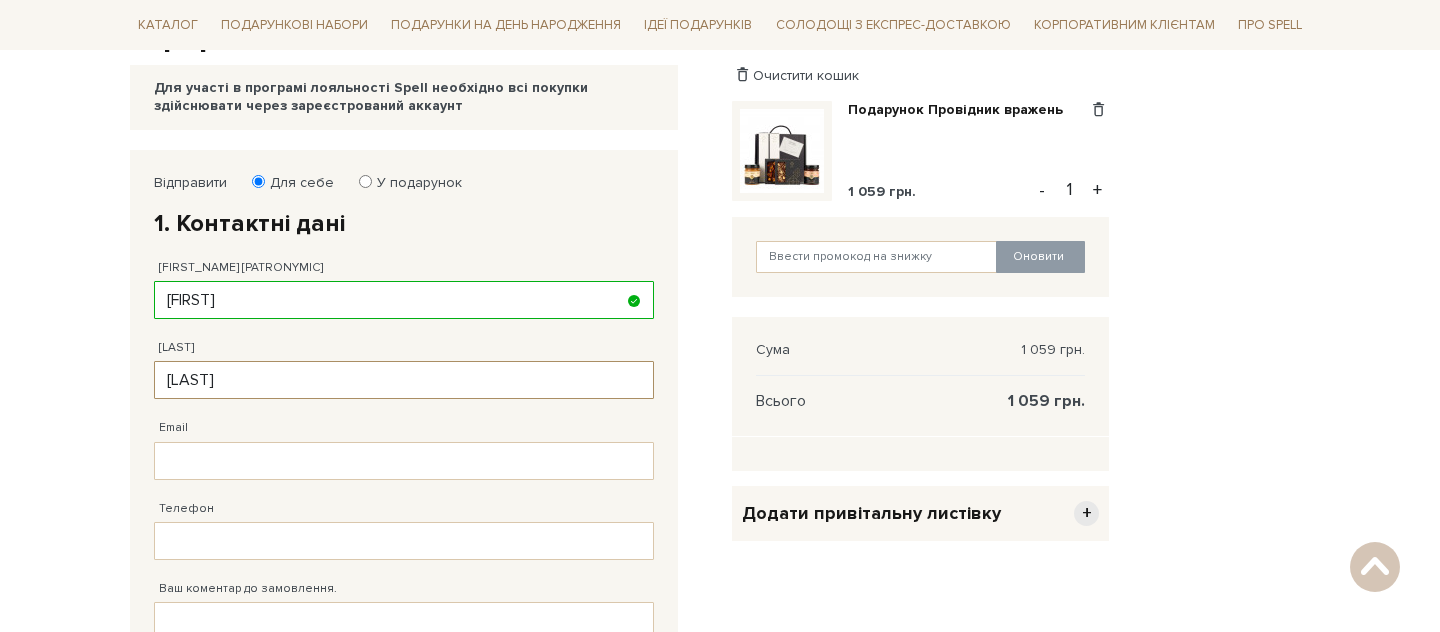 type on "[LAST]" 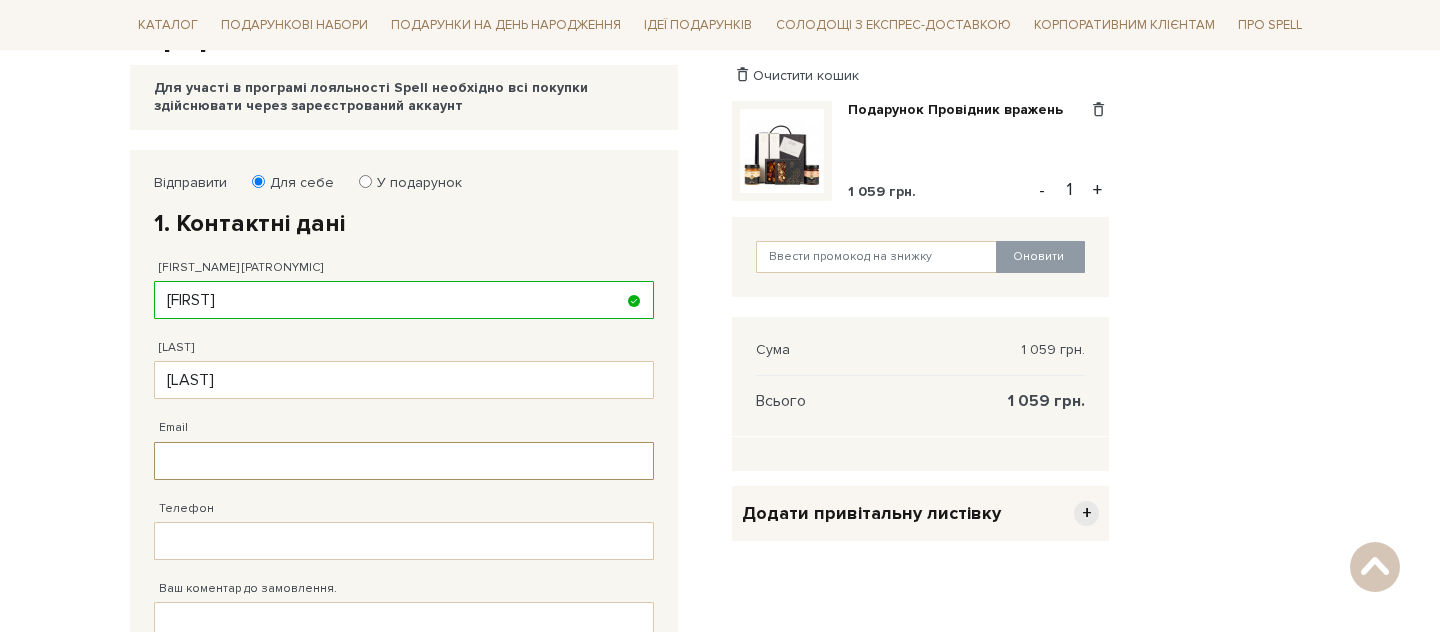 click on "Email" at bounding box center [404, 461] 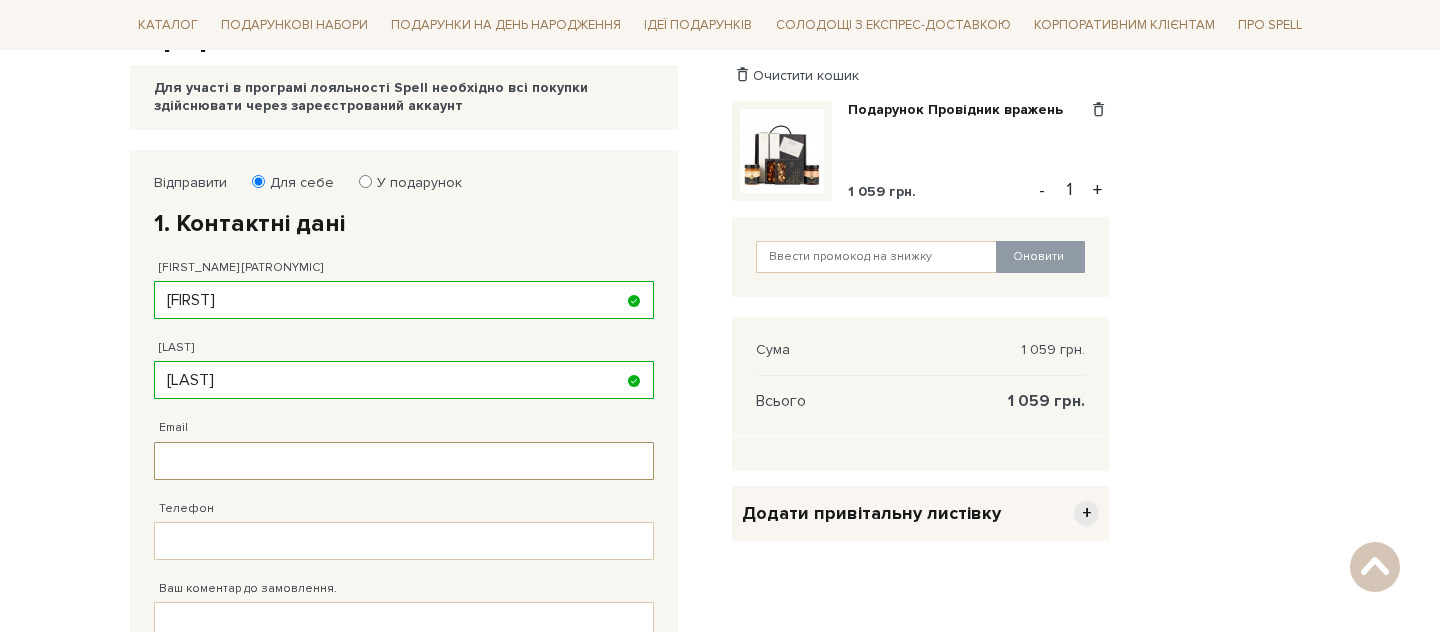 type on "т" 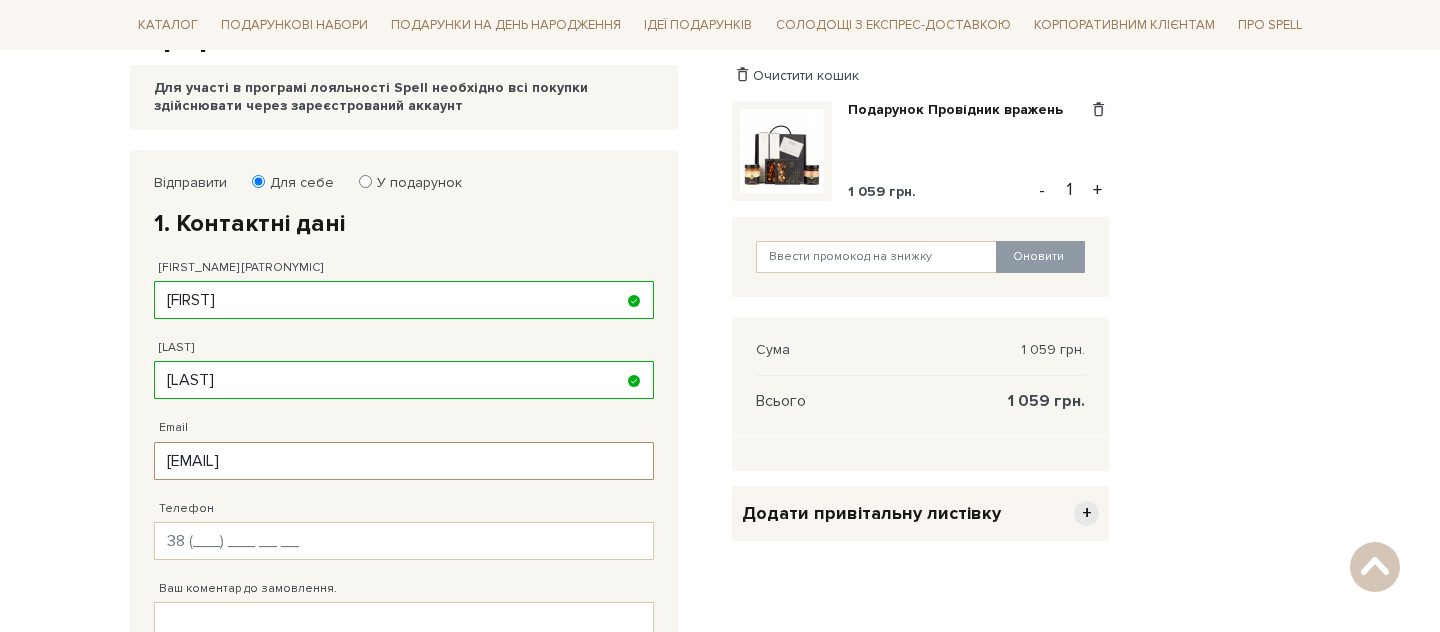 type on "[EMAIL]" 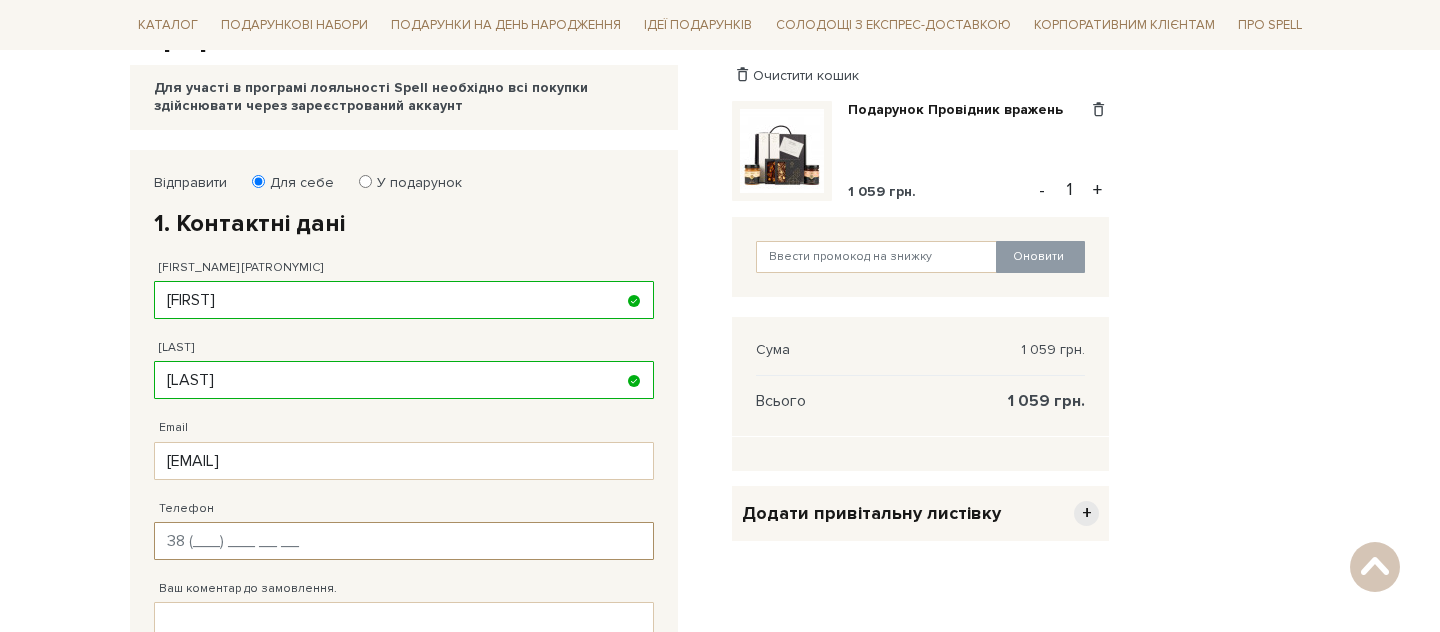 click on "Телефон" at bounding box center [404, 541] 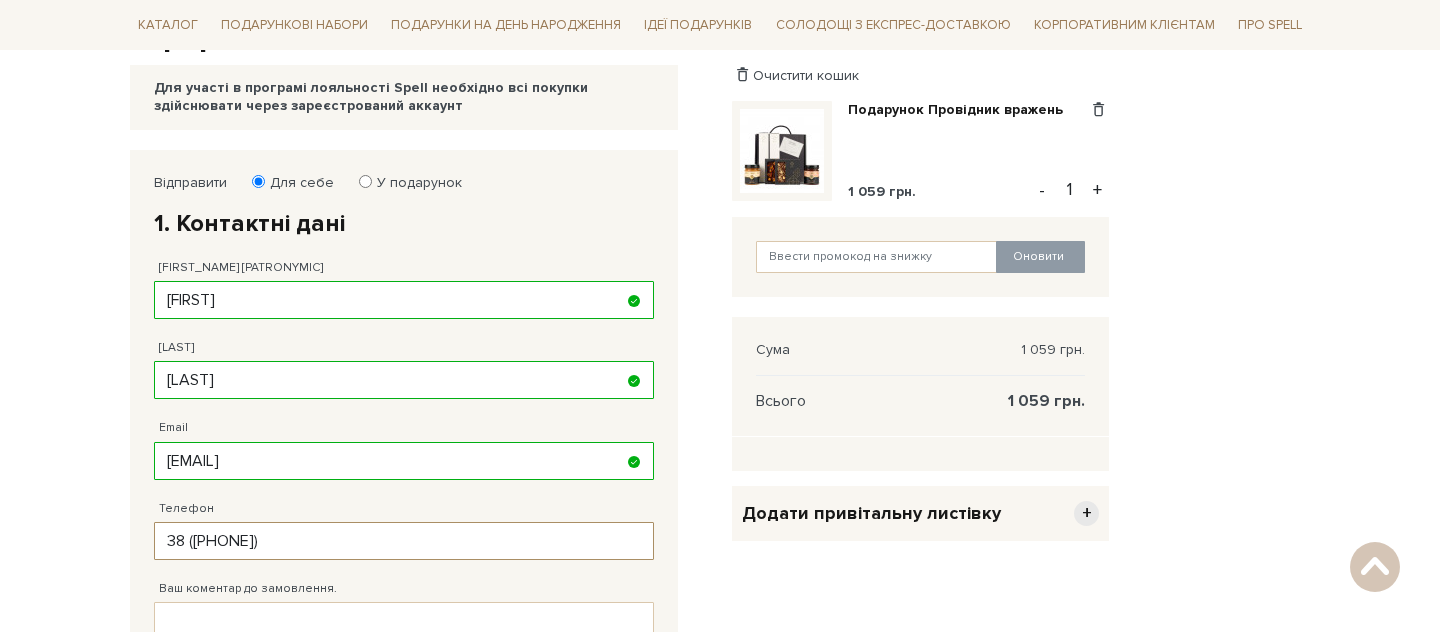 type on "[PHONE]" 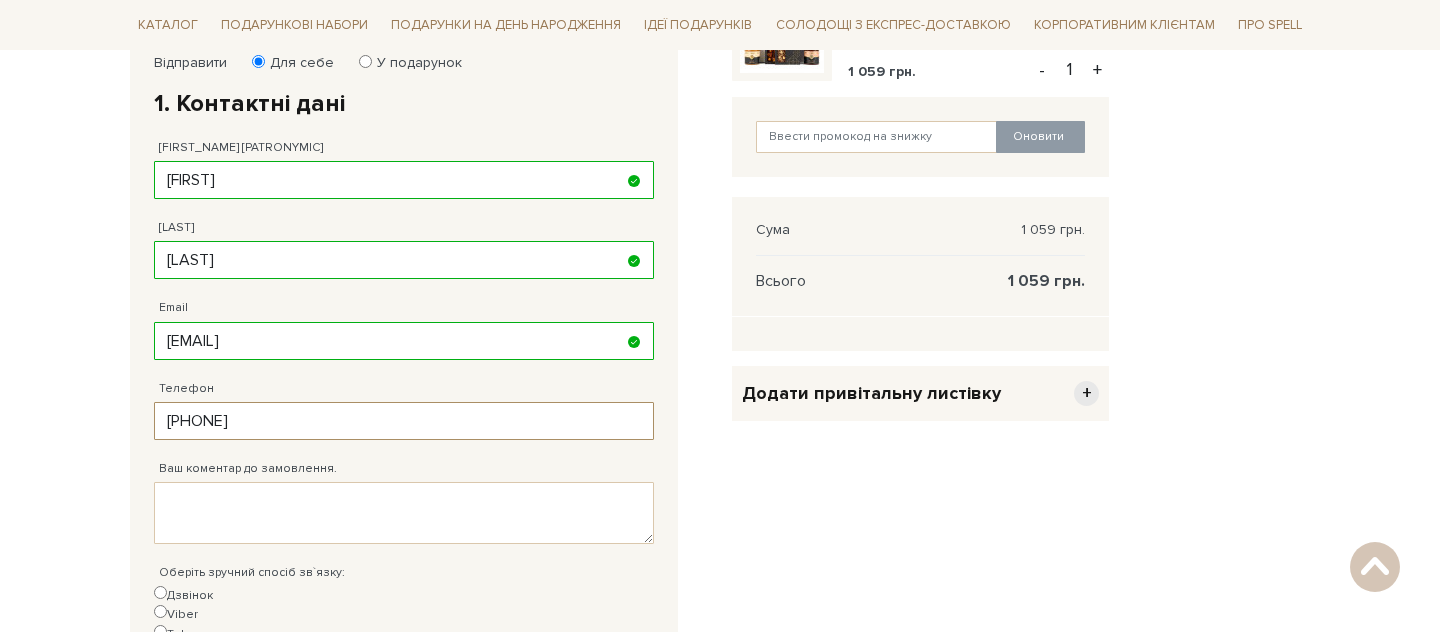 scroll, scrollTop: 378, scrollLeft: 0, axis: vertical 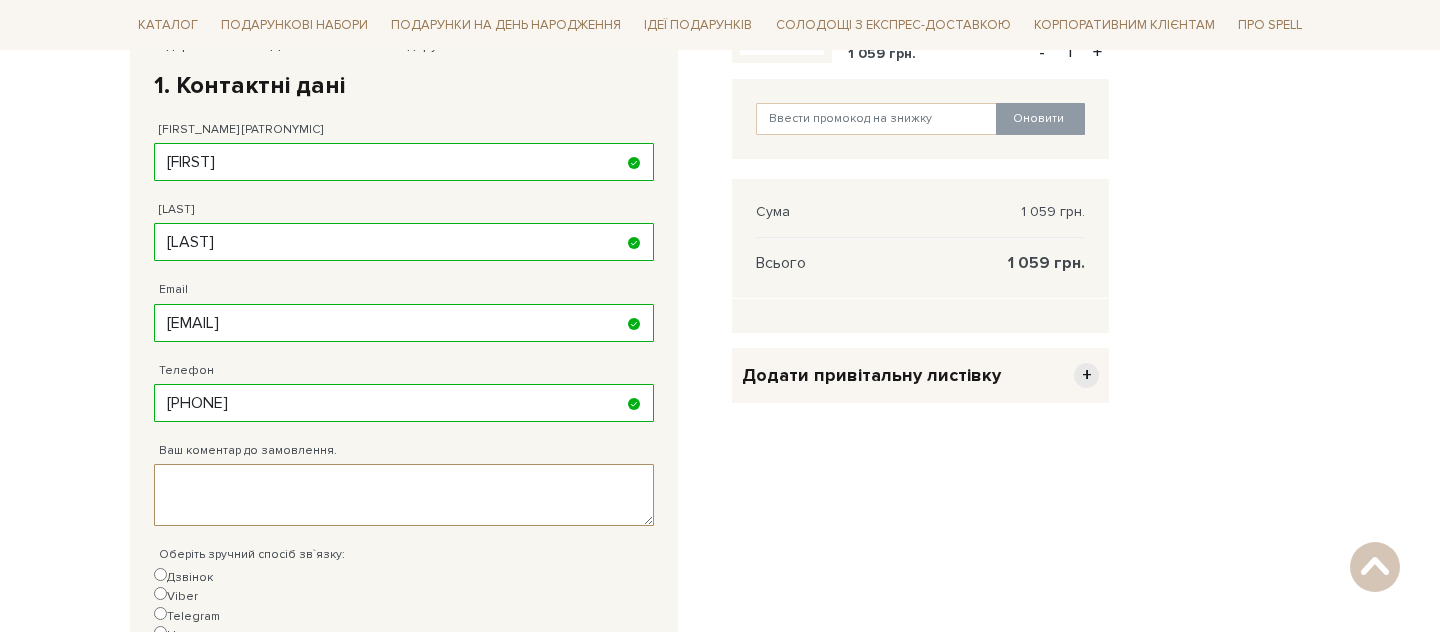 click on "Ваш коментар до замовлення." at bounding box center (404, 495) 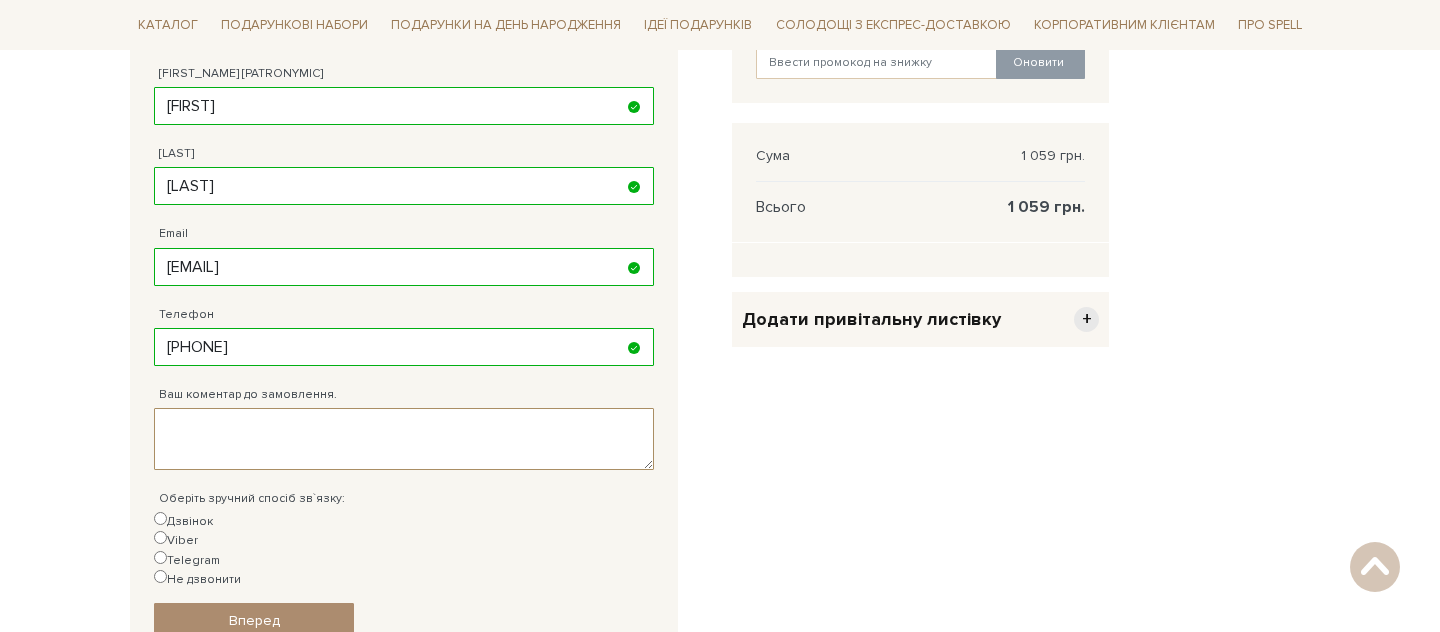 scroll, scrollTop: 441, scrollLeft: 0, axis: vertical 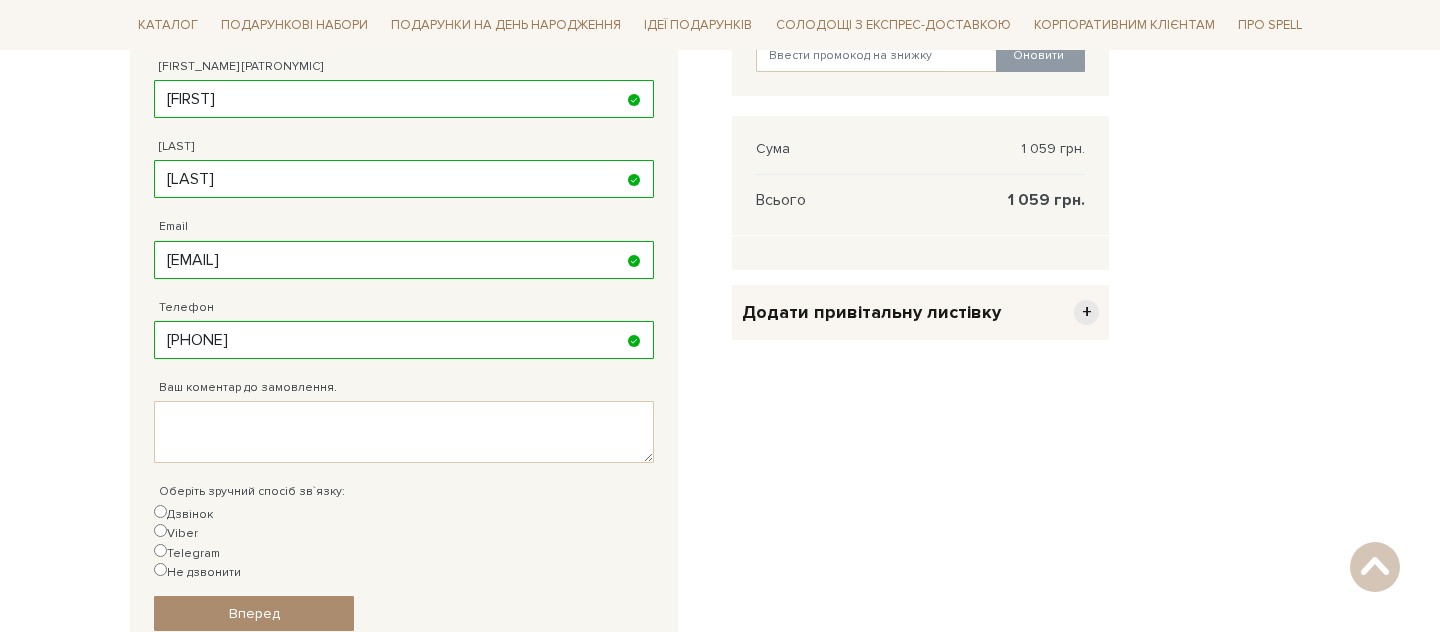 click on "Дзвінок" at bounding box center (160, 511) 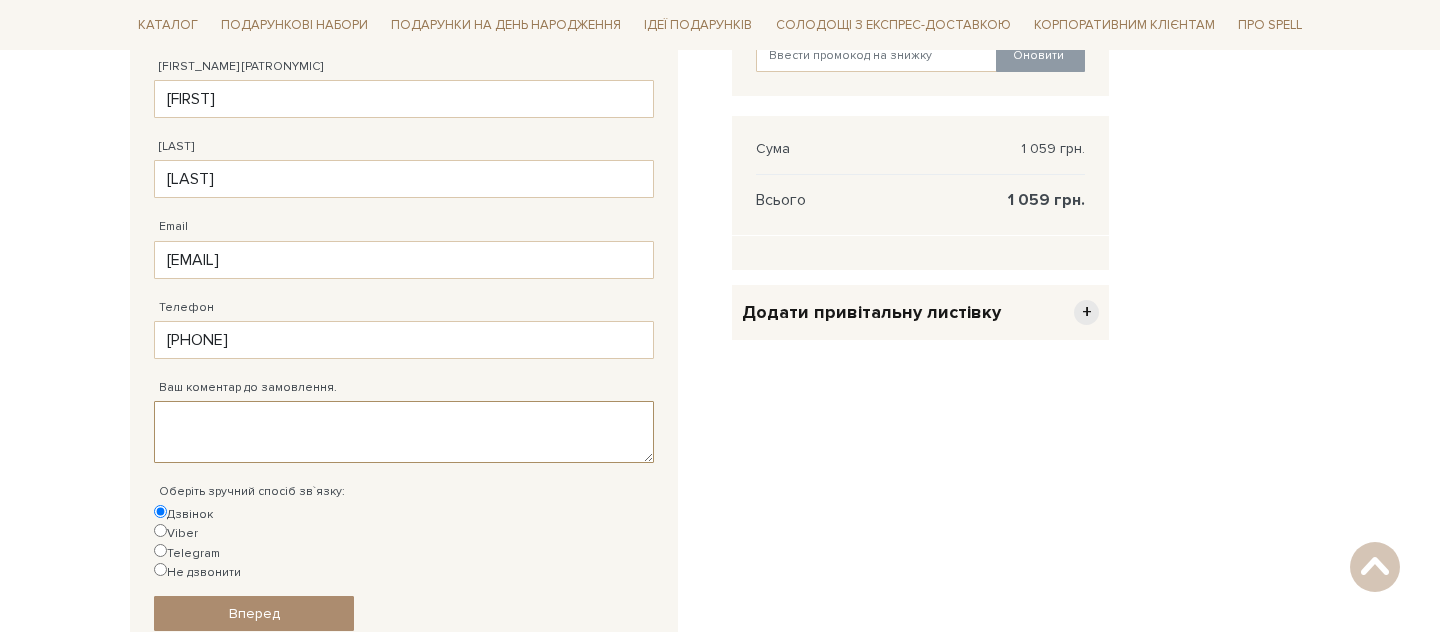 click on "Ваш коментар до замовлення." at bounding box center (404, 432) 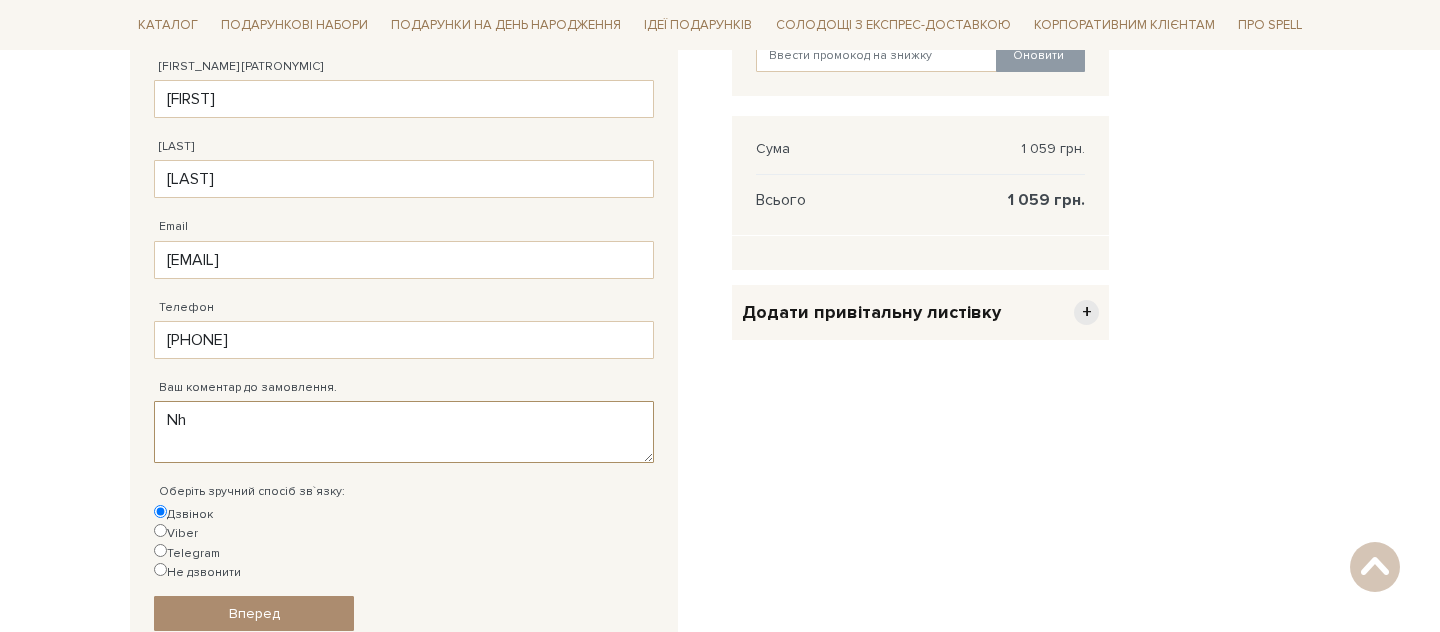 type on "N" 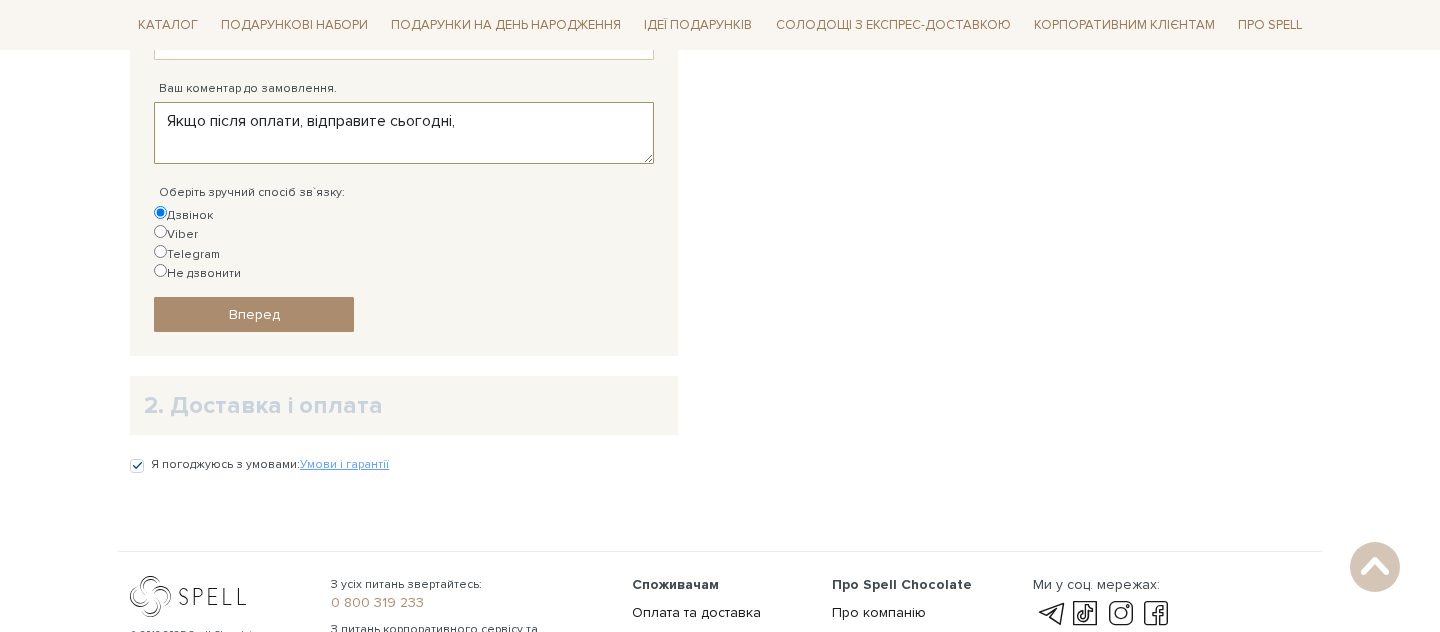 scroll, scrollTop: 915, scrollLeft: 0, axis: vertical 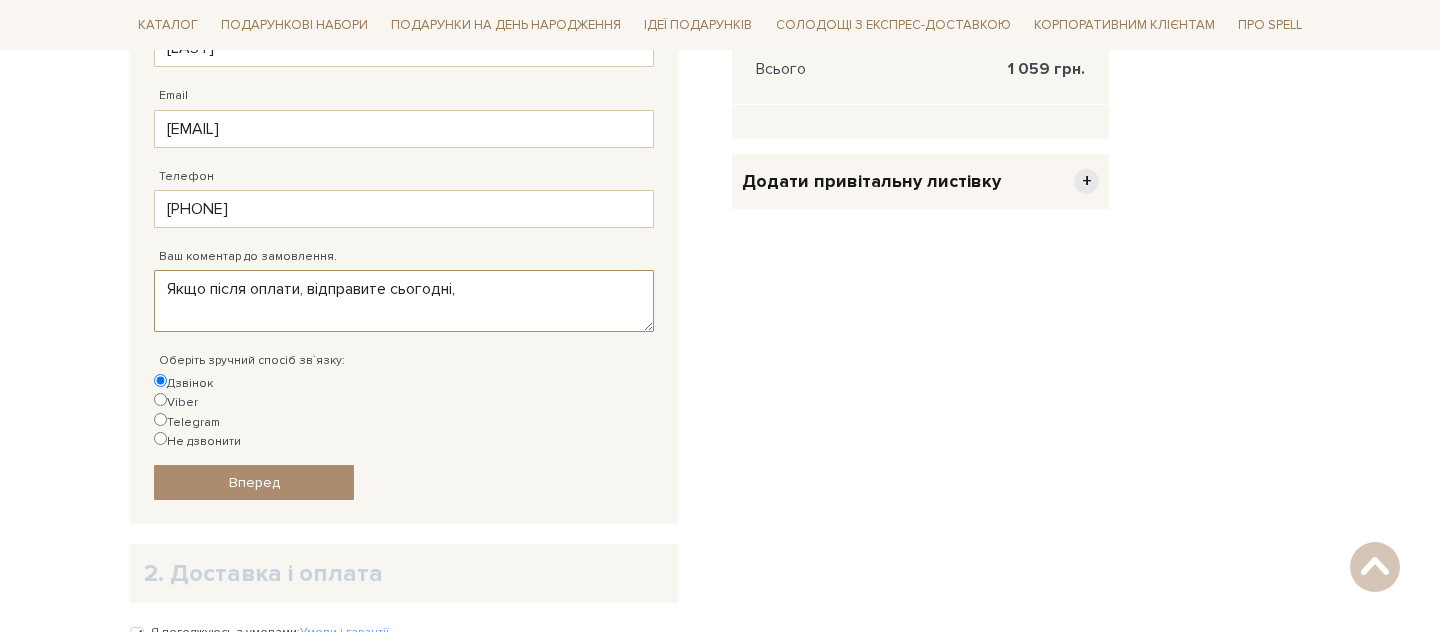 click on "Якщо після оплати, відправите сьогодні," at bounding box center (404, 301) 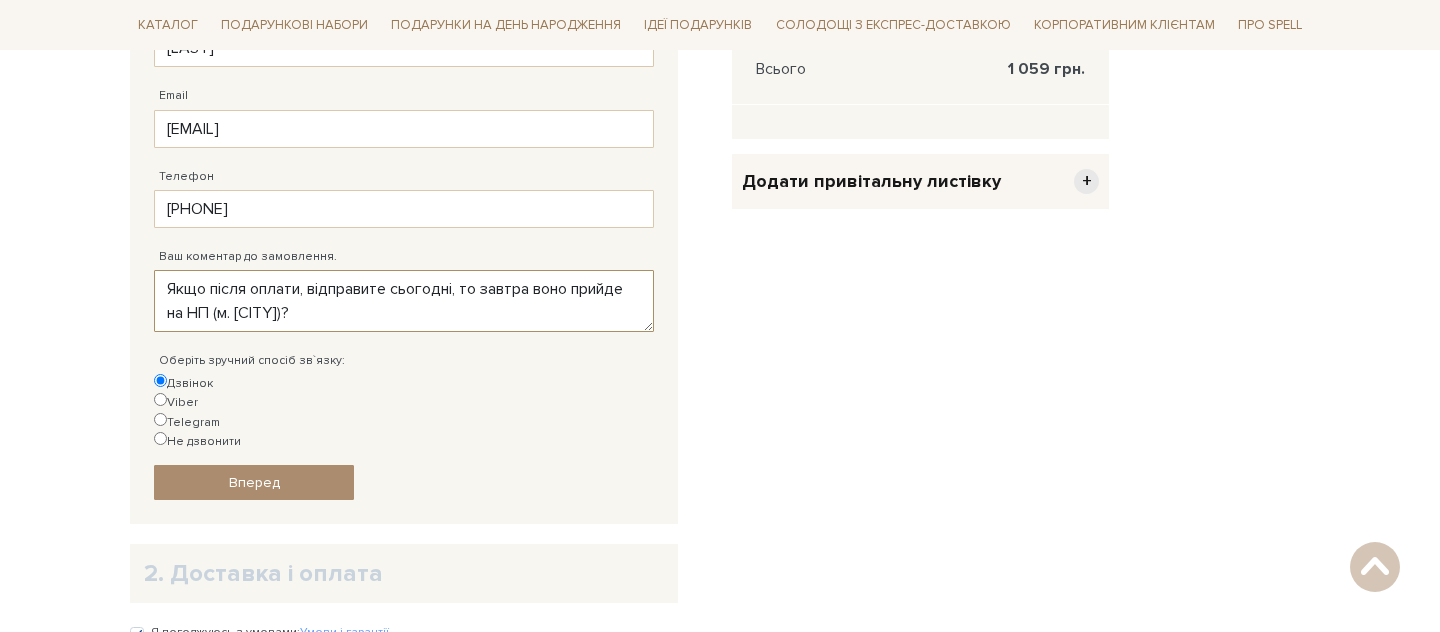 scroll, scrollTop: 16, scrollLeft: 0, axis: vertical 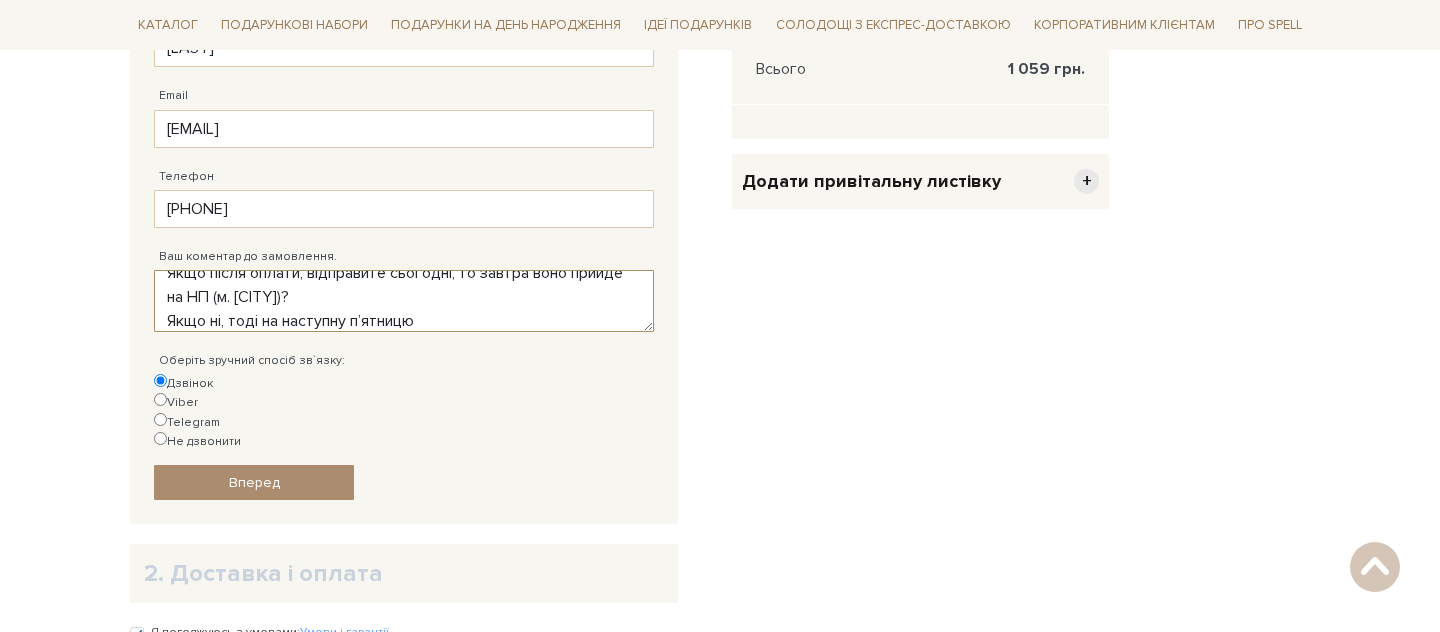 click on "Якщо після оплати, відправите сьогодні, то завтра воно прийде на НП (м. [CITY])?
Якщо ні, тоді на наступну пʼятницю" at bounding box center (404, 301) 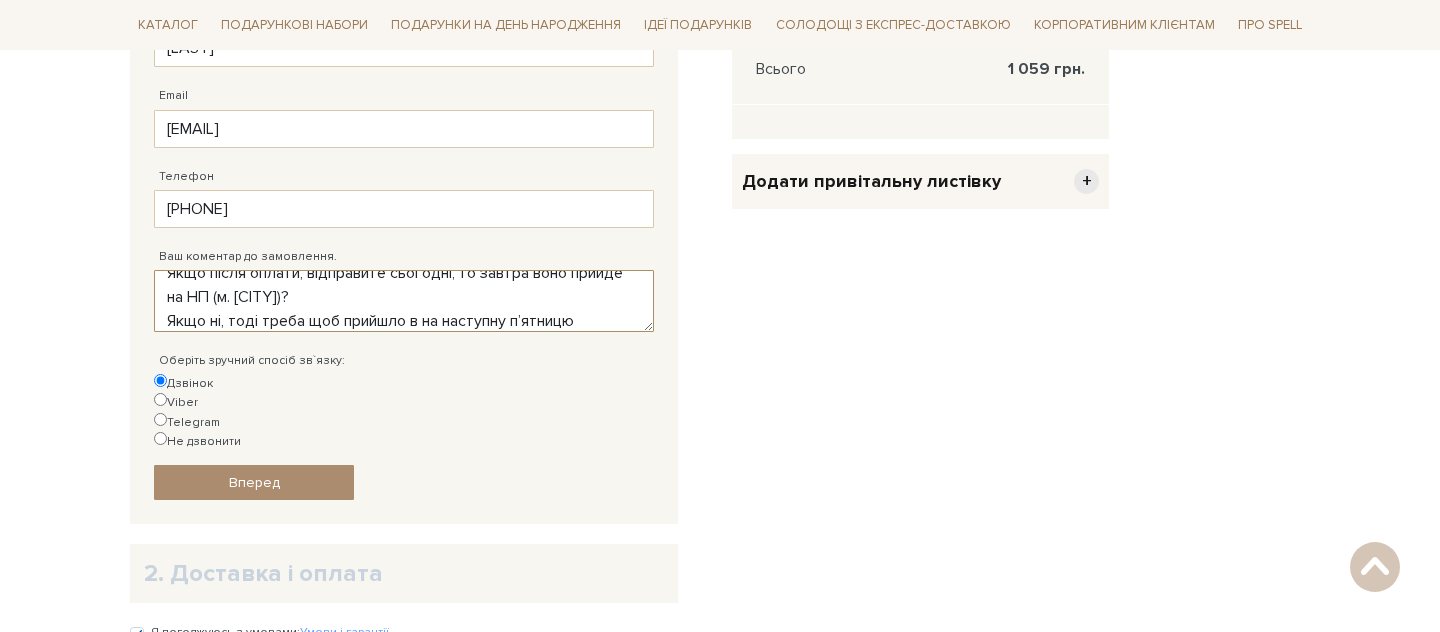 click on "Якщо після оплати, відправите сьогодні, то завтра воно прийде на НП (м. [CITY])?
Якщо ні, тоді треба щоб прийшло в на наступну пʼятницю" at bounding box center (404, 301) 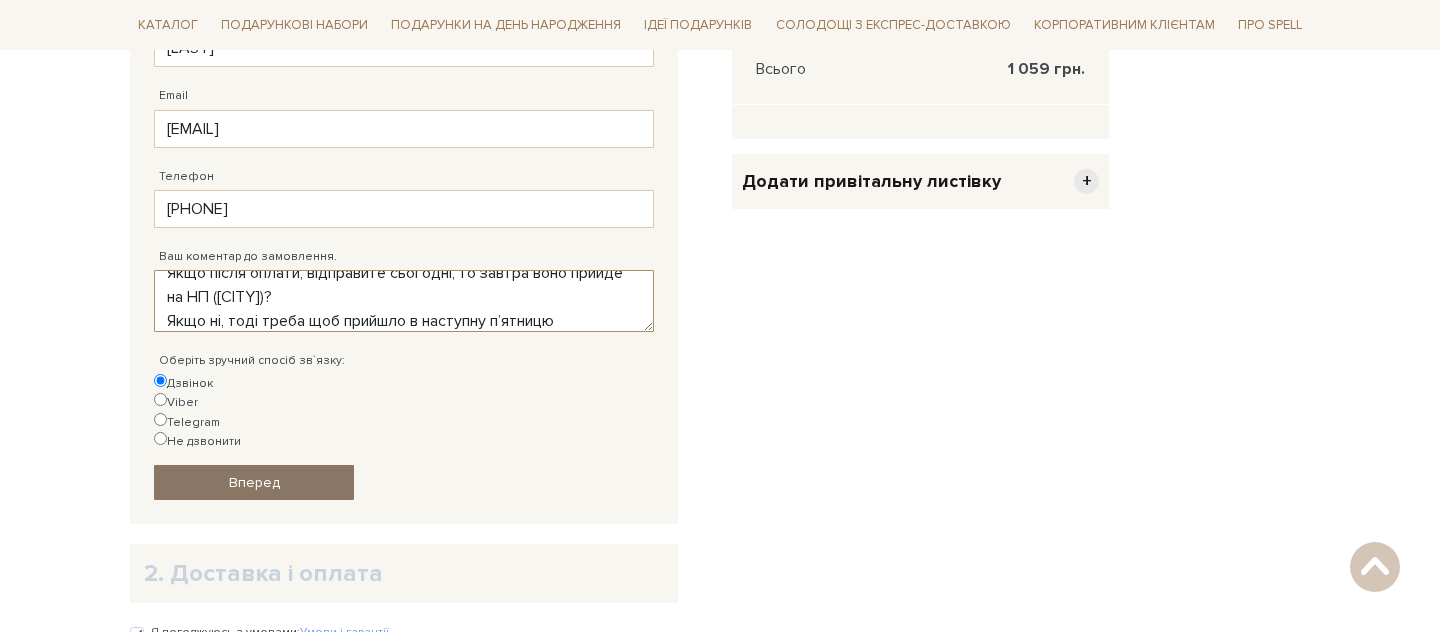 type on "Якщо після оплати, відправите сьогодні, то завтра воно прийде на НП ([CITY])?
Якщо ні, тоді треба щоб прийшло в наступну пʼятницю" 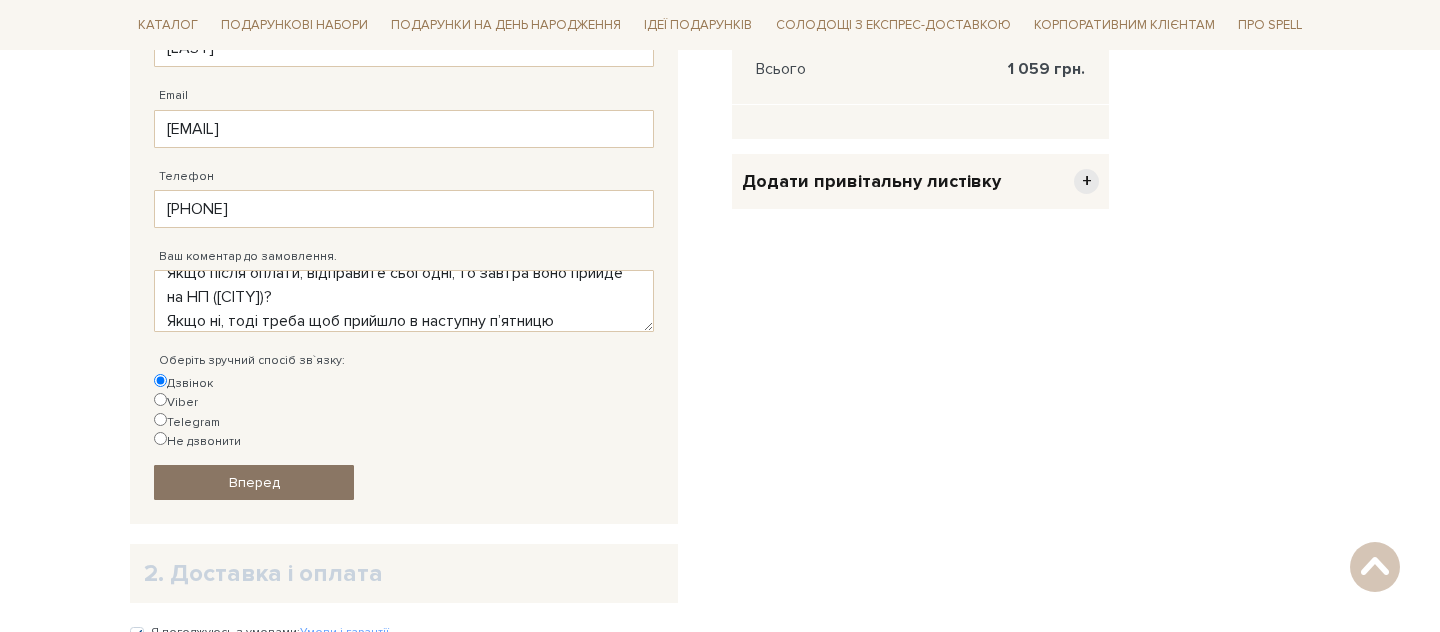 click on "Вперед" at bounding box center (254, 482) 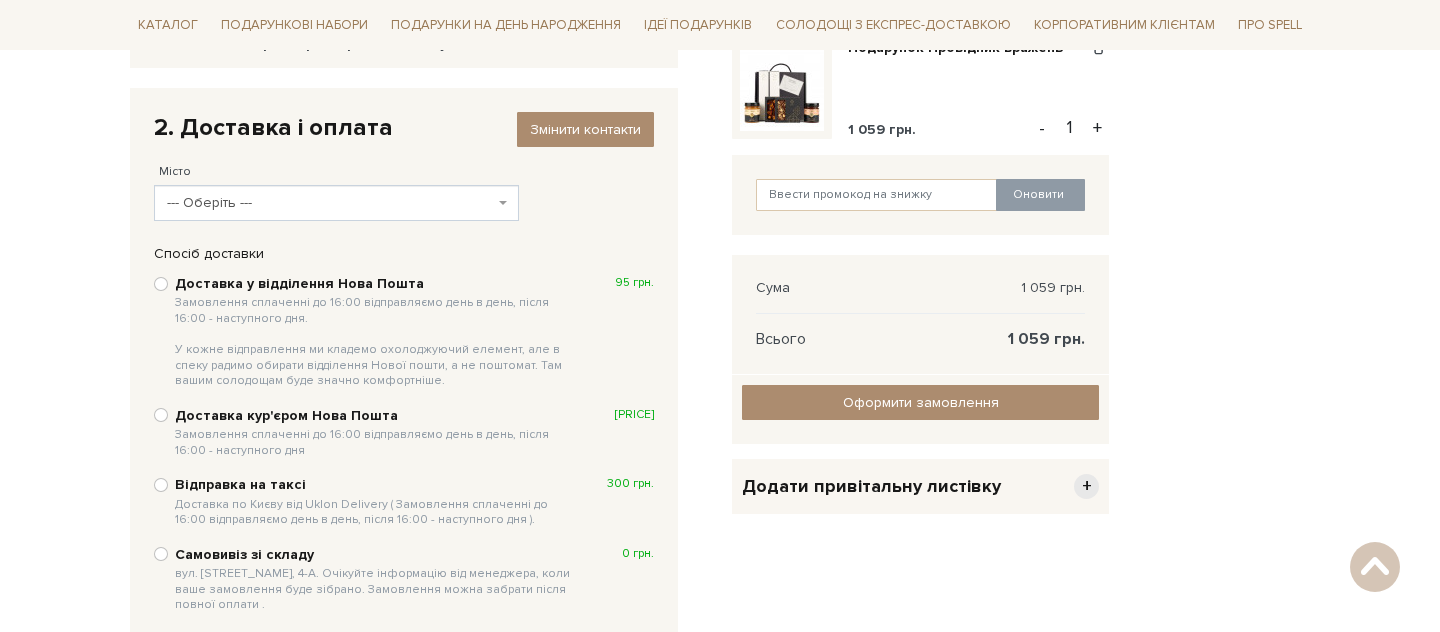 scroll, scrollTop: 273, scrollLeft: 0, axis: vertical 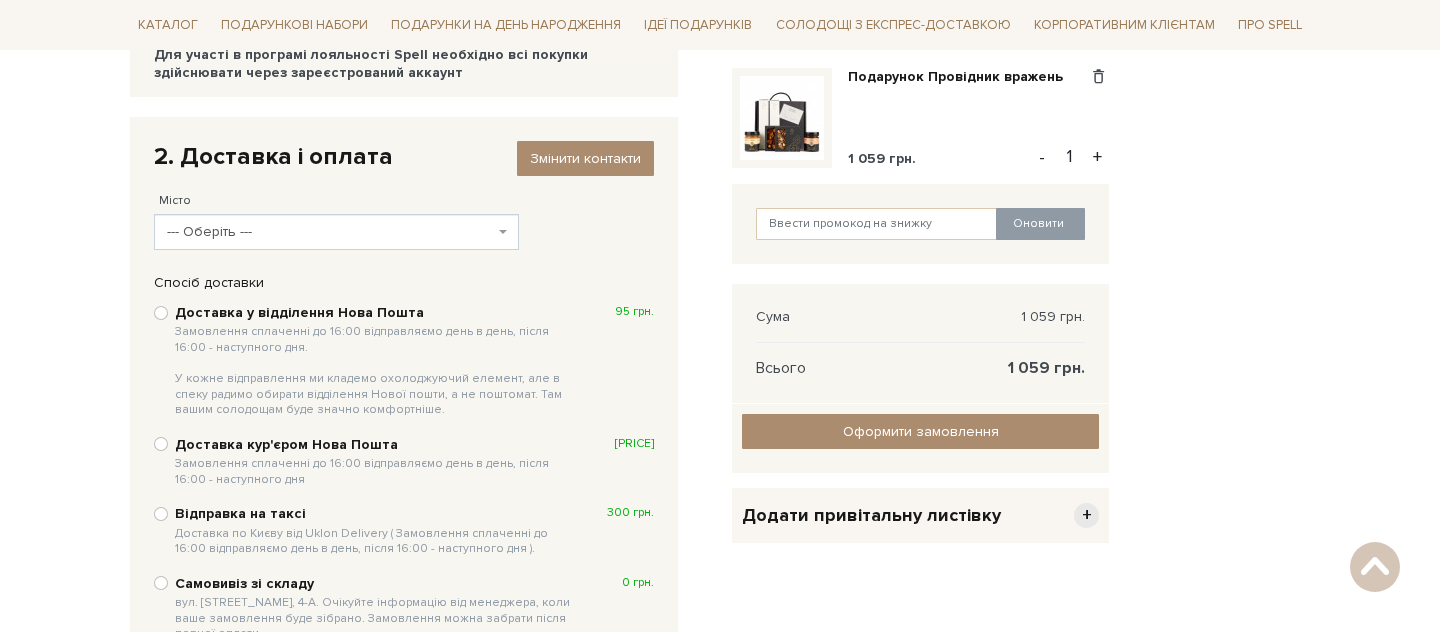click on "--- Оберіть ---" at bounding box center (330, 232) 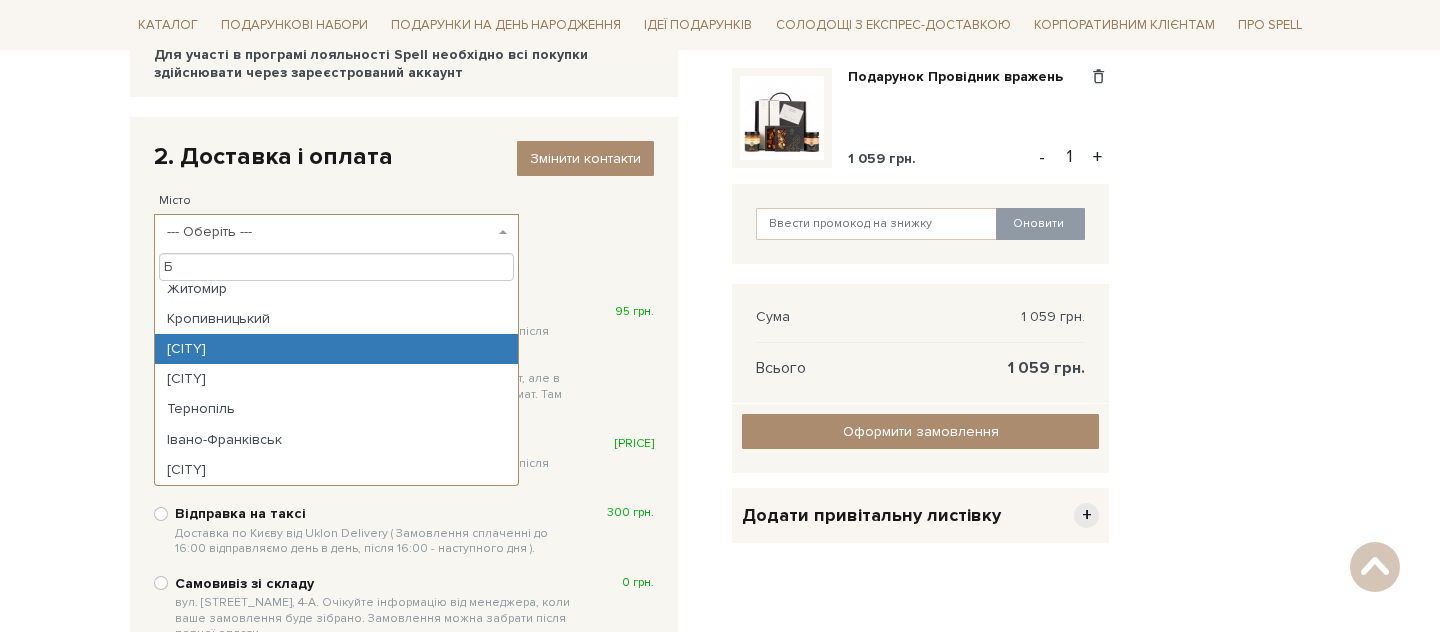 scroll, scrollTop: 0, scrollLeft: 0, axis: both 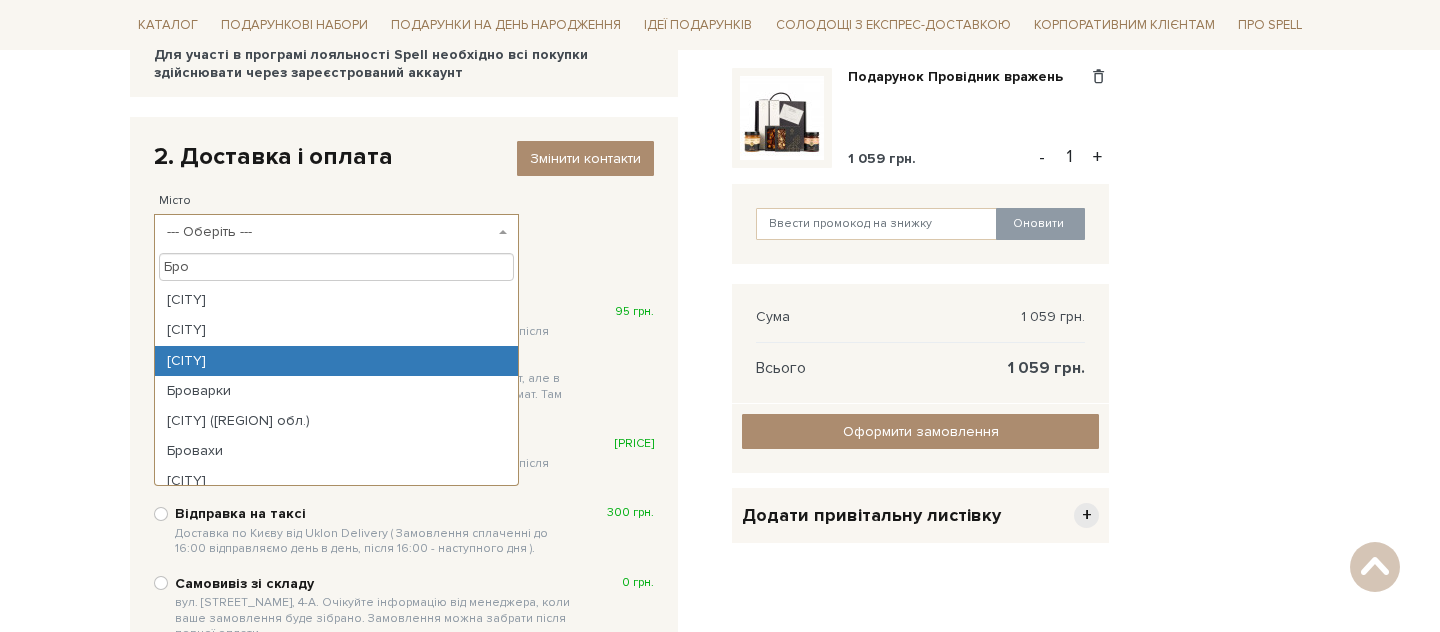 type on "Бро" 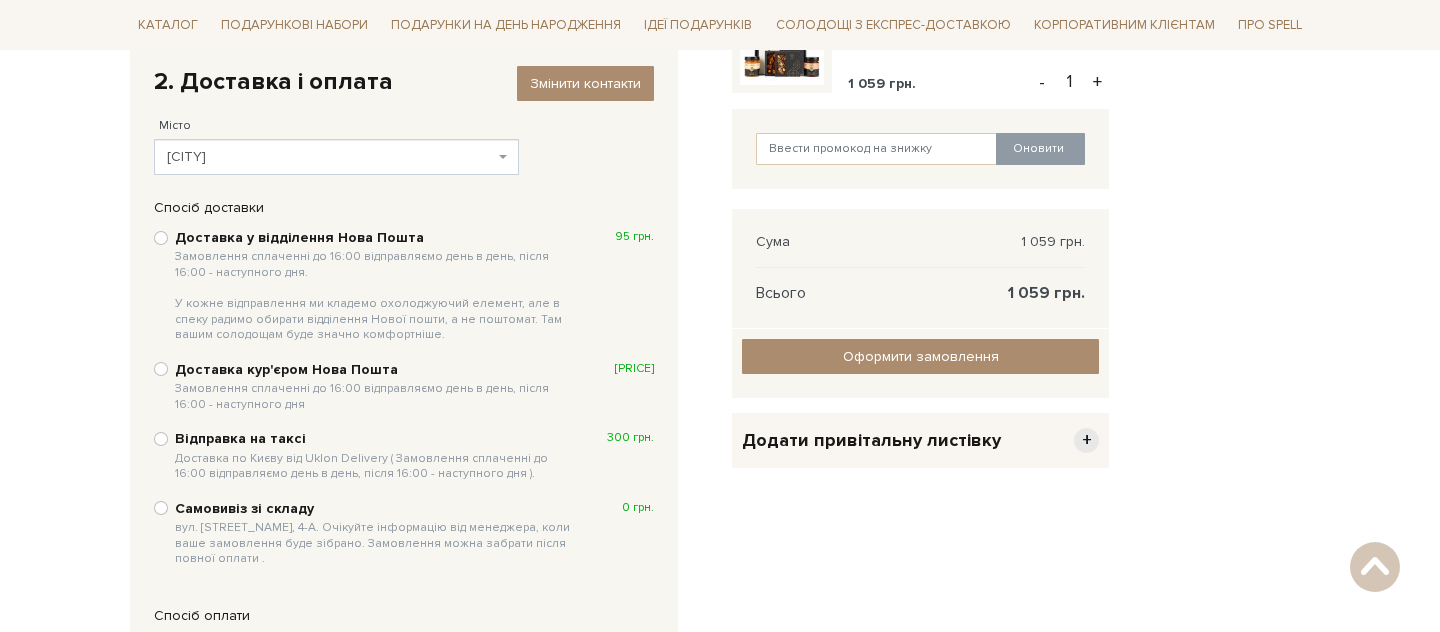 scroll, scrollTop: 369, scrollLeft: 0, axis: vertical 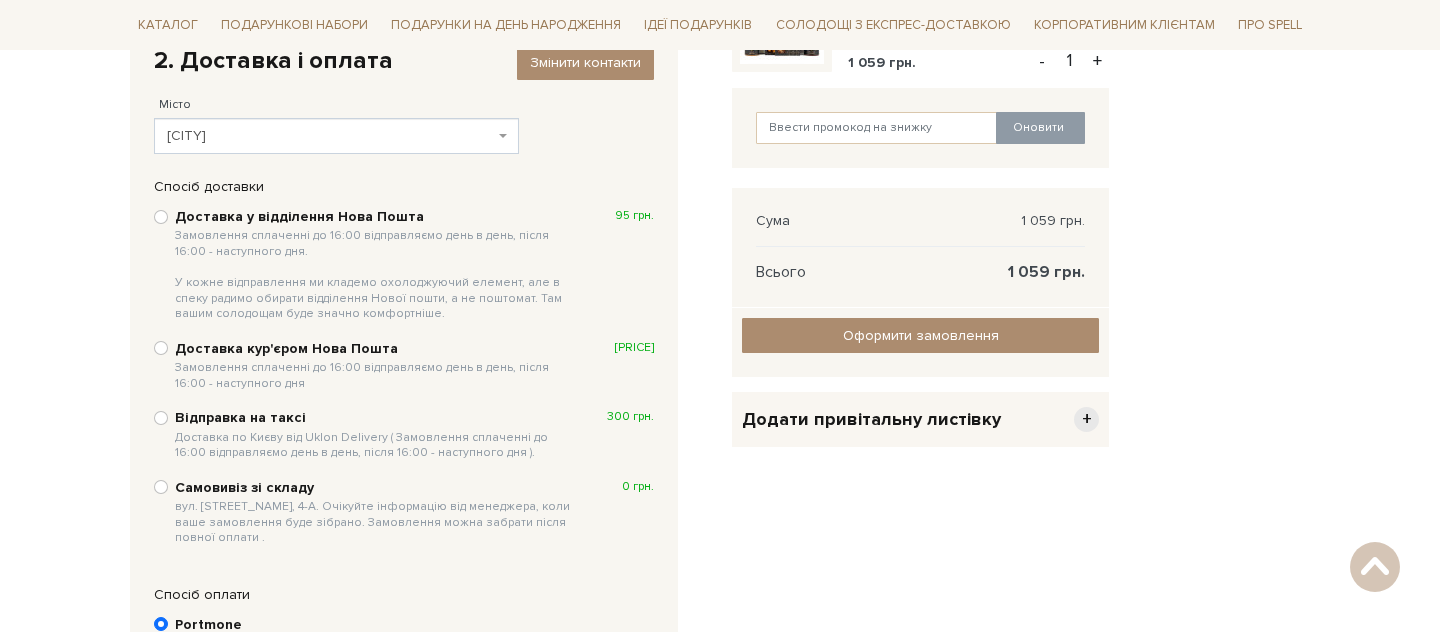 click on "Доставка у відділення Нова Пошта                                                                             Замовлення сплаченні до 16:00 відправляємо день в день, після 16:00 - наступного дня.
У кожне відправлення ми кладемо охолоджуючий елемент, але в спеку радимо обирати відділення Нової пошти, а не поштомат. Там вашим солодощам буде значно комфортніше." at bounding box center (374, 265) 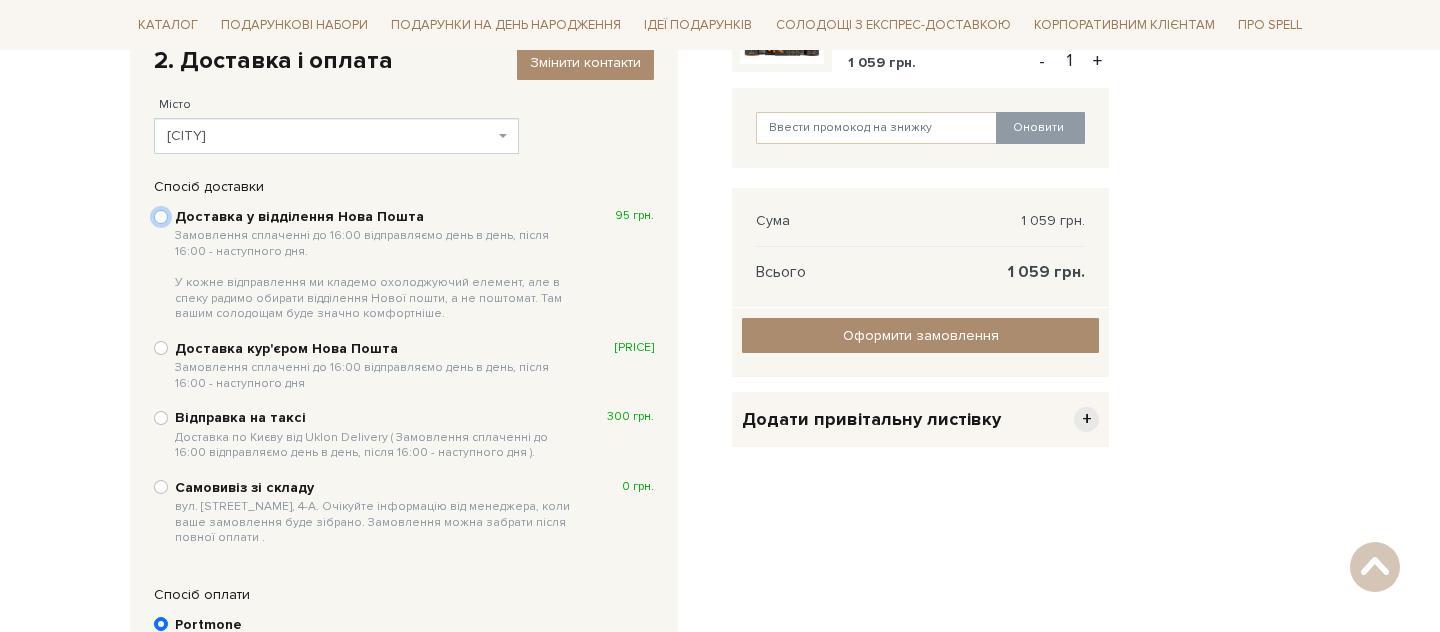 radio on "true" 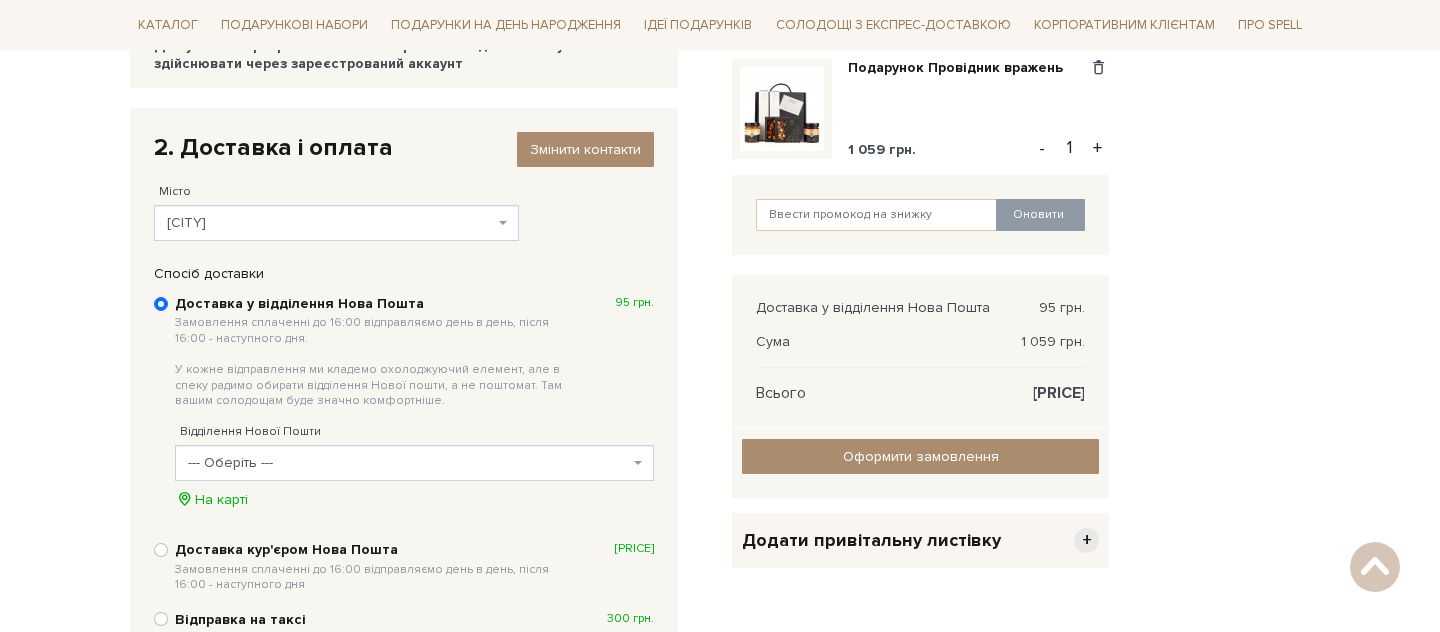 scroll, scrollTop: 303, scrollLeft: 0, axis: vertical 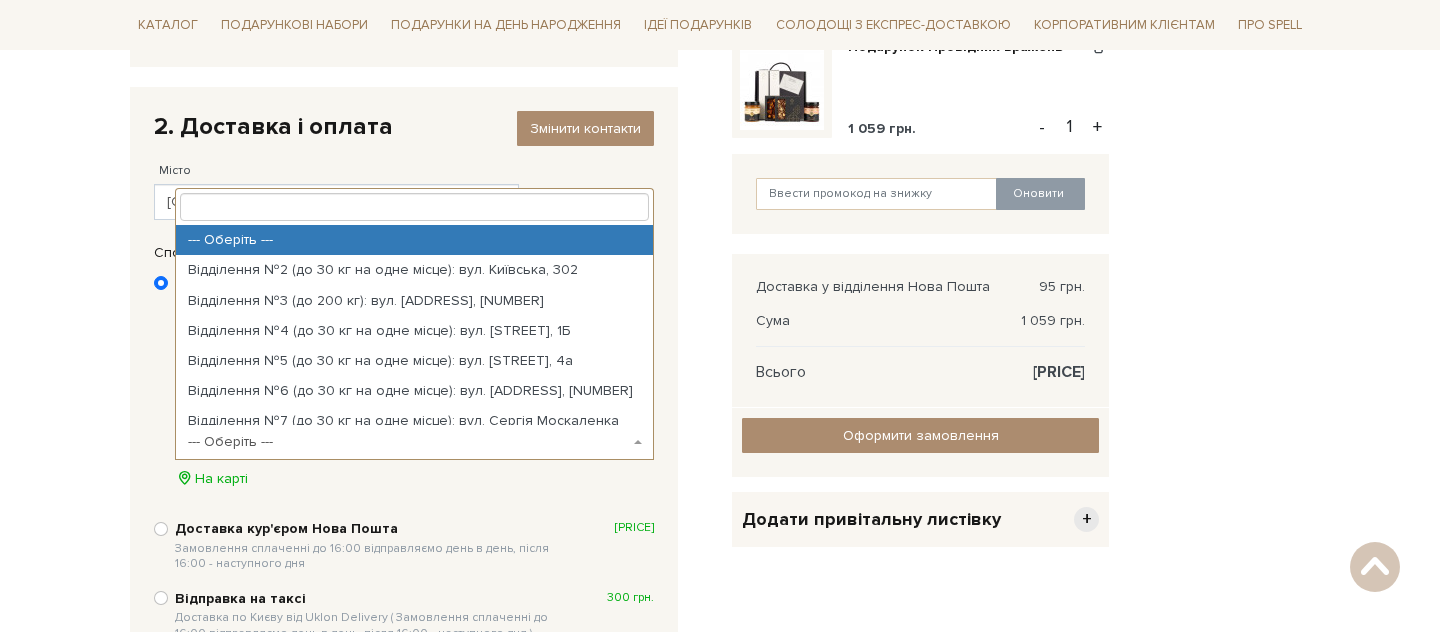click on "--- Оберіть ---" at bounding box center (408, 442) 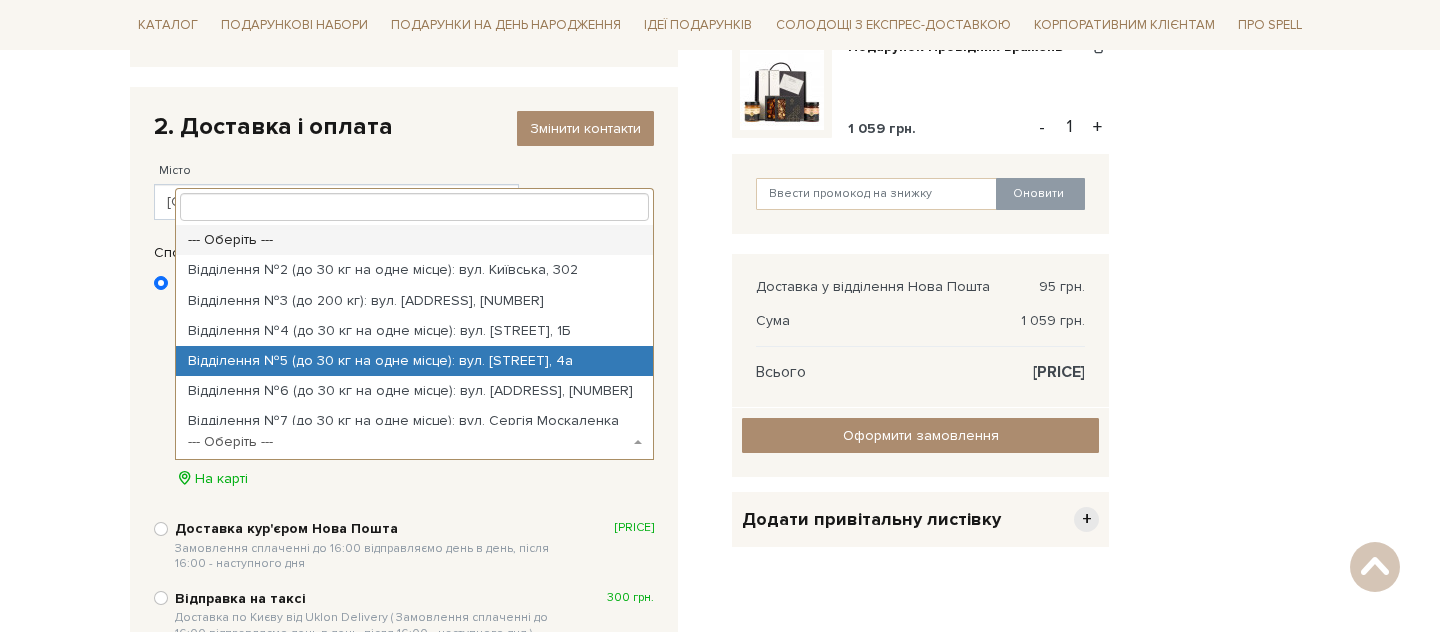 select on "Відділення №5 (до 30 кг на одне місце): вул. [STREET], 4а" 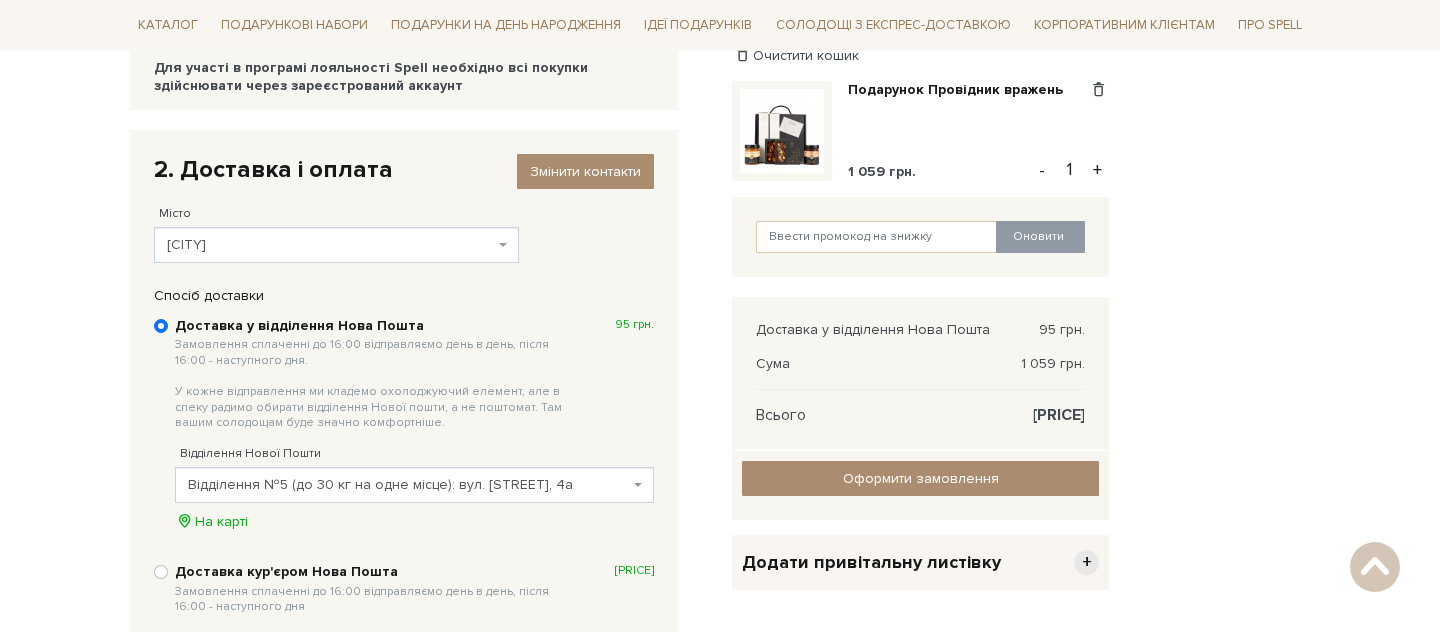 scroll, scrollTop: 259, scrollLeft: 0, axis: vertical 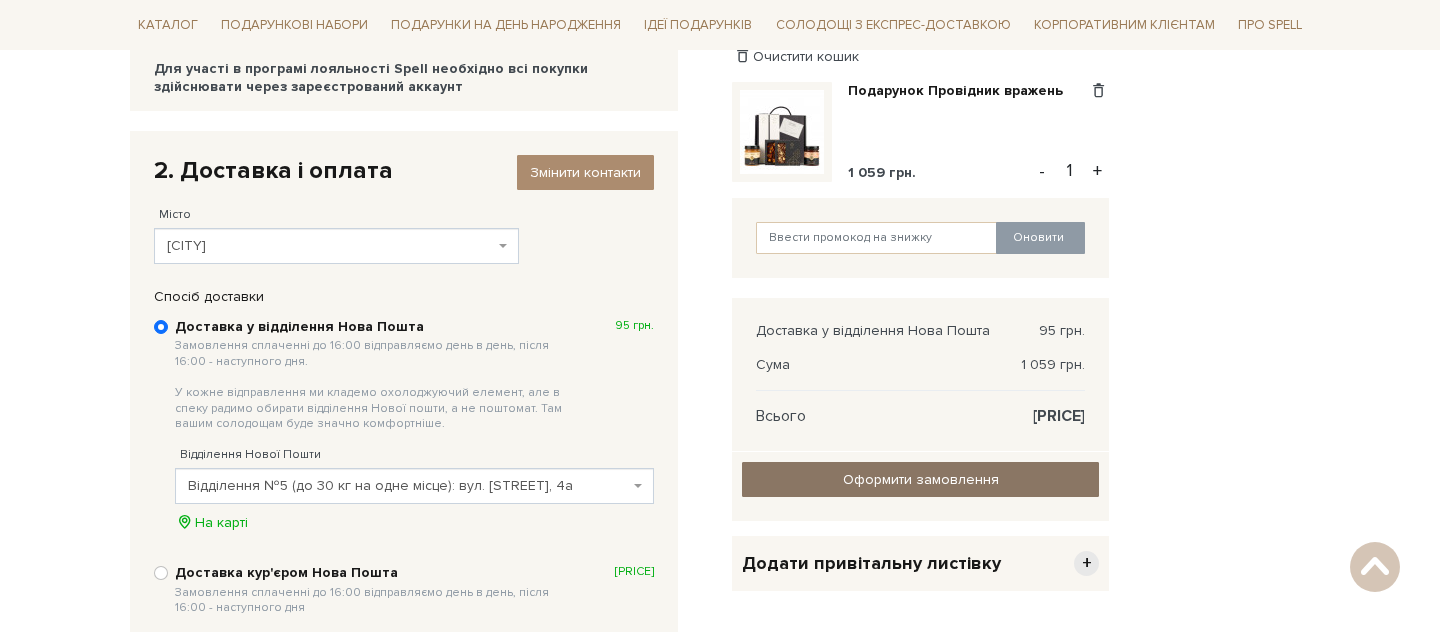 click on "Оформити замовлення" at bounding box center [920, 479] 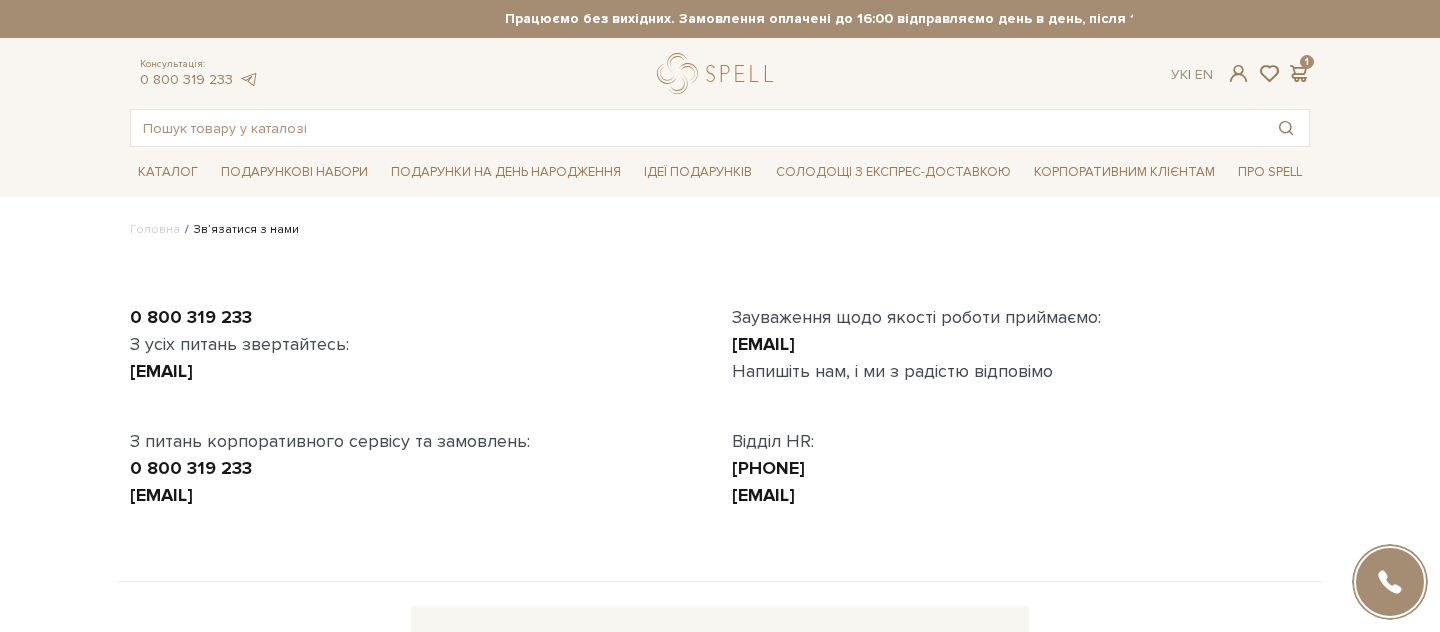 scroll, scrollTop: 0, scrollLeft: 0, axis: both 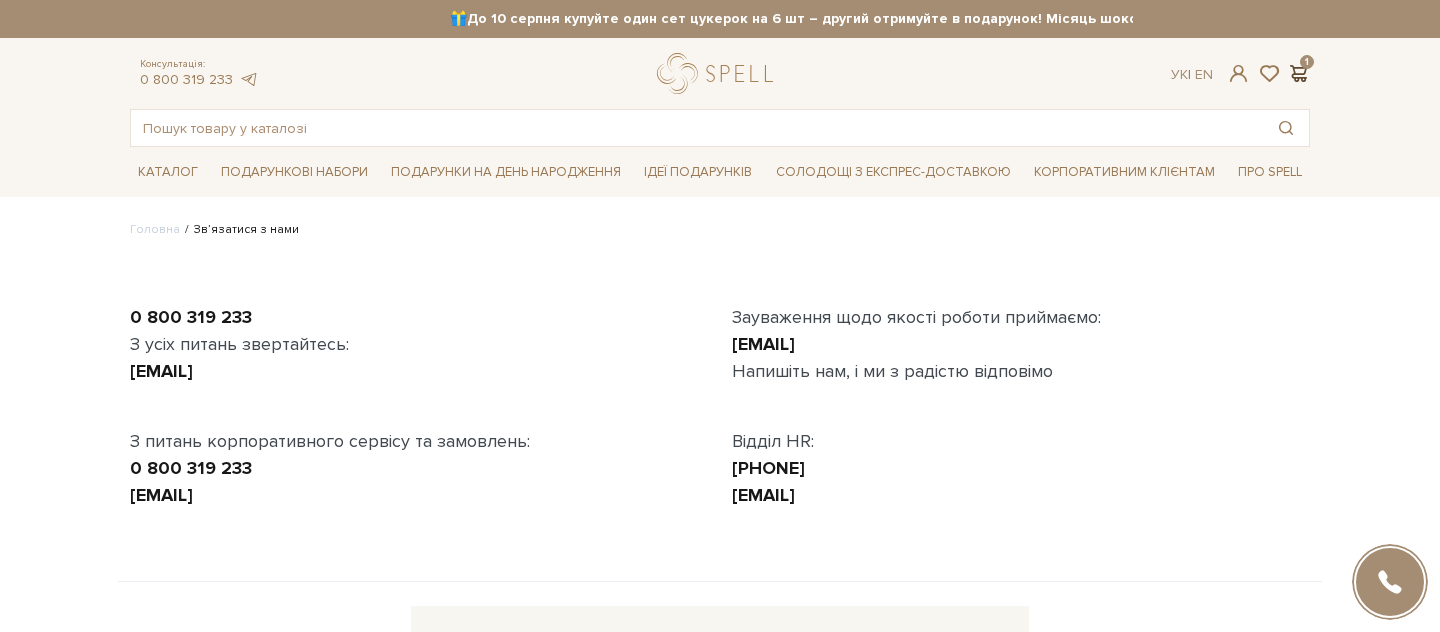 click at bounding box center [1298, 73] 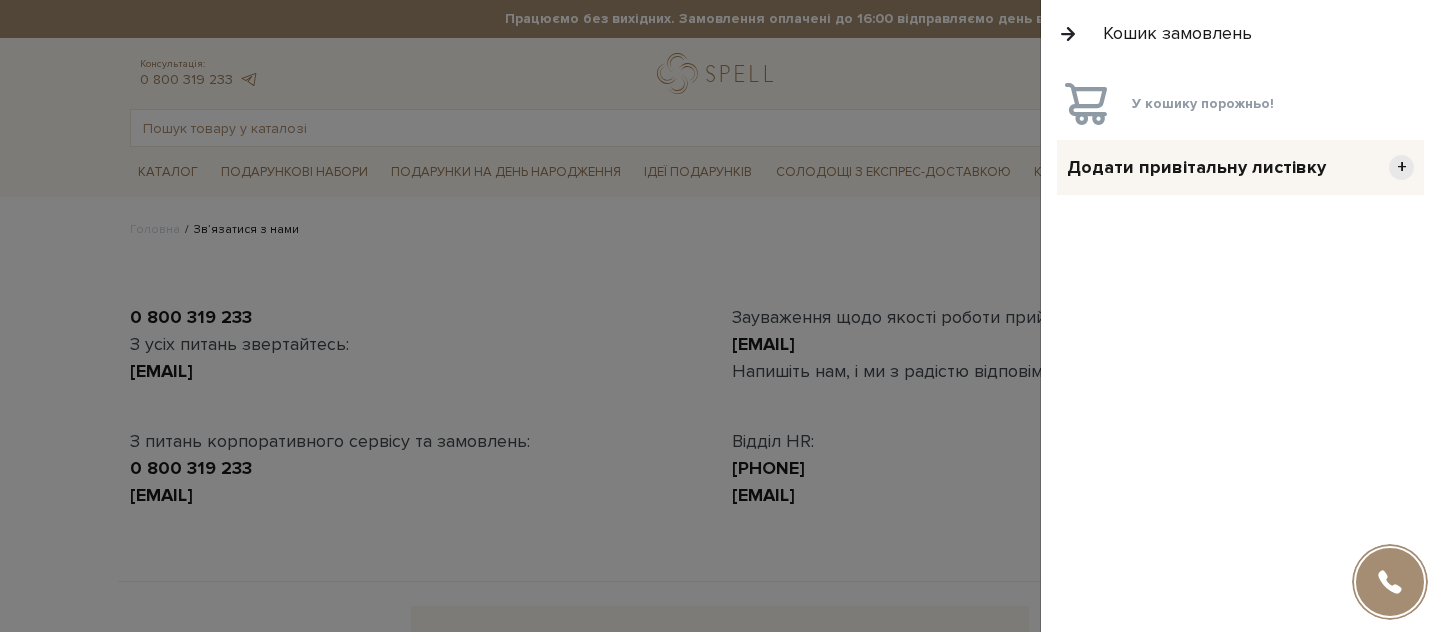 click at bounding box center (720, 316) 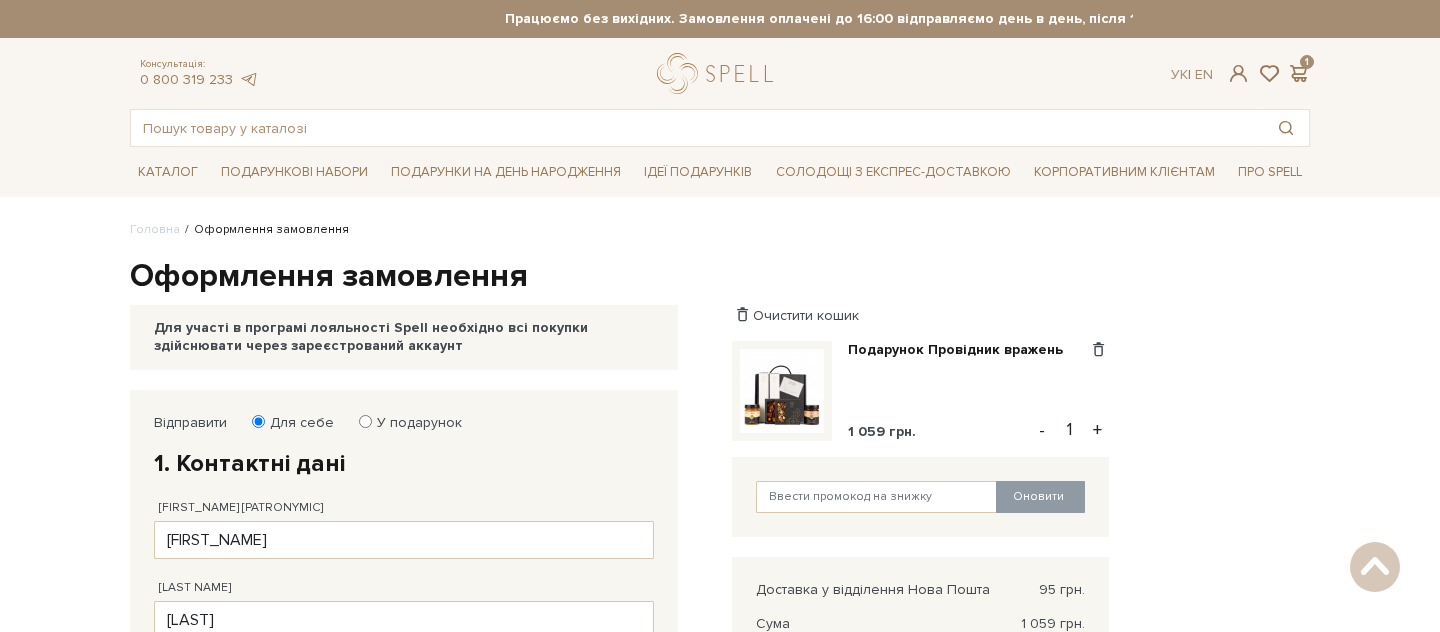 scroll, scrollTop: 257, scrollLeft: 0, axis: vertical 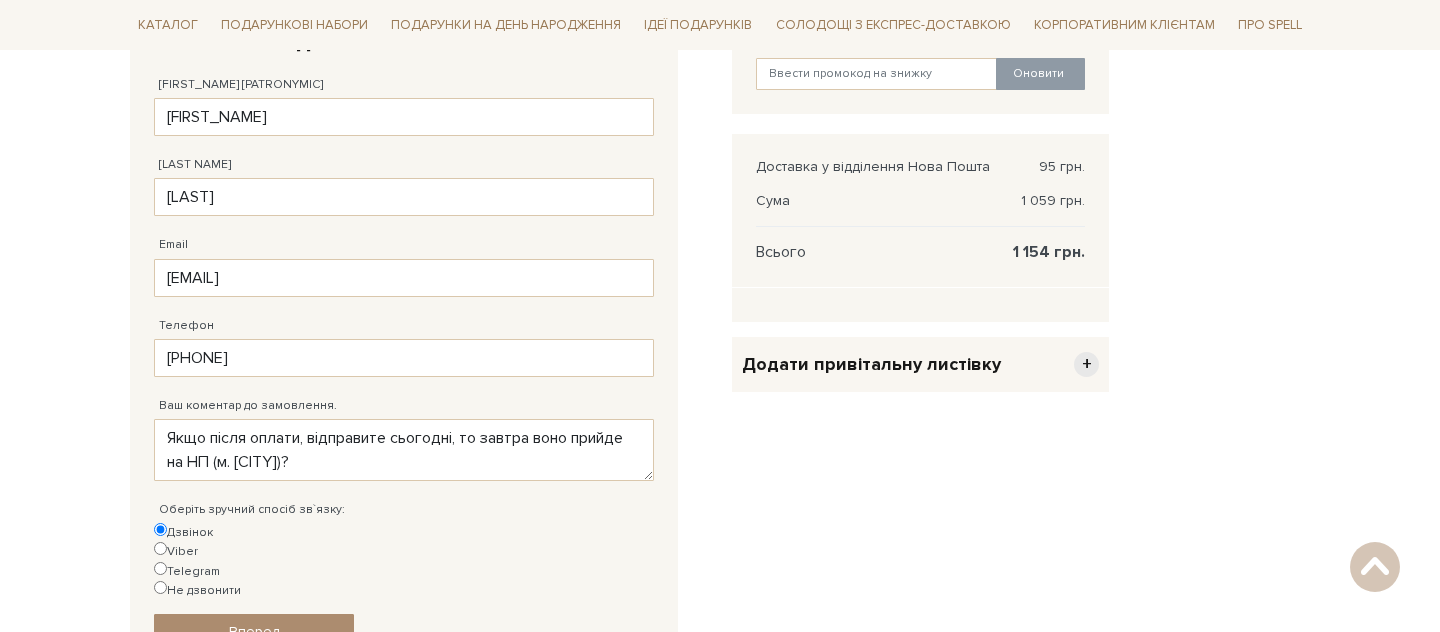 click on "+" at bounding box center [1086, 364] 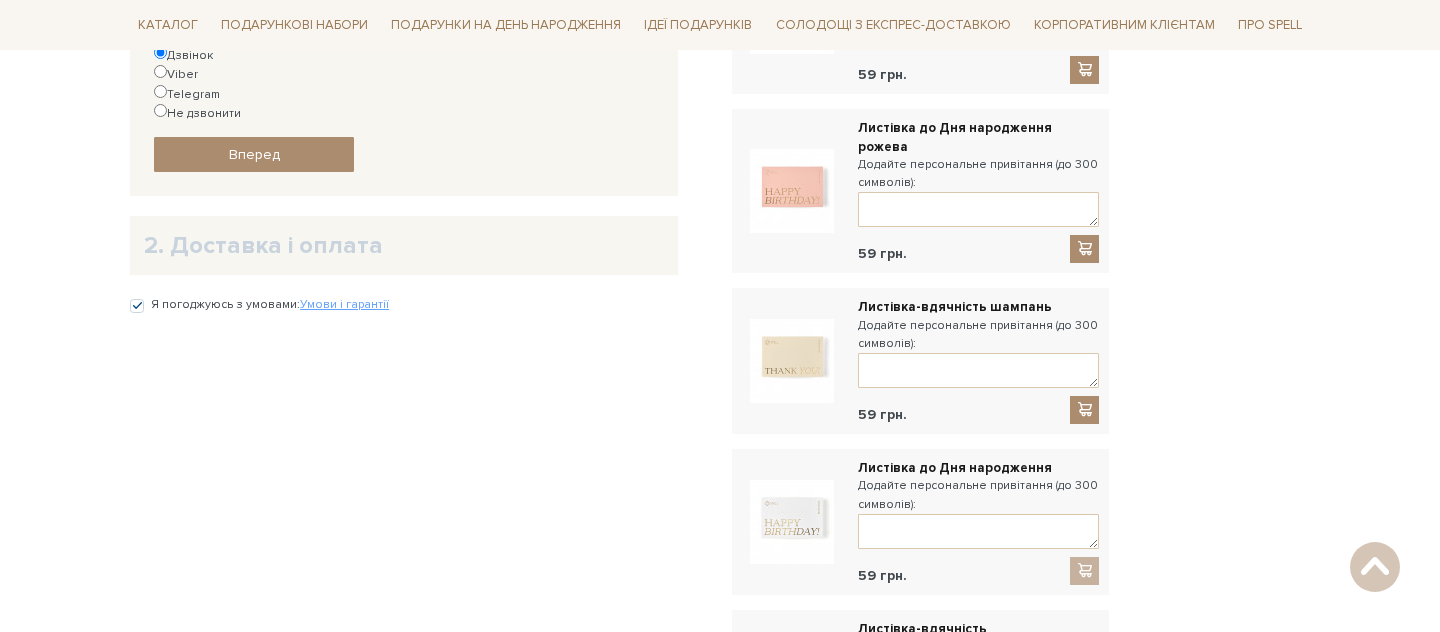 scroll, scrollTop: 932, scrollLeft: 0, axis: vertical 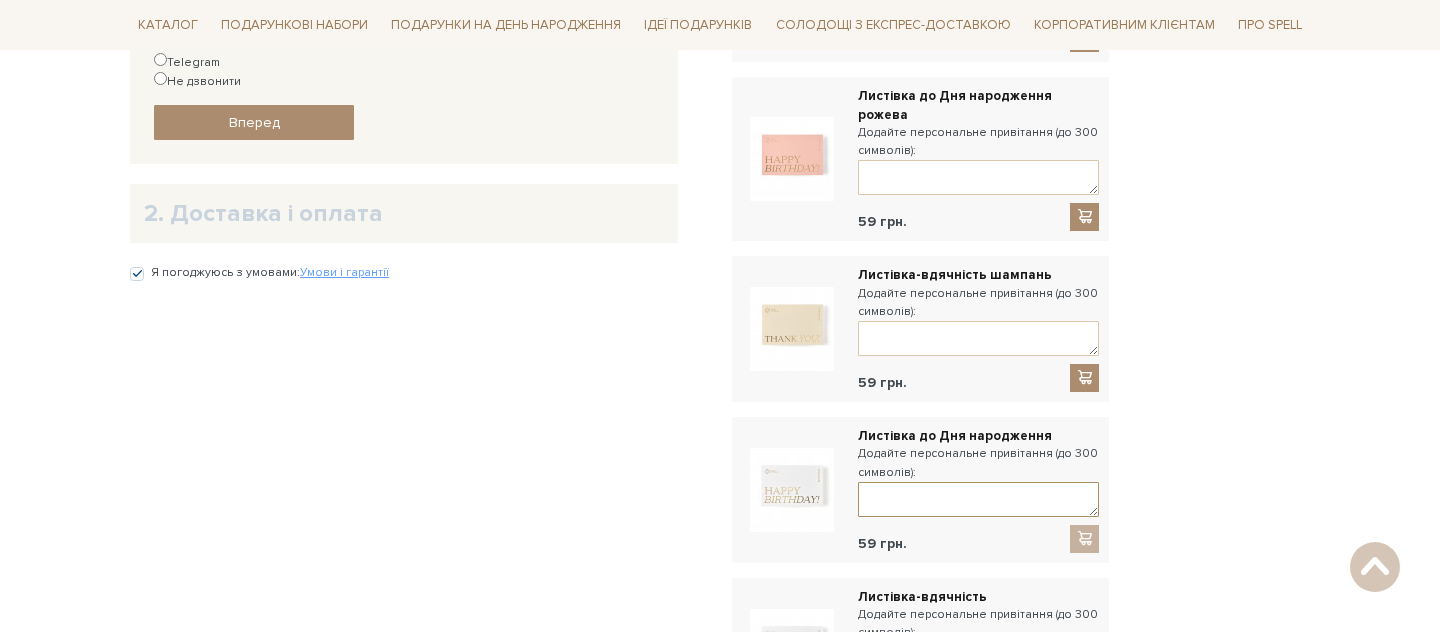 click at bounding box center [978, 499] 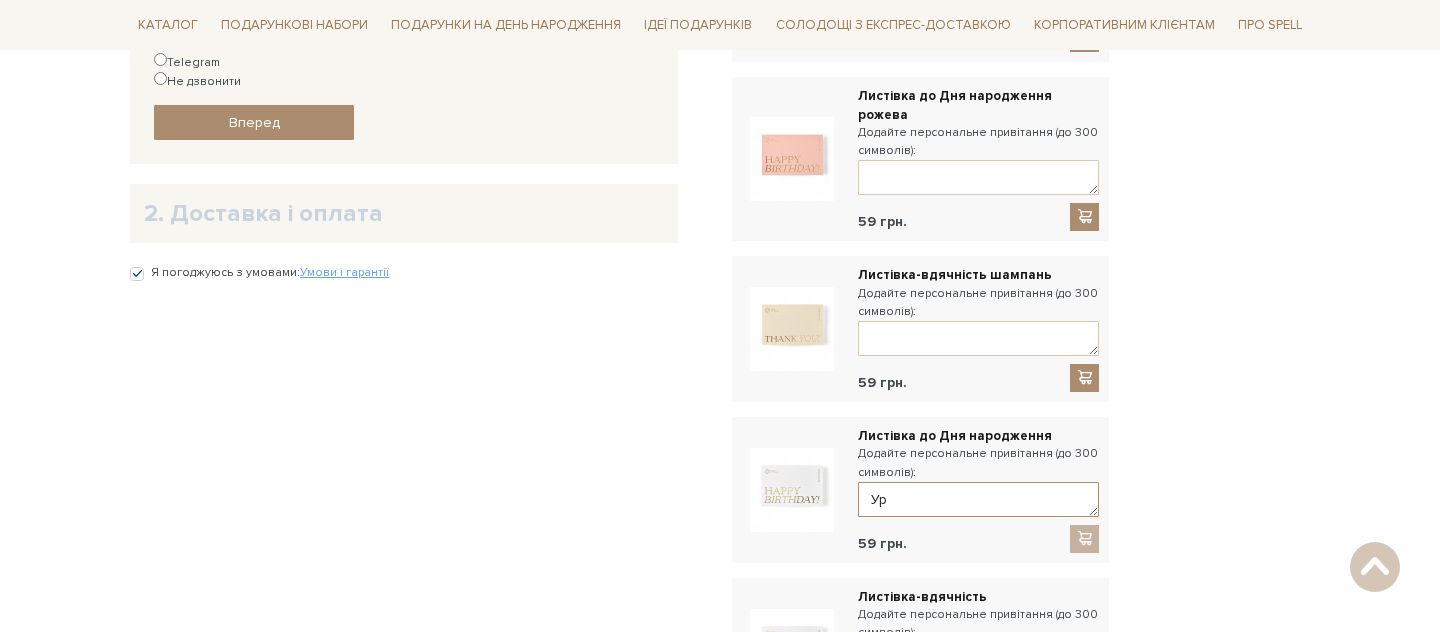 type on "У" 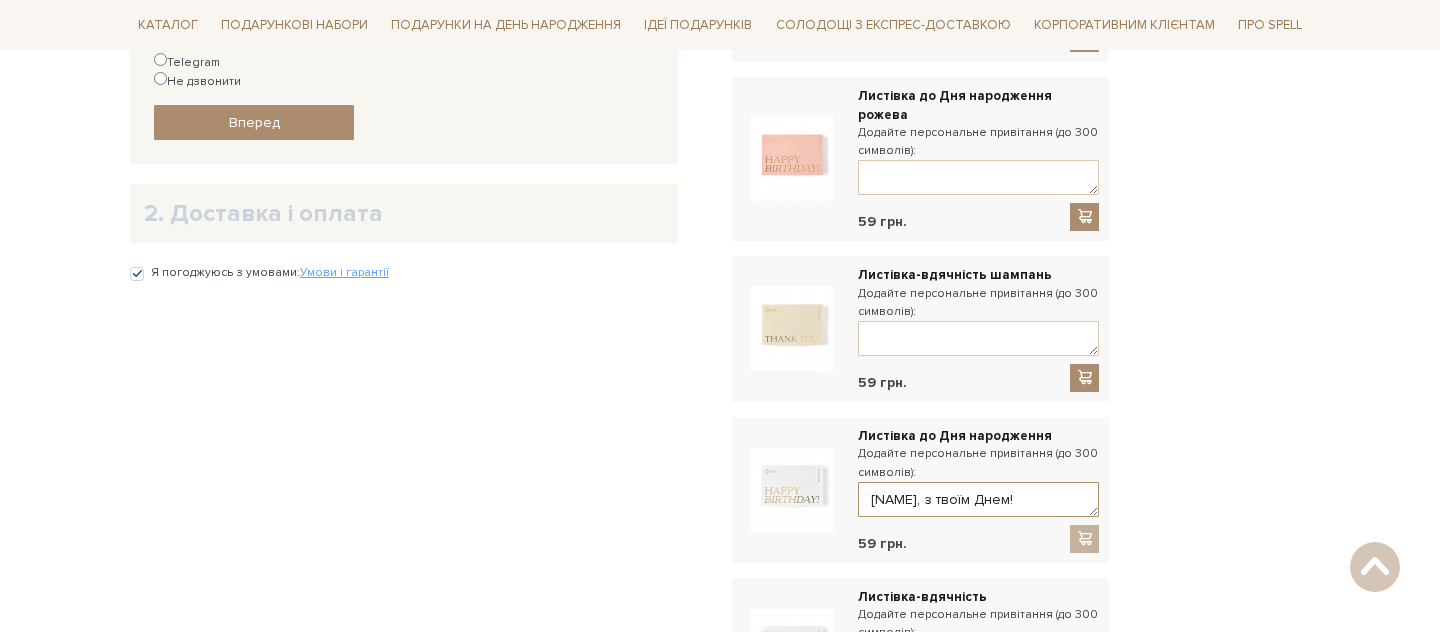 scroll, scrollTop: 13, scrollLeft: 0, axis: vertical 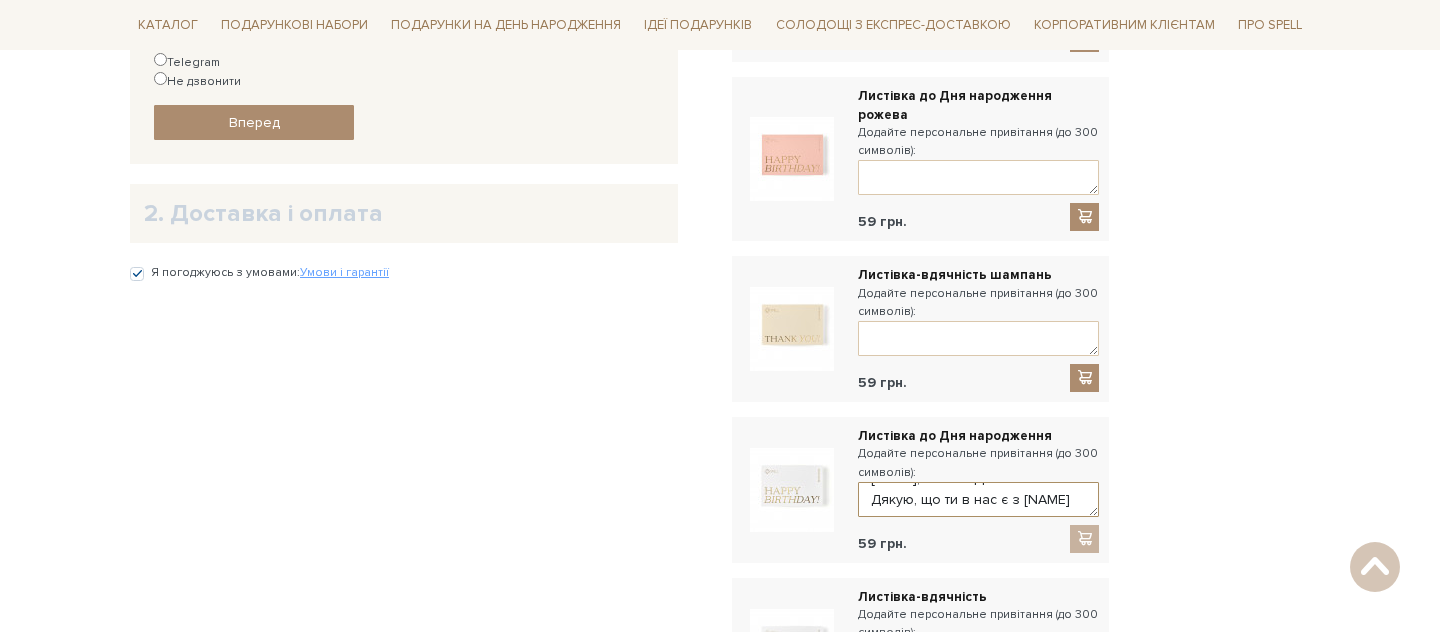 click on "[NAME], з твоїм Днем!
Дякую, що ти в нас є з [NAME]" at bounding box center [978, 499] 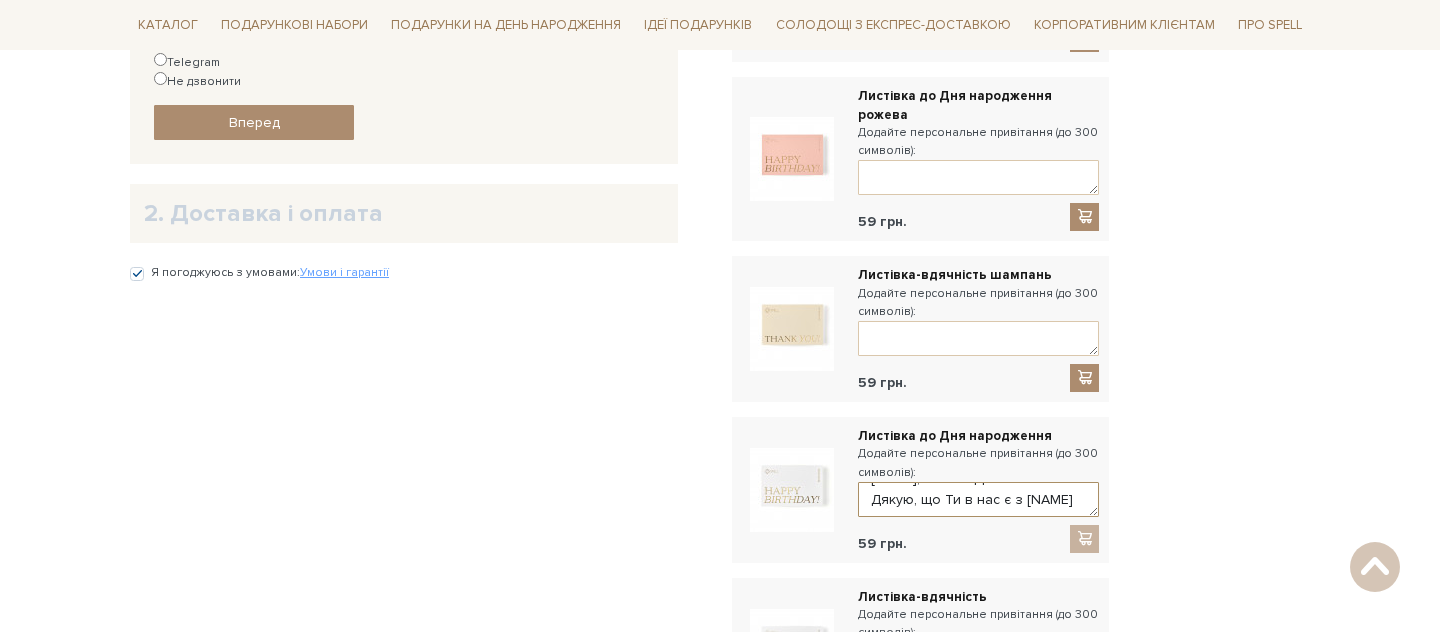 click on "[NAME], з твоїм Днем!
Дякую, що Ти в нас є з [NAME]" at bounding box center (978, 499) 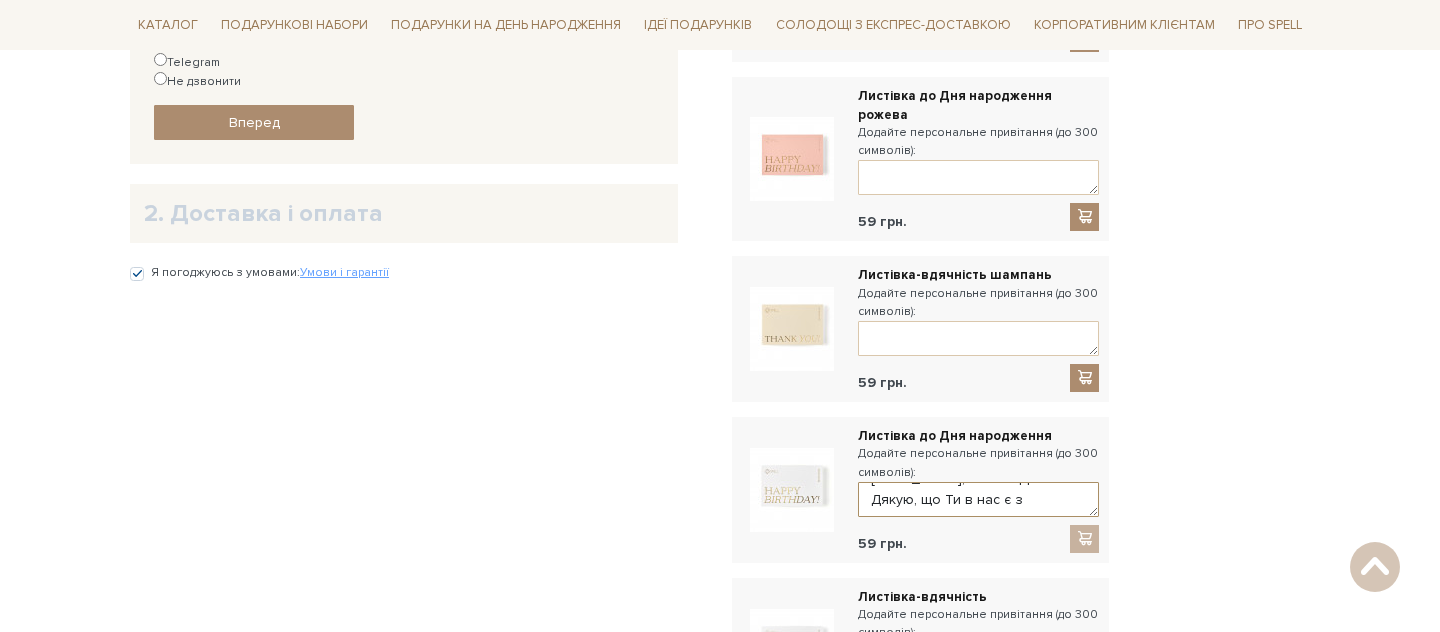 scroll, scrollTop: 34, scrollLeft: 0, axis: vertical 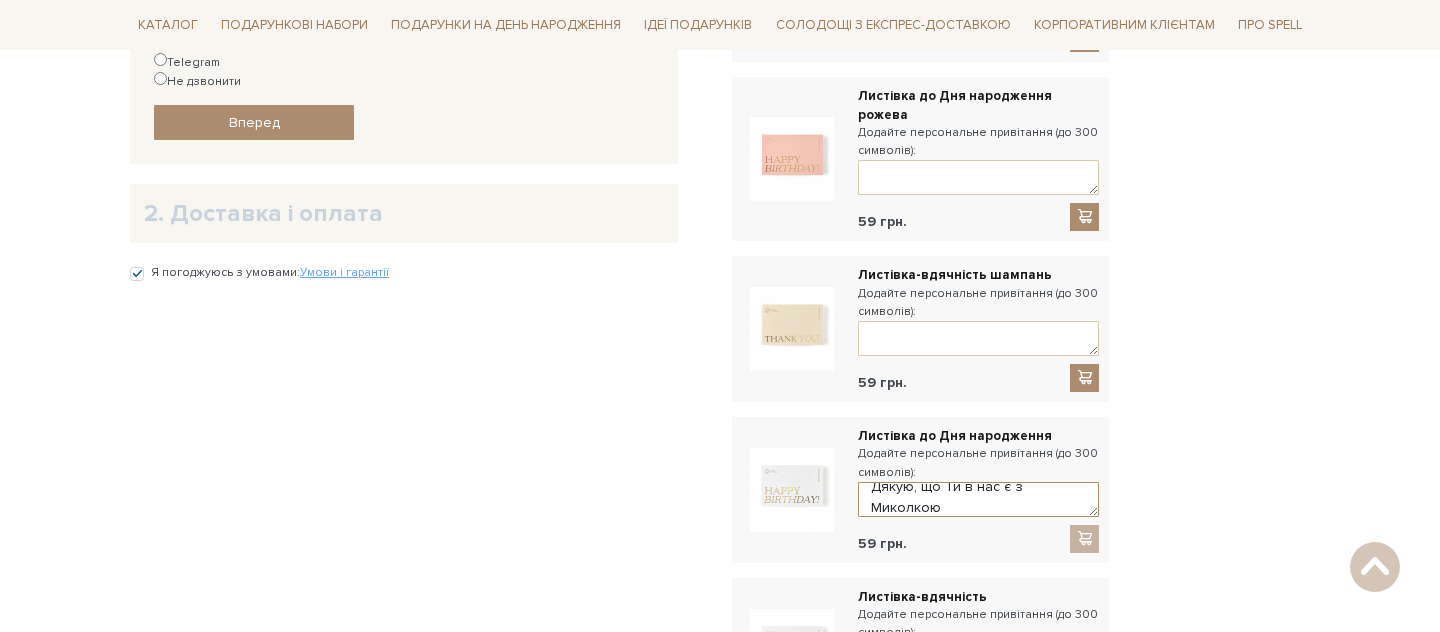 drag, startPoint x: 941, startPoint y: 485, endPoint x: 867, endPoint y: 485, distance: 74 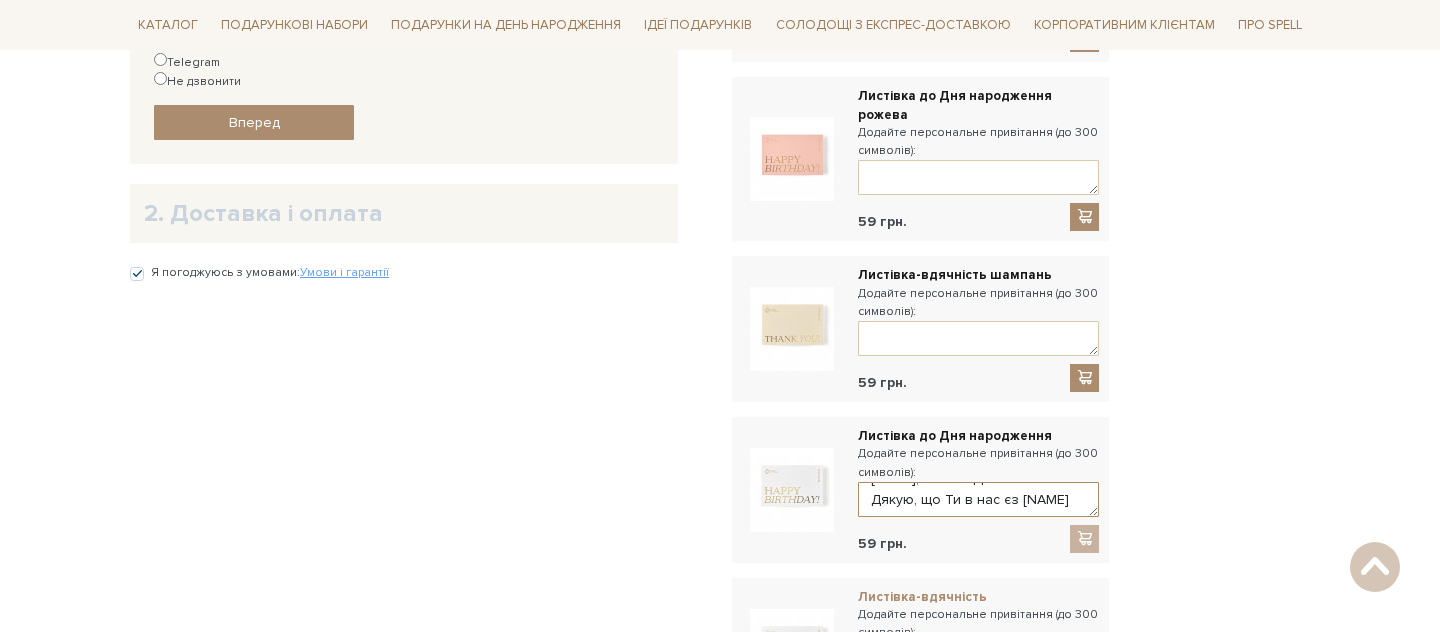 scroll, scrollTop: 21, scrollLeft: 0, axis: vertical 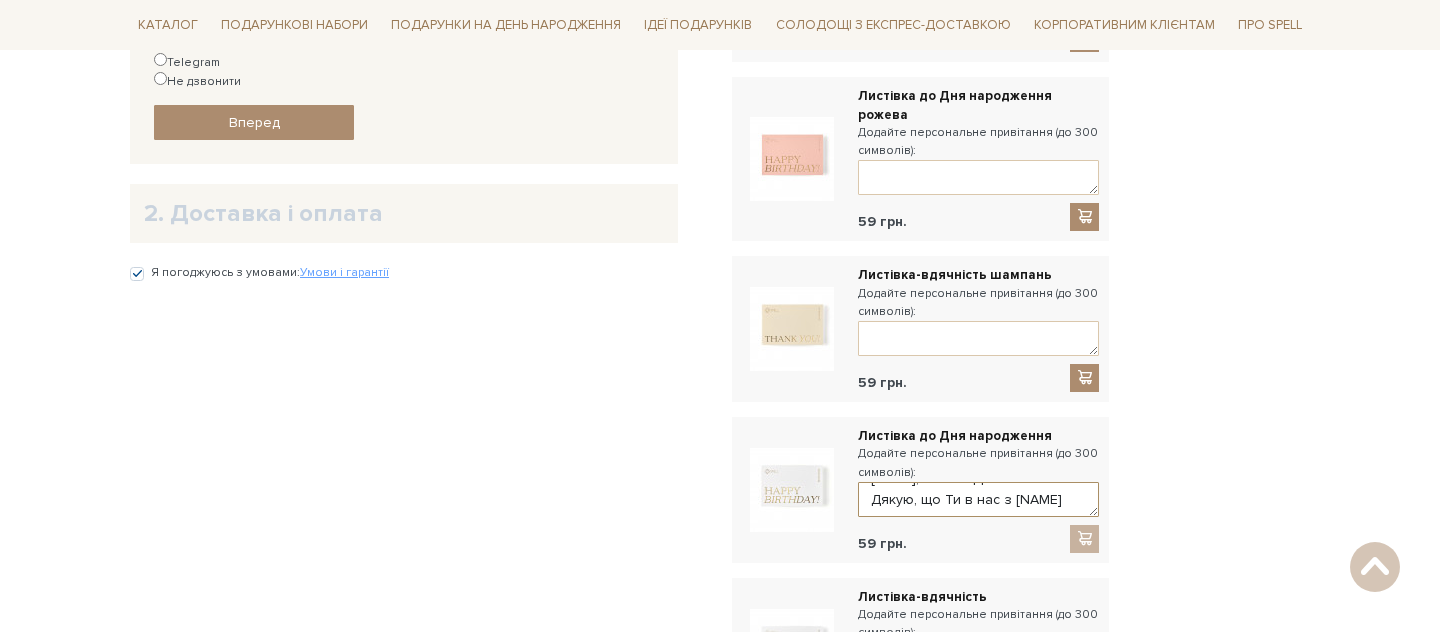 click on "Ірусік, з твоїм Днем!
Дякую, що Ти в нас з Миколкою" at bounding box center (978, 499) 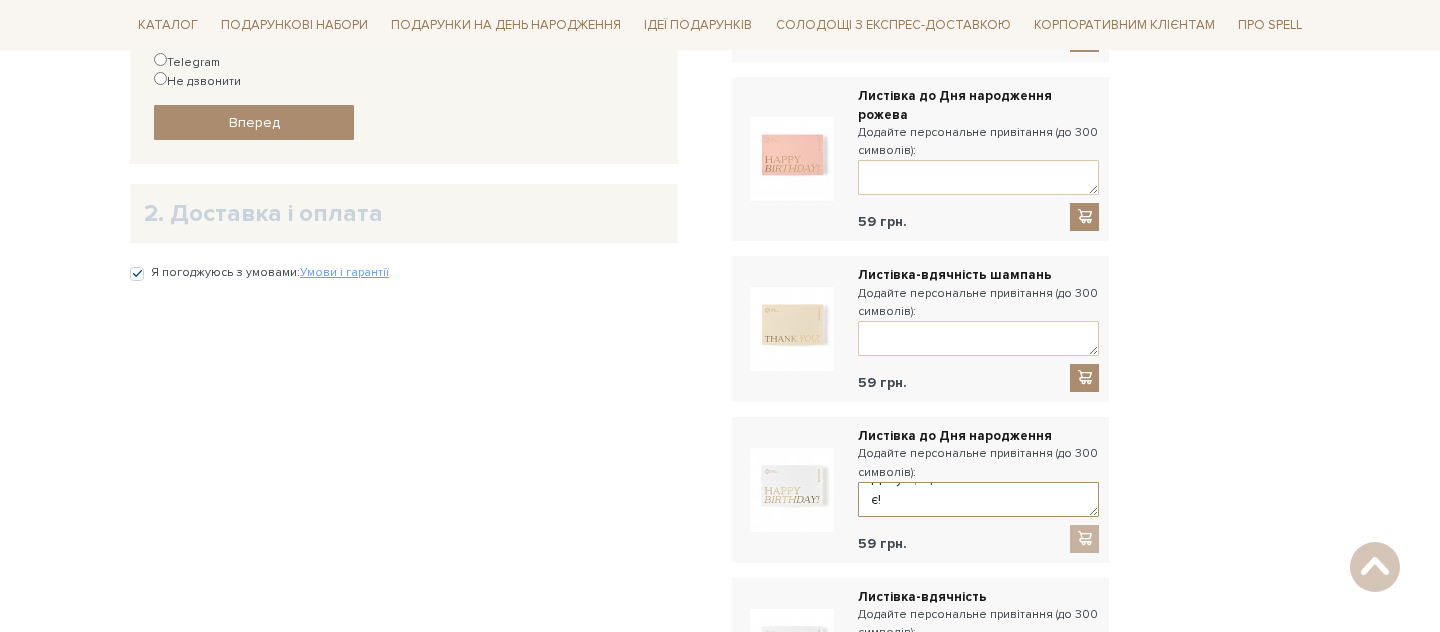 scroll, scrollTop: 76, scrollLeft: 0, axis: vertical 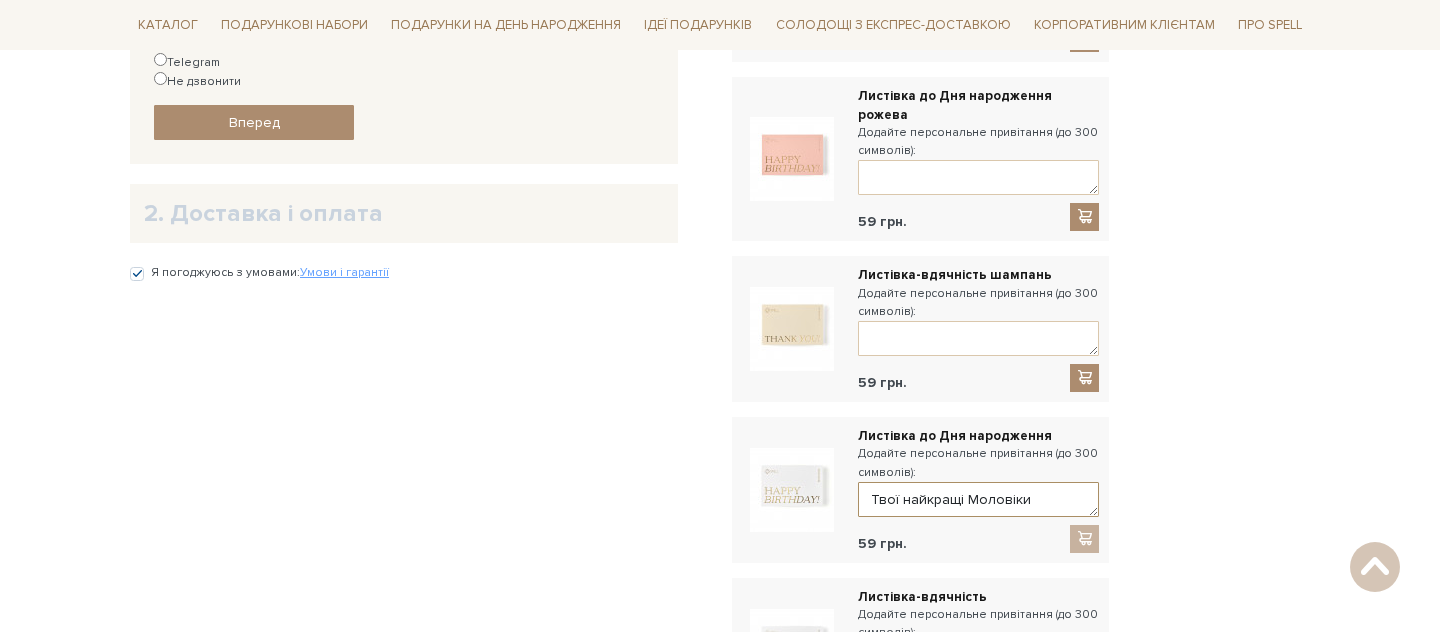 drag, startPoint x: 961, startPoint y: 481, endPoint x: 979, endPoint y: 481, distance: 18 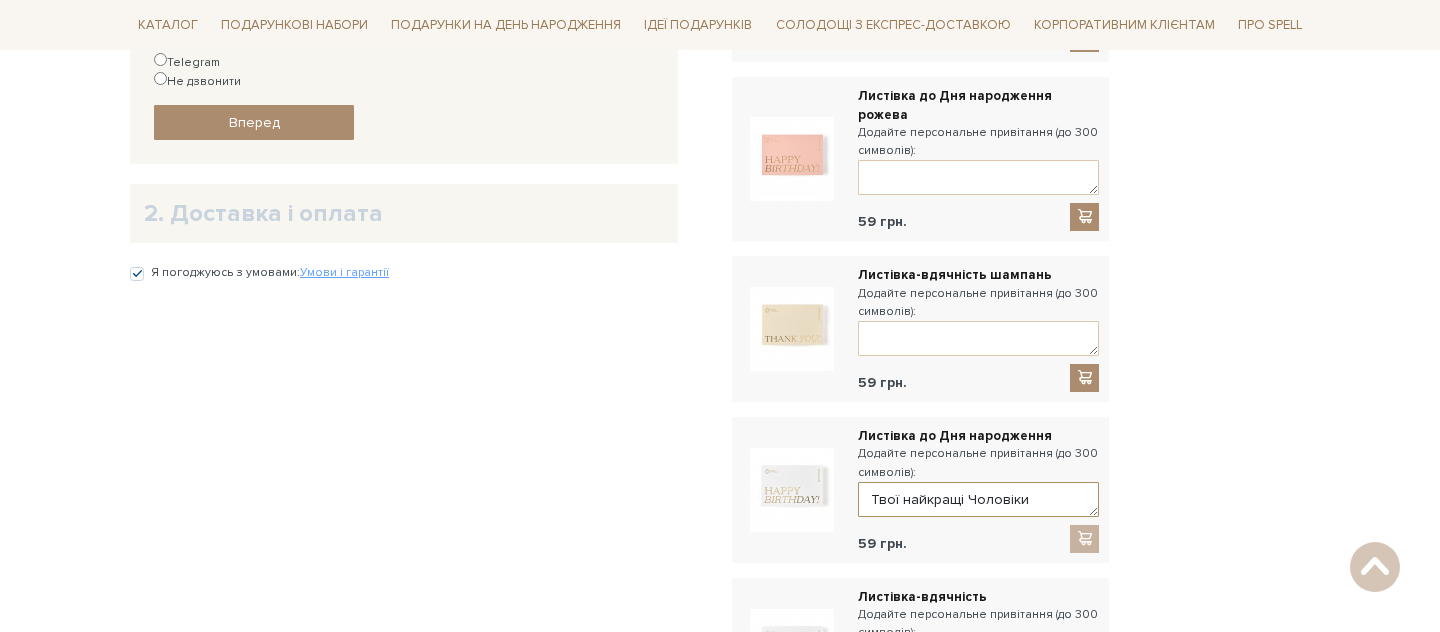drag, startPoint x: 1025, startPoint y: 486, endPoint x: 963, endPoint y: 479, distance: 62.39391 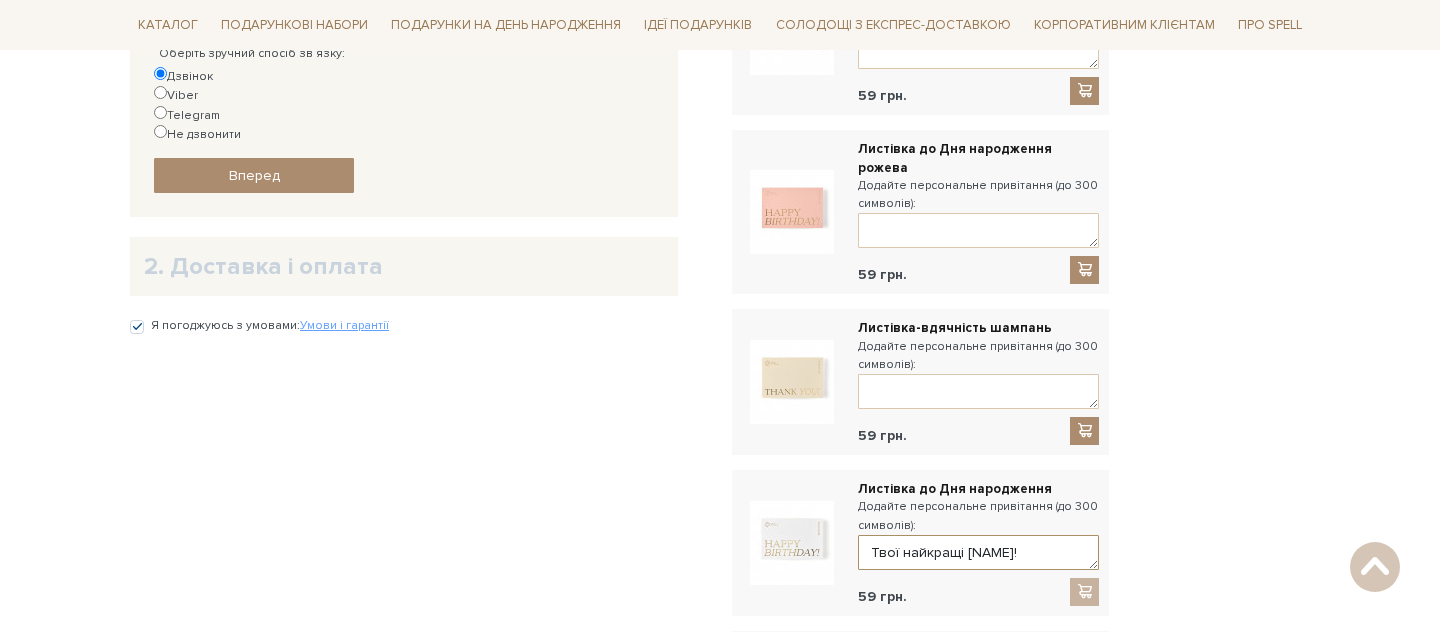 scroll, scrollTop: 878, scrollLeft: 0, axis: vertical 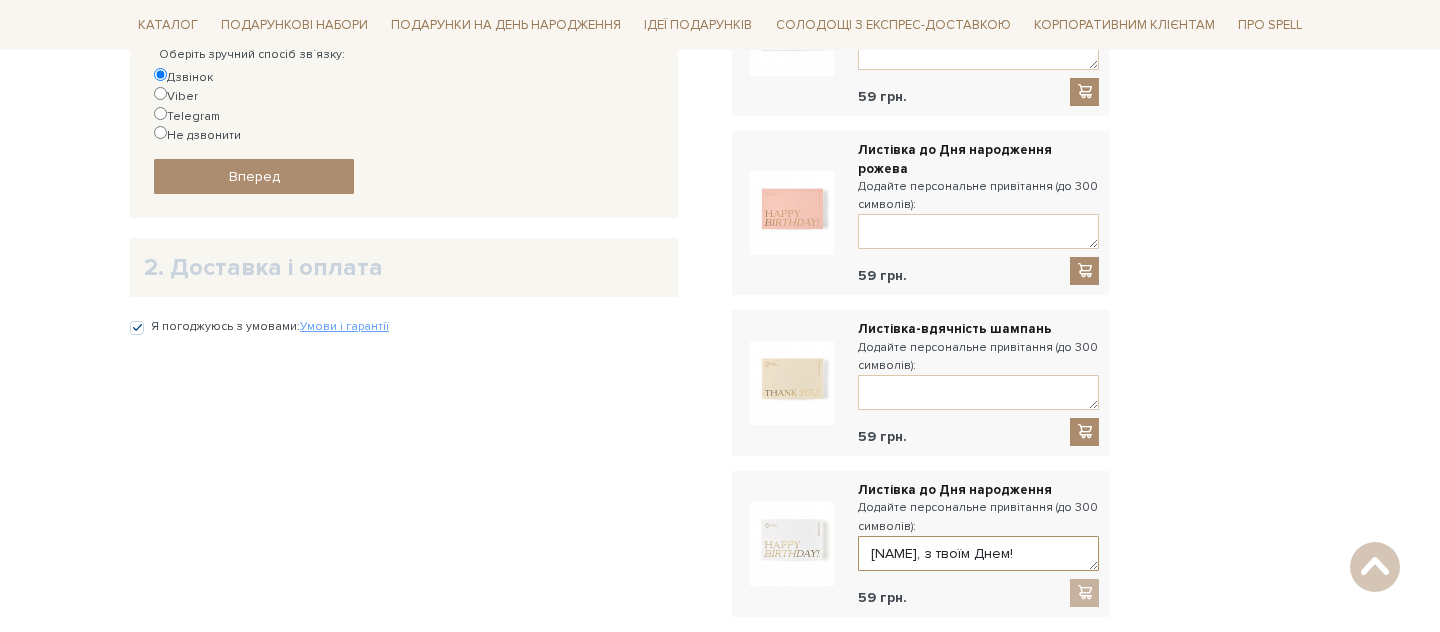 click on "Ірусік, з твоїм Днем!
Дякую, що Ти в нас з Миколкою є!
Твої найкращі Чоловіки!" at bounding box center [978, 553] 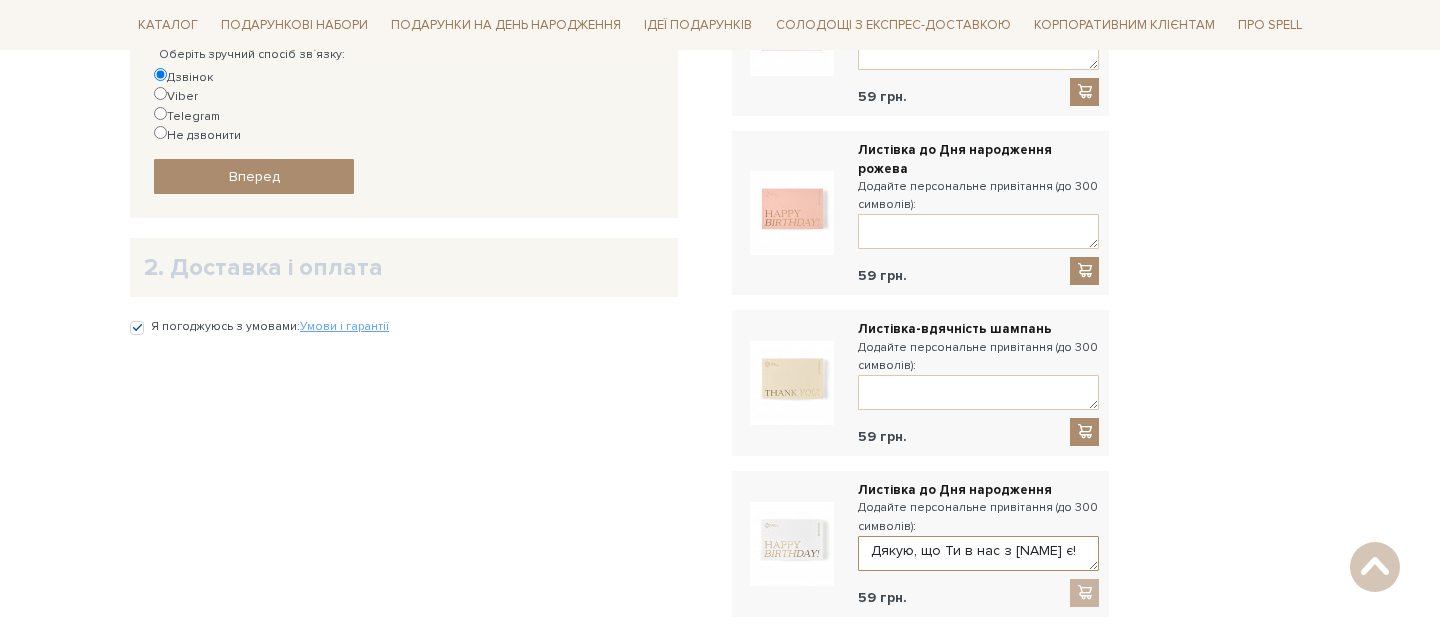 scroll, scrollTop: 105, scrollLeft: 0, axis: vertical 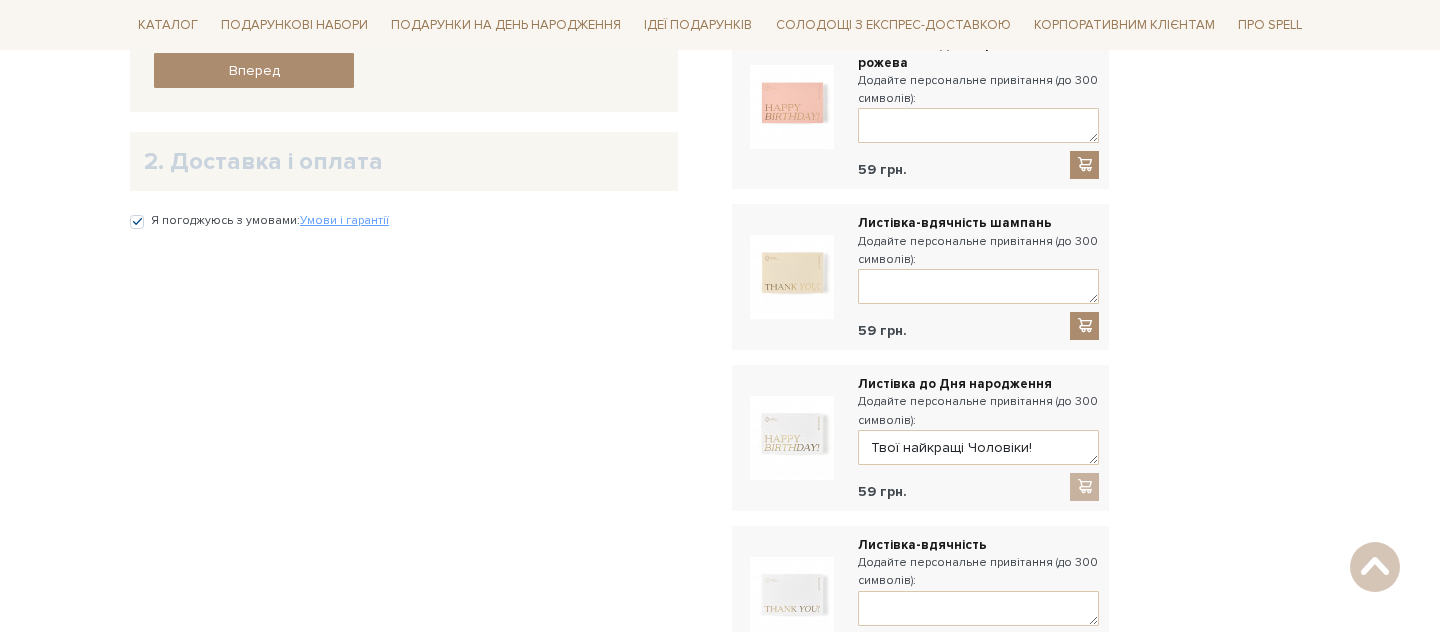 click at bounding box center (1085, 487) 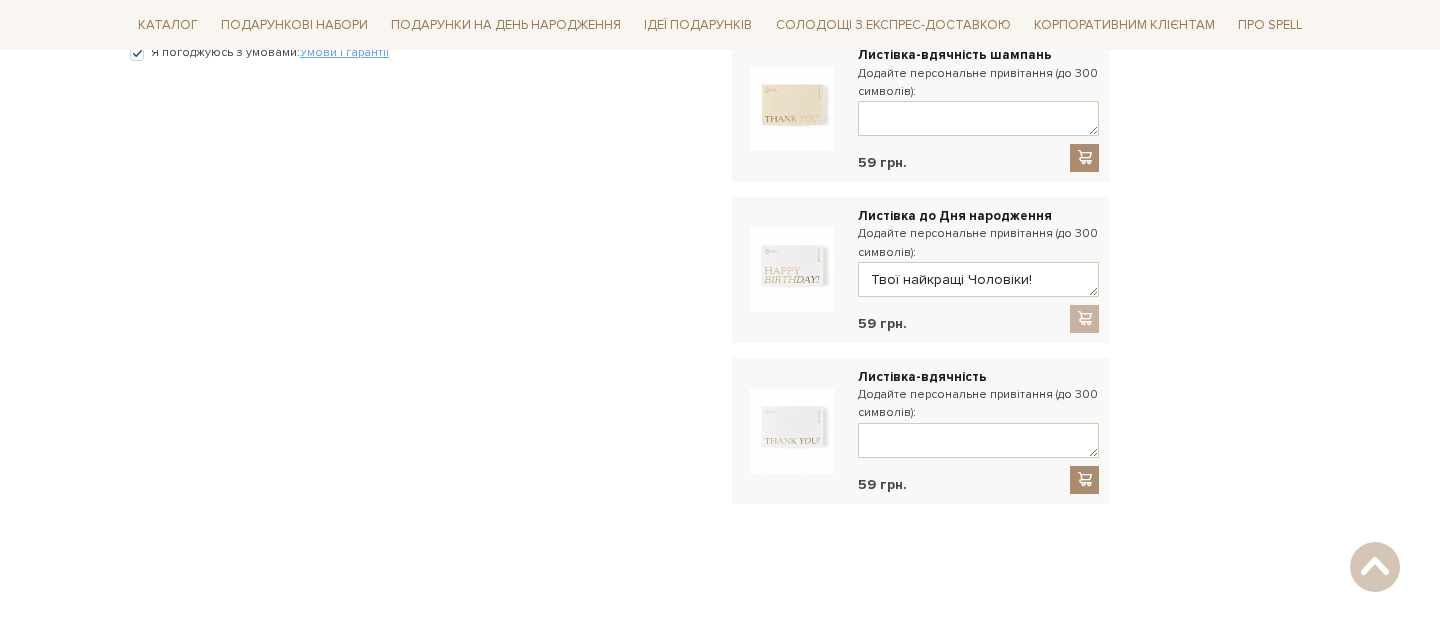 scroll, scrollTop: 1198, scrollLeft: 0, axis: vertical 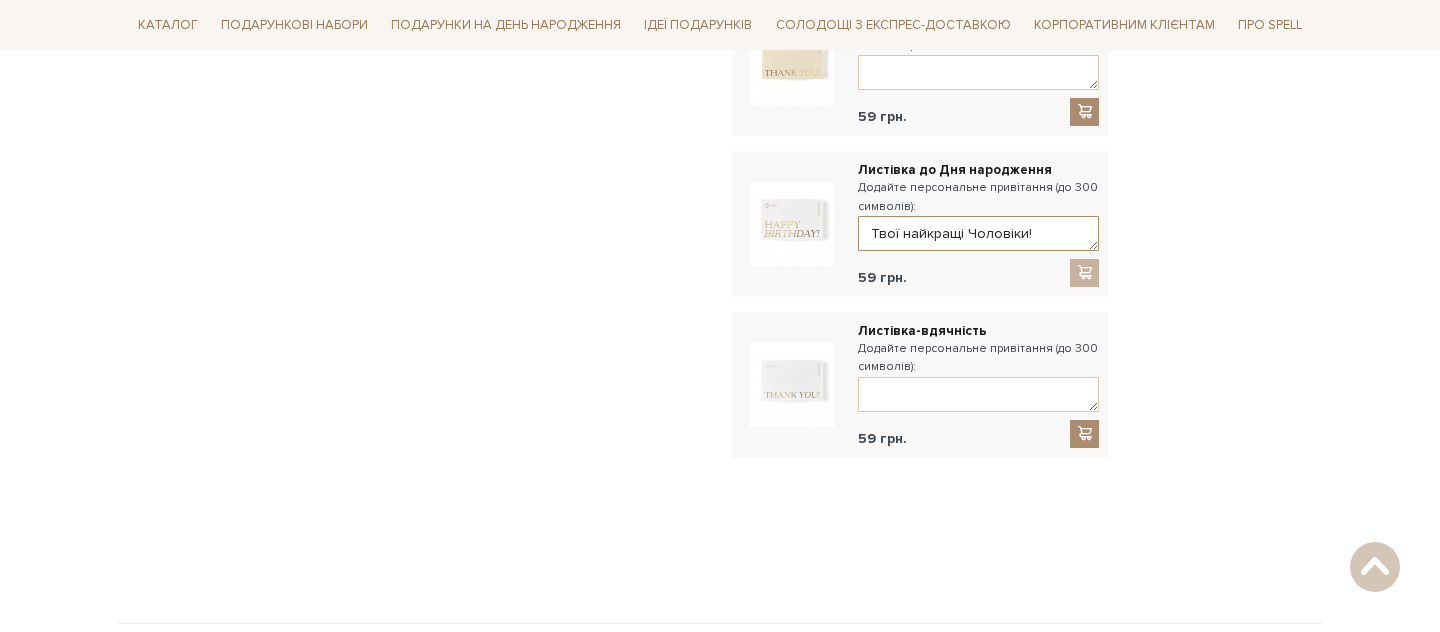 click on "Ірусік, з твоїм Днем!
Дякую, що Ти в нас з Миколкою є!
Твої найкращі Чоловіки!" at bounding box center (978, 233) 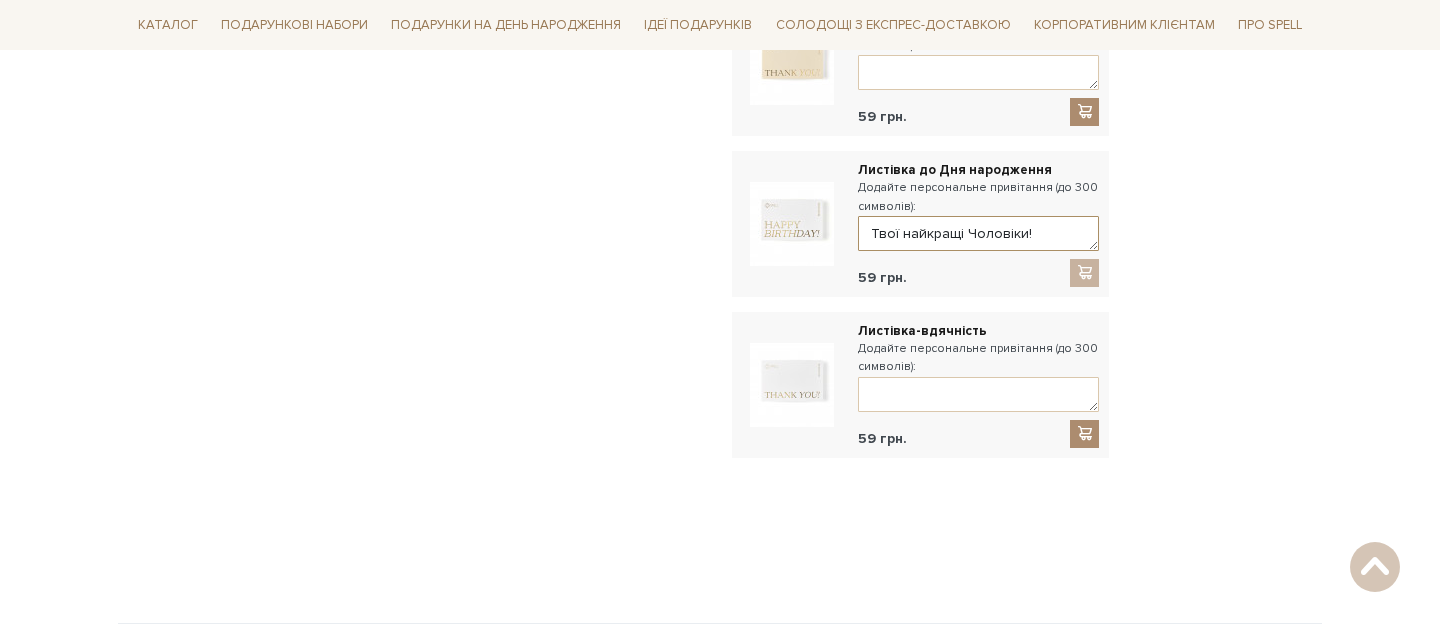 scroll, scrollTop: 1193, scrollLeft: 0, axis: vertical 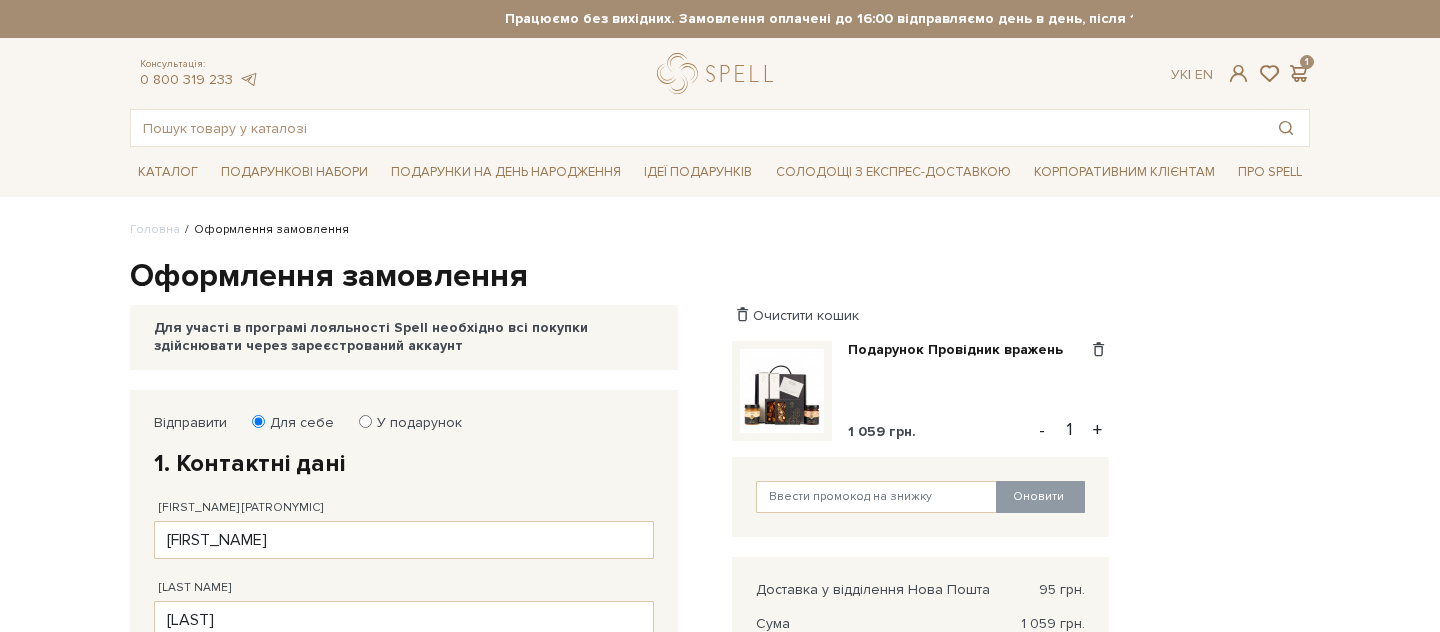 type on "Ірусік, з твоїм Днем!
Дякую, що Ти в нас з Миколкою є!
Твої найкращі Чоловіки!" 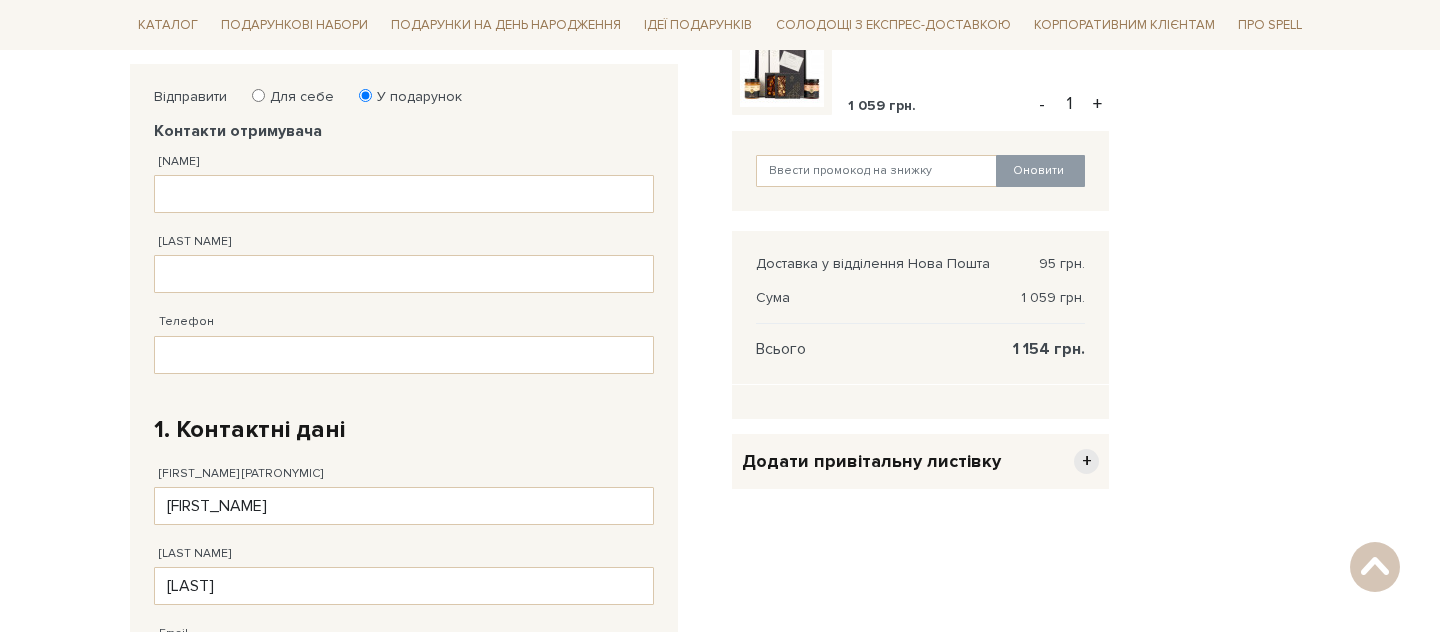 scroll, scrollTop: 300, scrollLeft: 0, axis: vertical 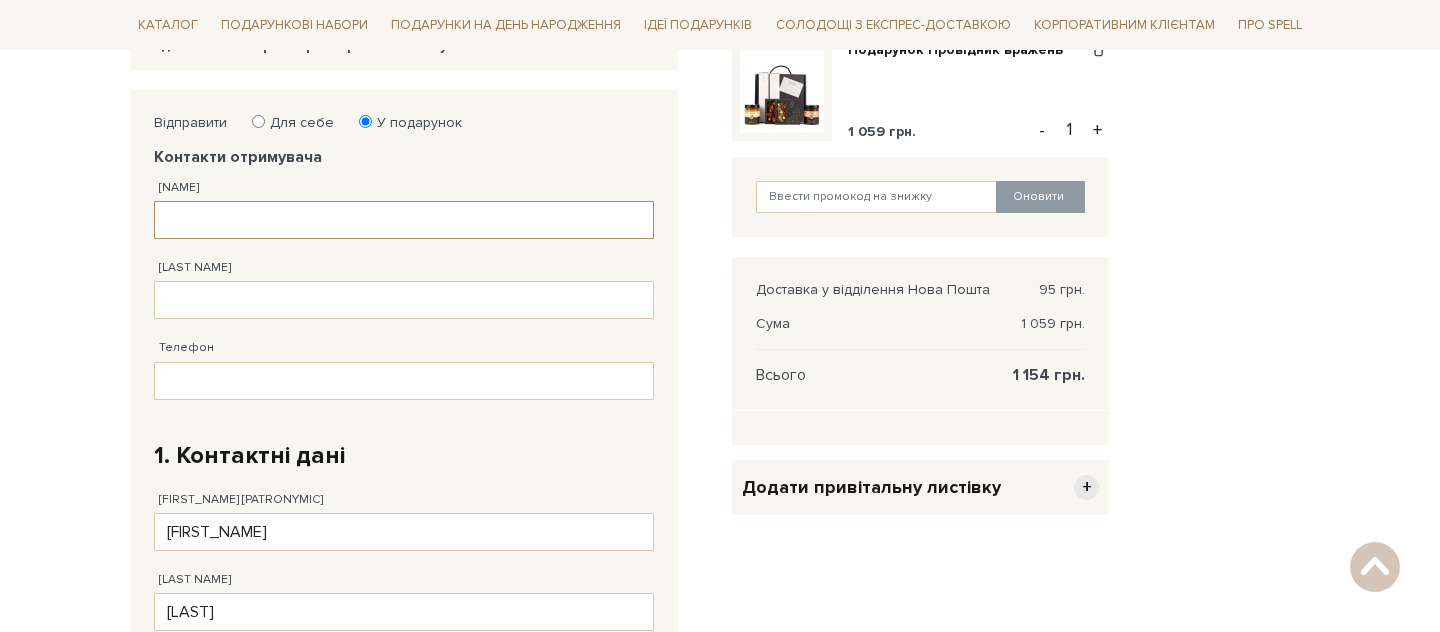 click on "Ім'я" at bounding box center [404, 220] 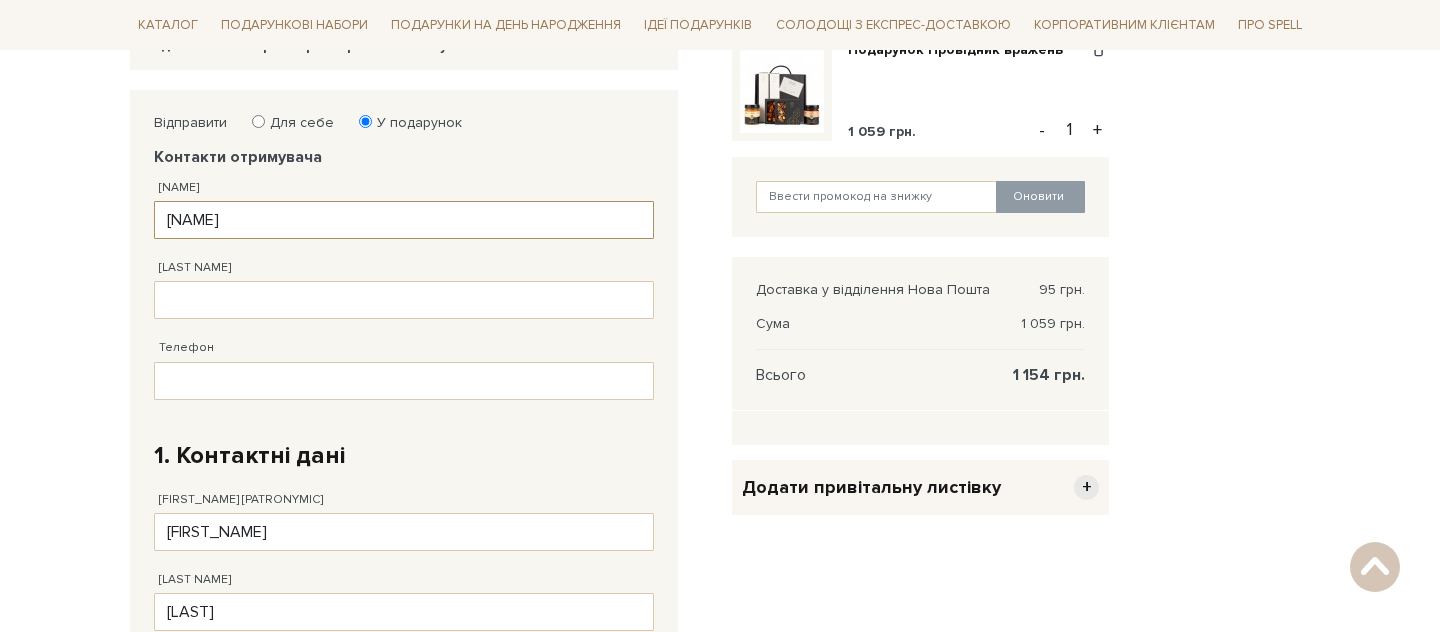 type on "Р" 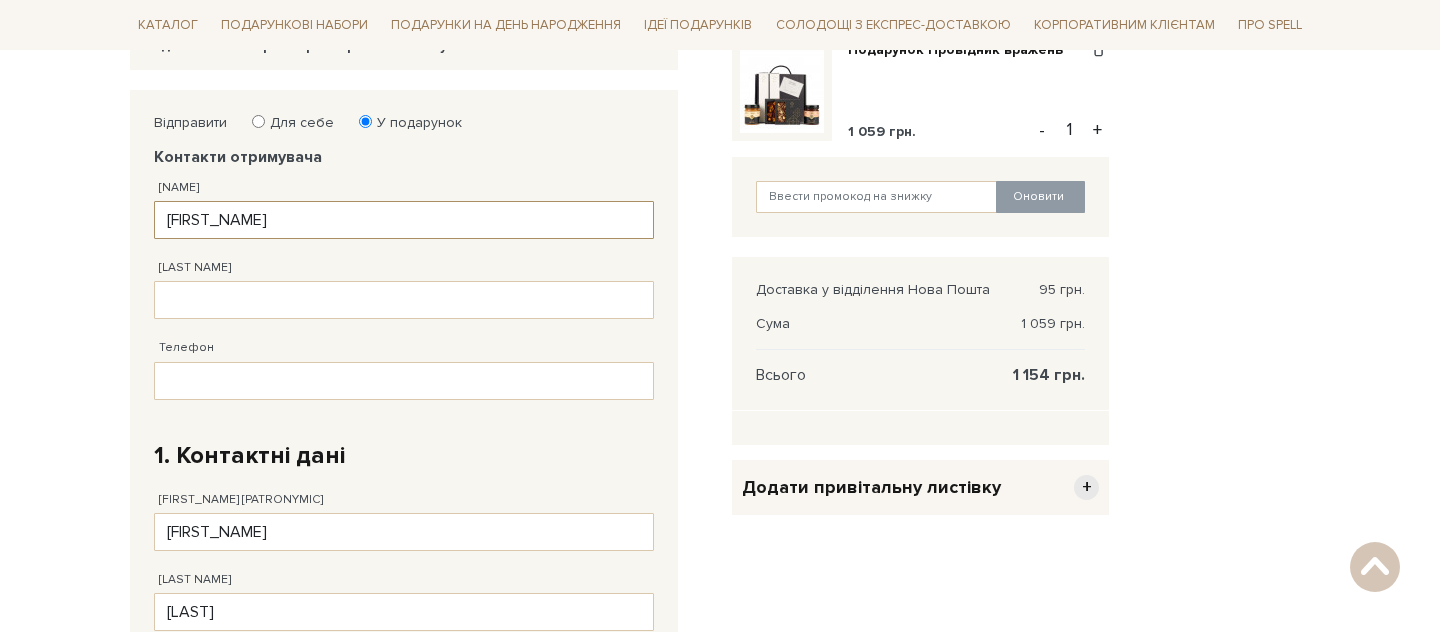 type on "[FIRST]" 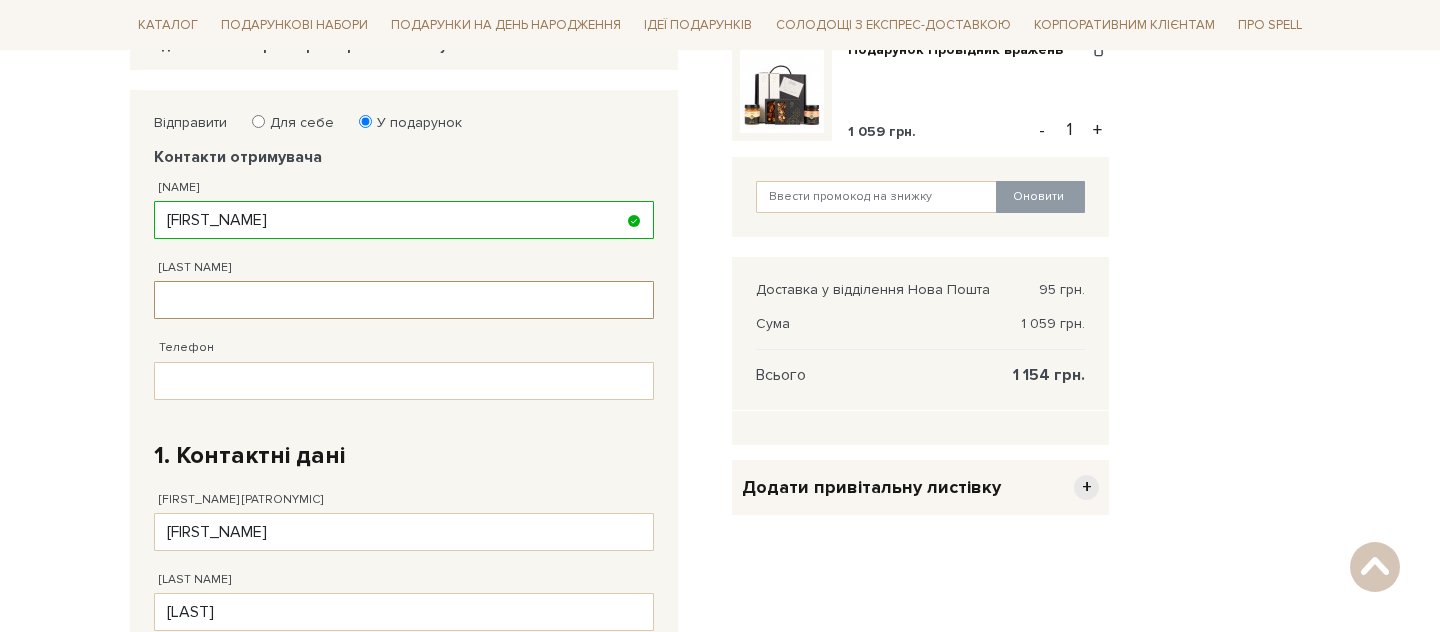 click on "[LAST]" at bounding box center (404, 300) 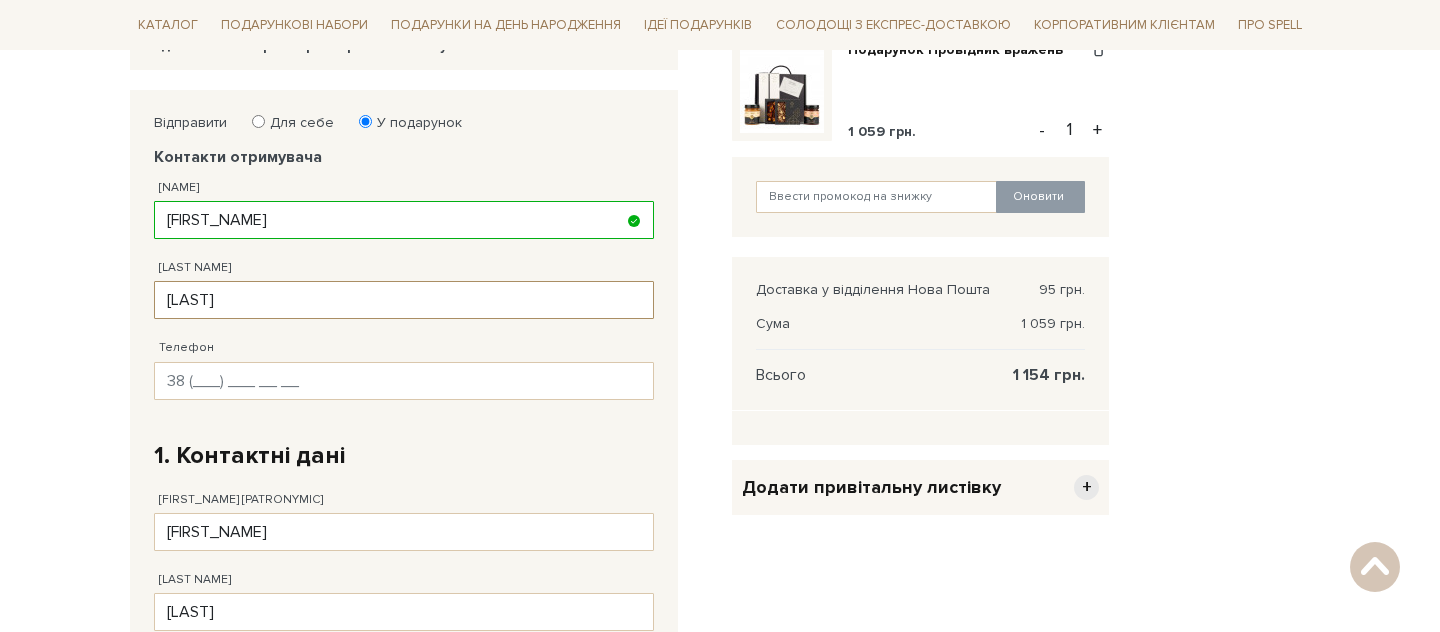 type on "[LAST]" 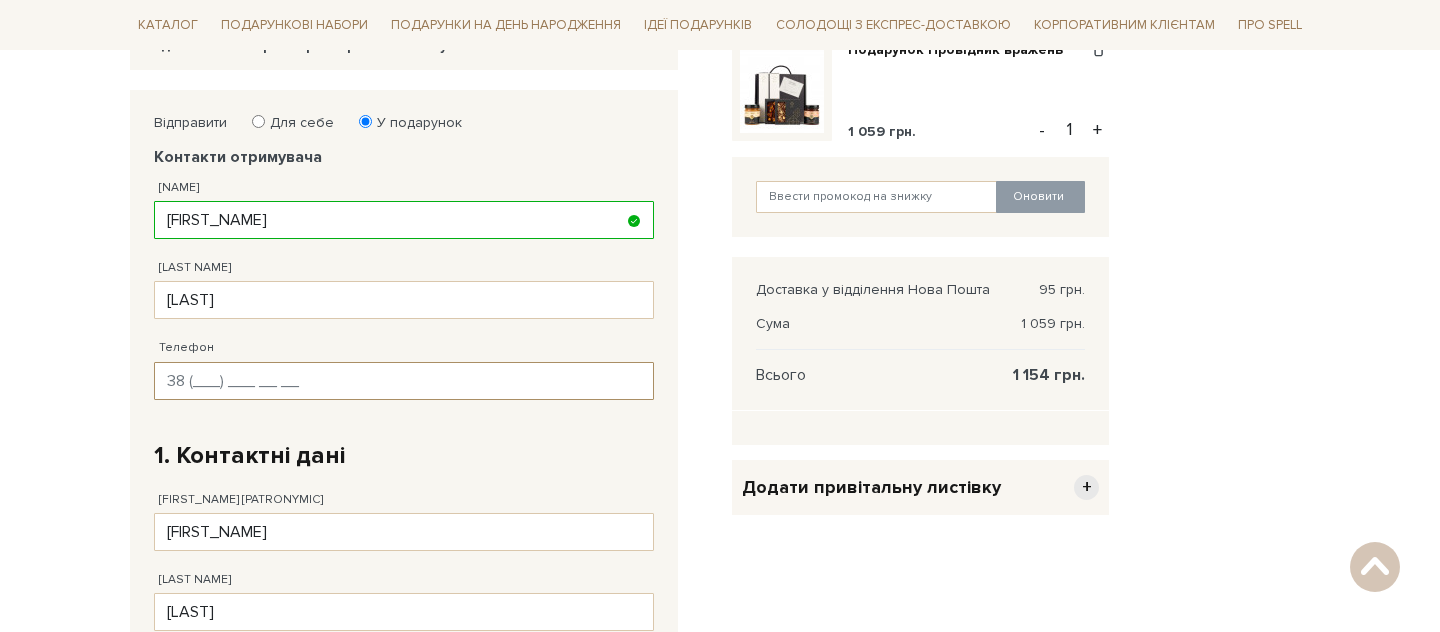 click on "Телефон" at bounding box center (404, 381) 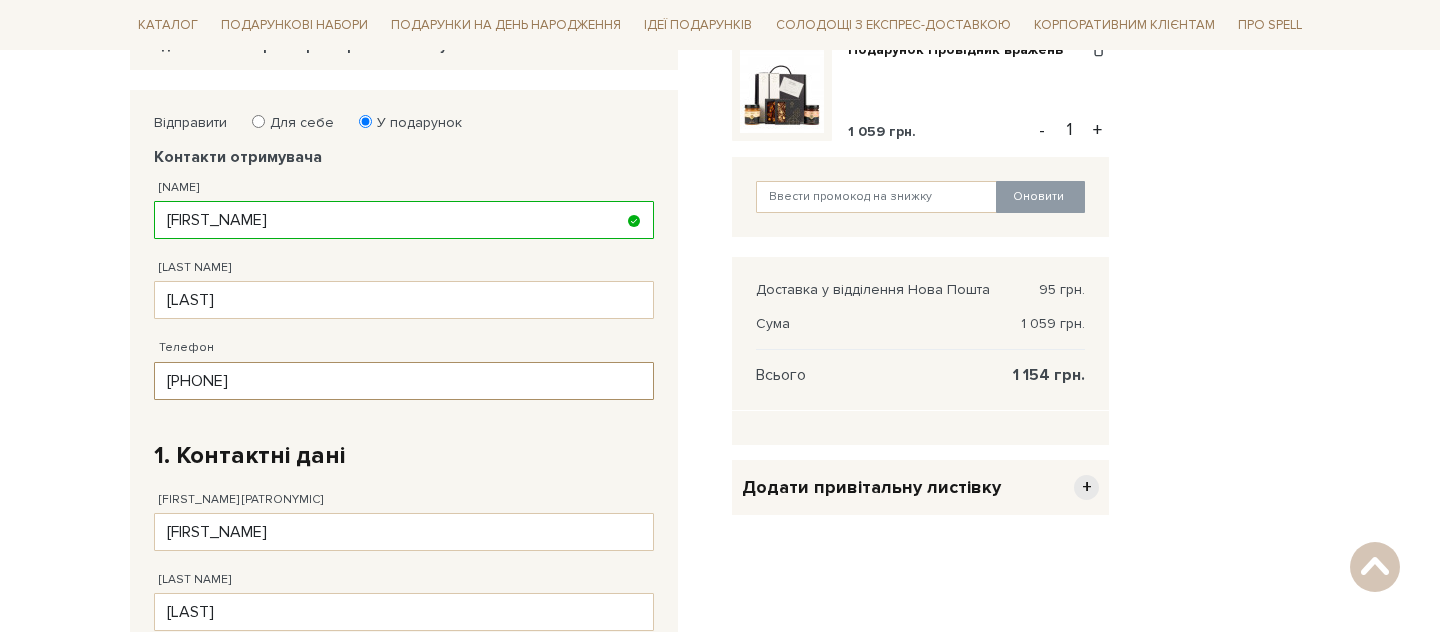 type on "[PHONE]" 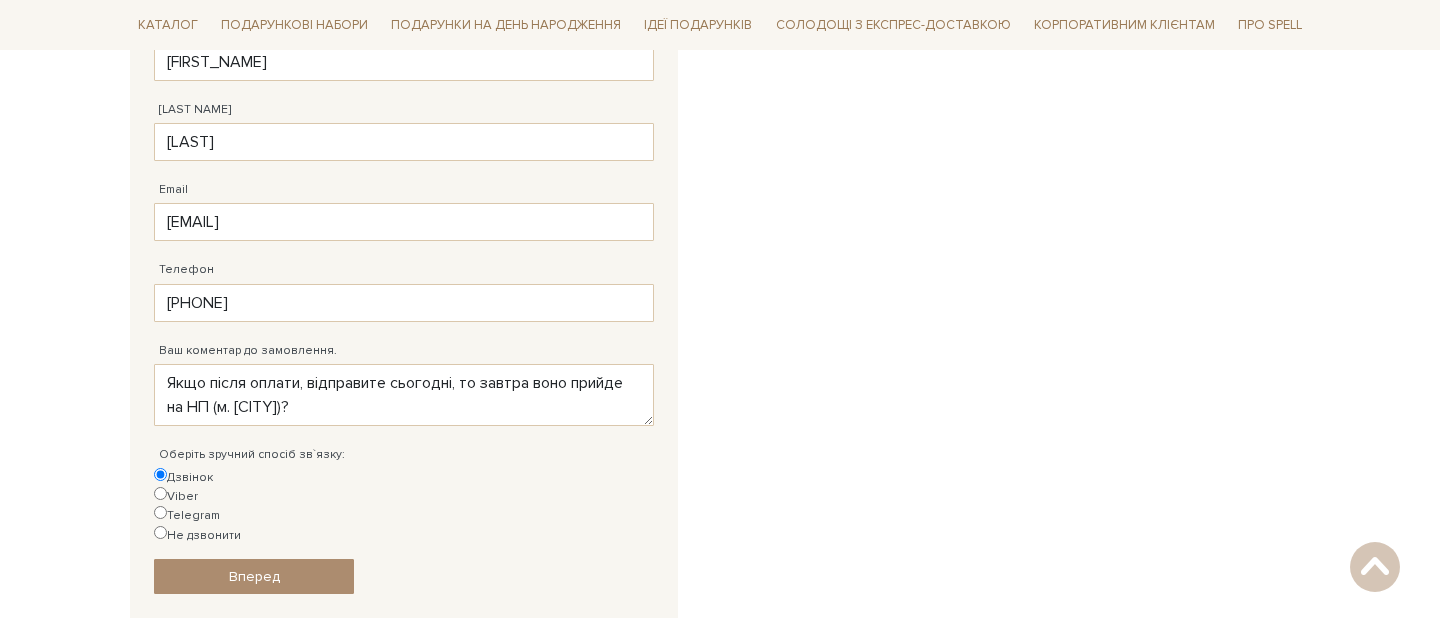 scroll, scrollTop: 871, scrollLeft: 0, axis: vertical 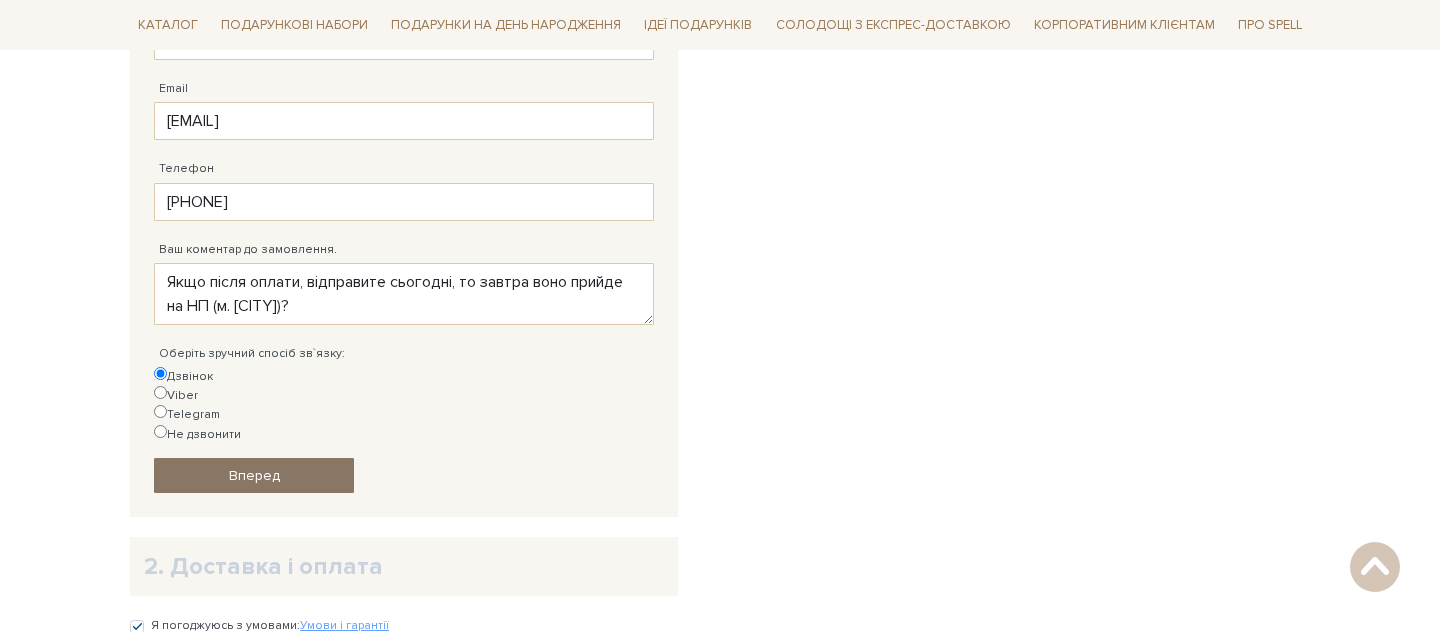 click on "Вперед" at bounding box center [254, 475] 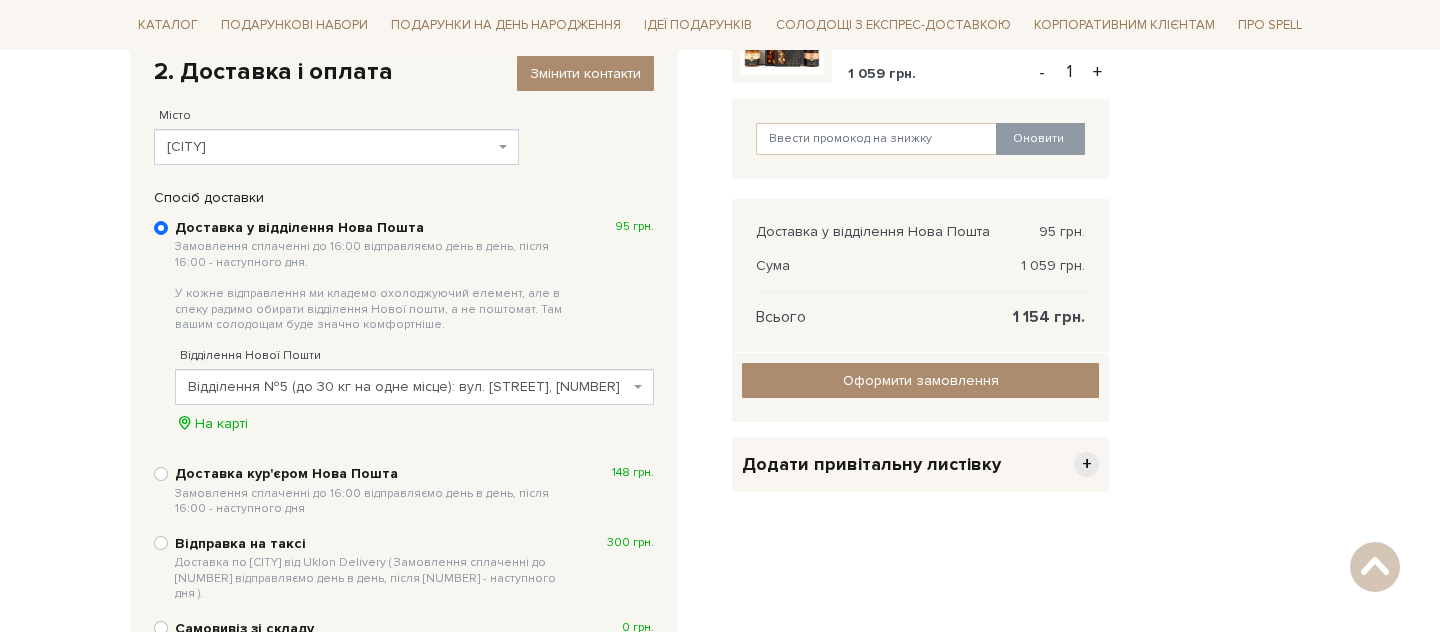 scroll, scrollTop: 357, scrollLeft: 0, axis: vertical 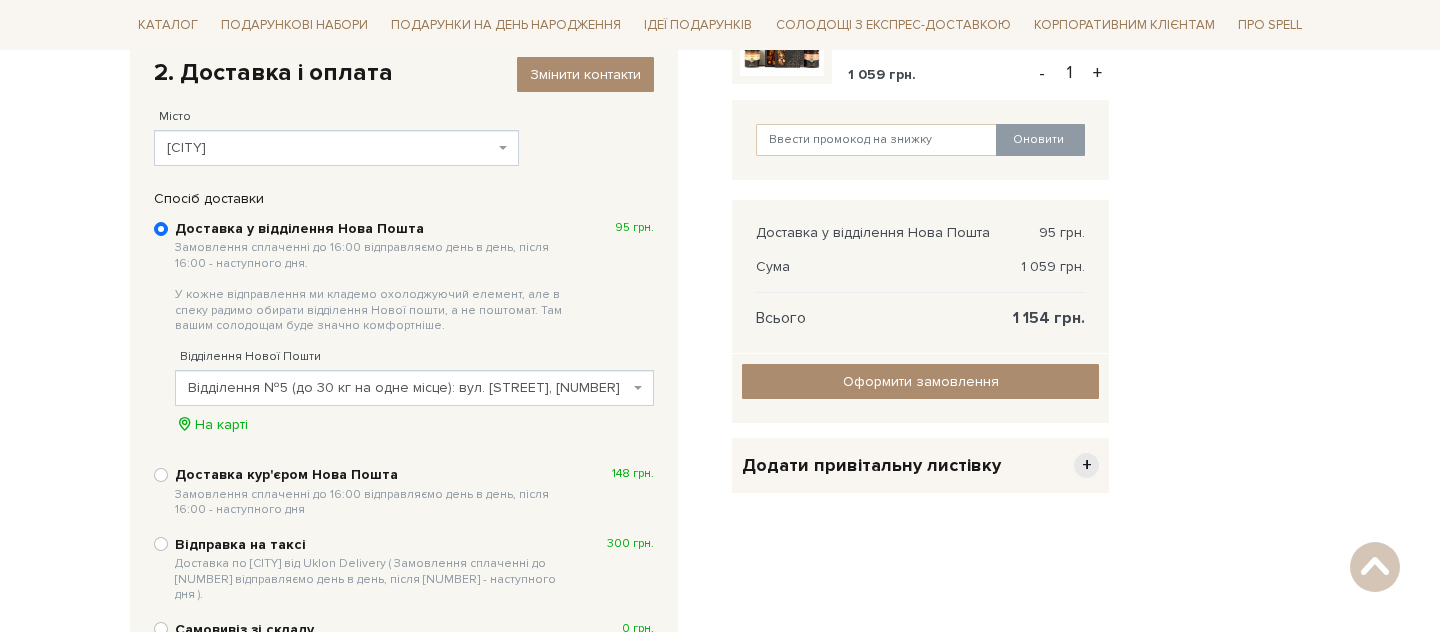 click on "+" at bounding box center [1086, 465] 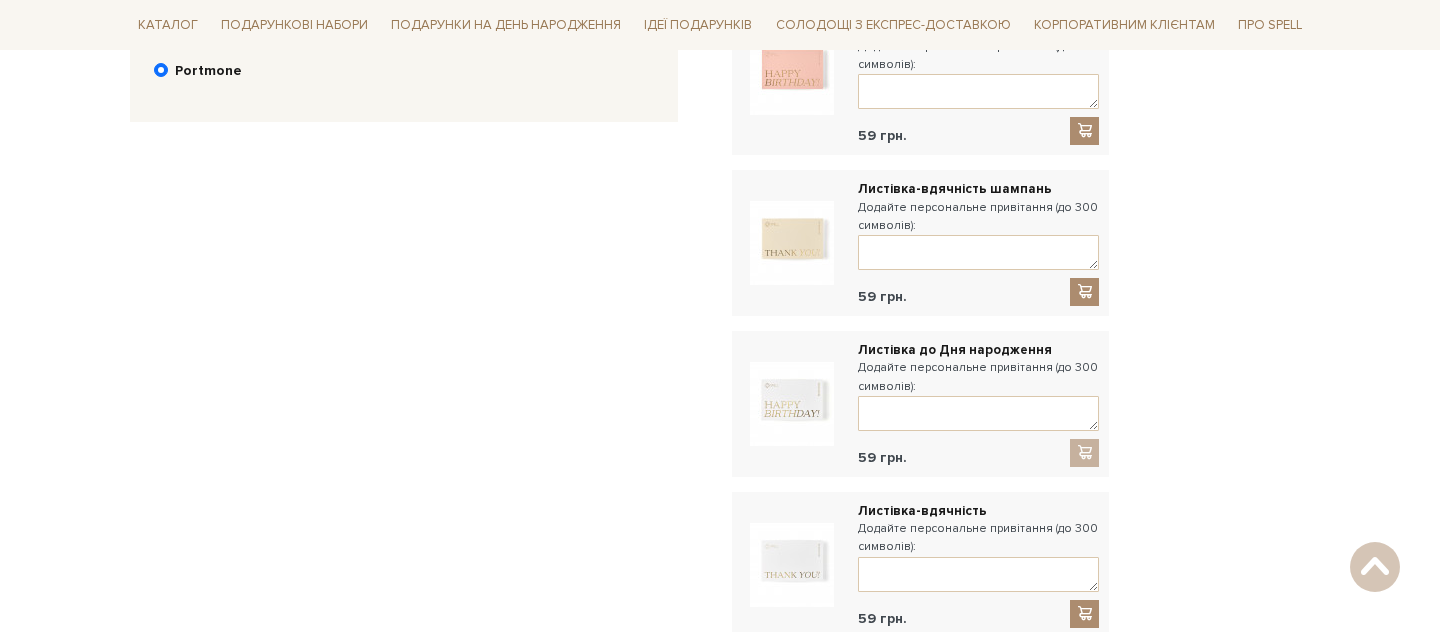 scroll, scrollTop: 1093, scrollLeft: 0, axis: vertical 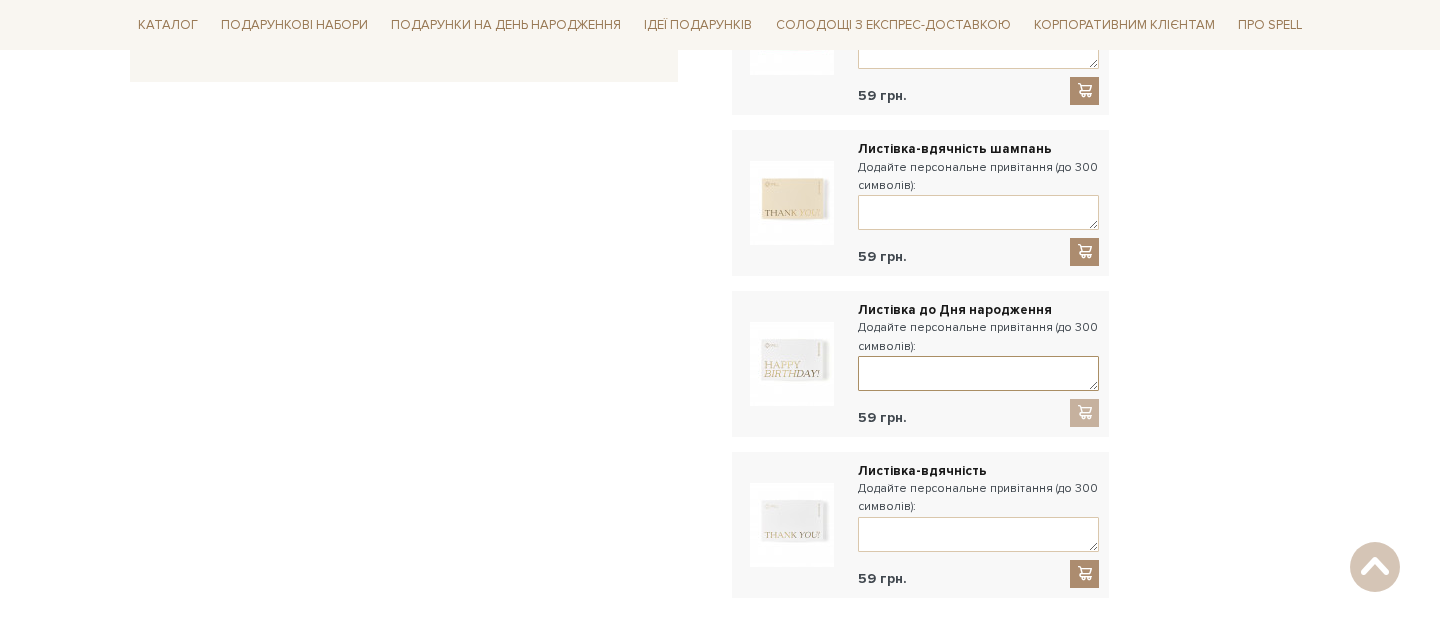 click at bounding box center [978, 373] 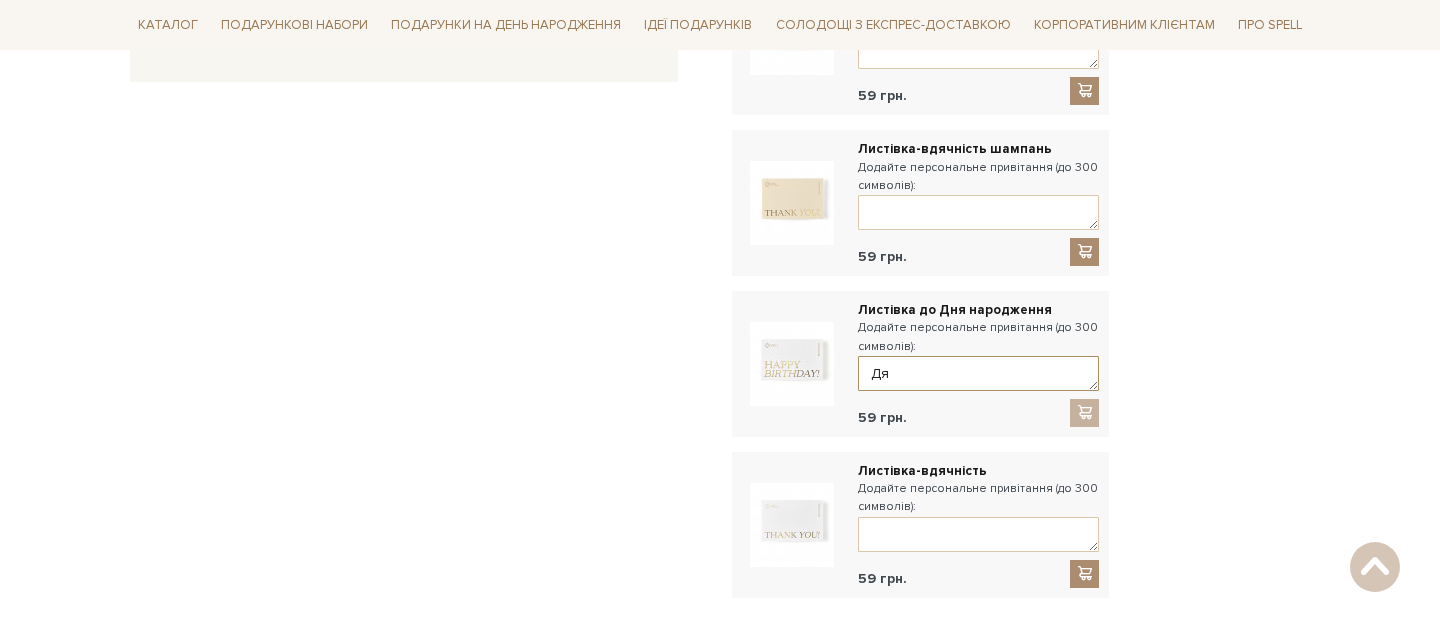 type on "Д" 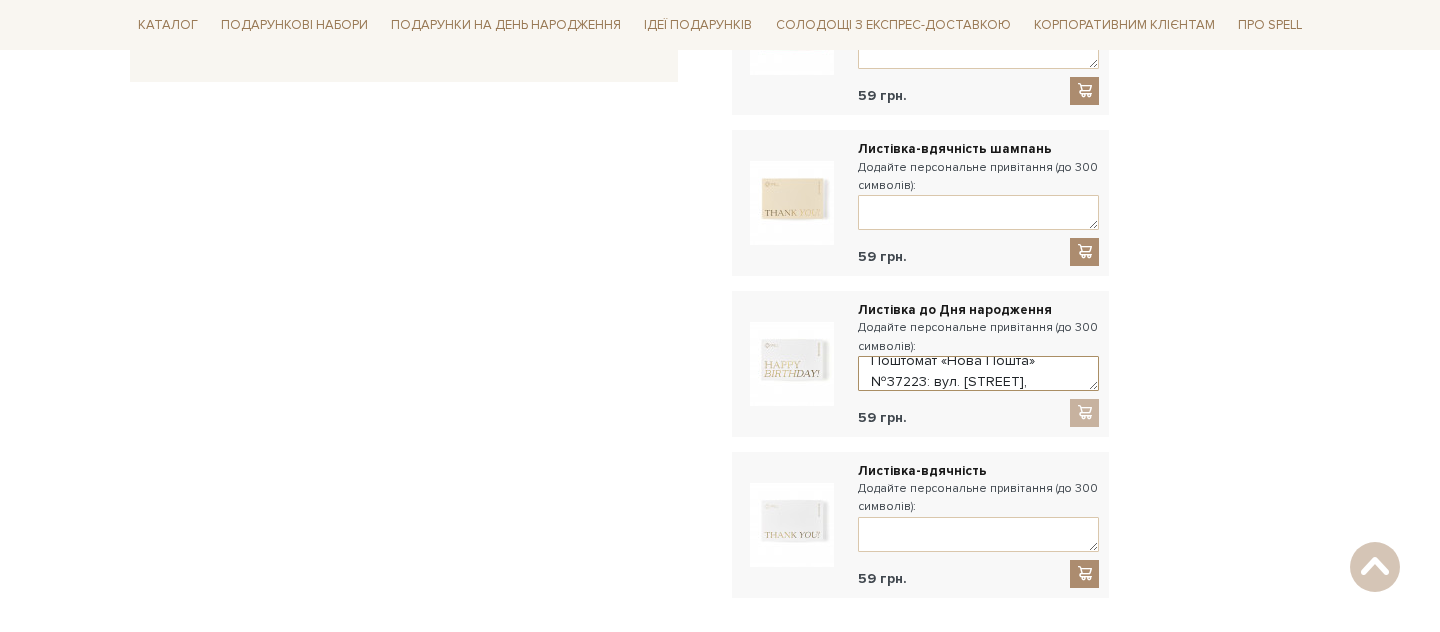 scroll, scrollTop: 34, scrollLeft: 0, axis: vertical 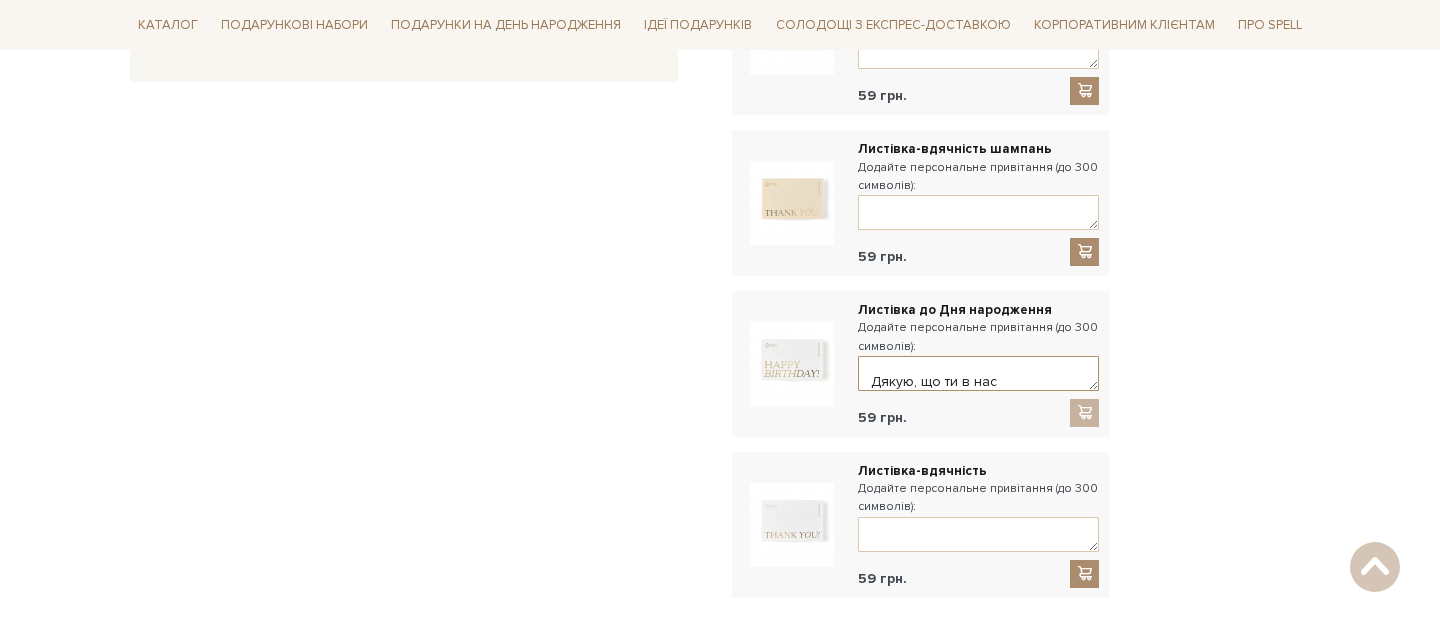 click on "Ірусік, ще раз з твоїм Днем!
Дякую, що ти в нас" at bounding box center [978, 373] 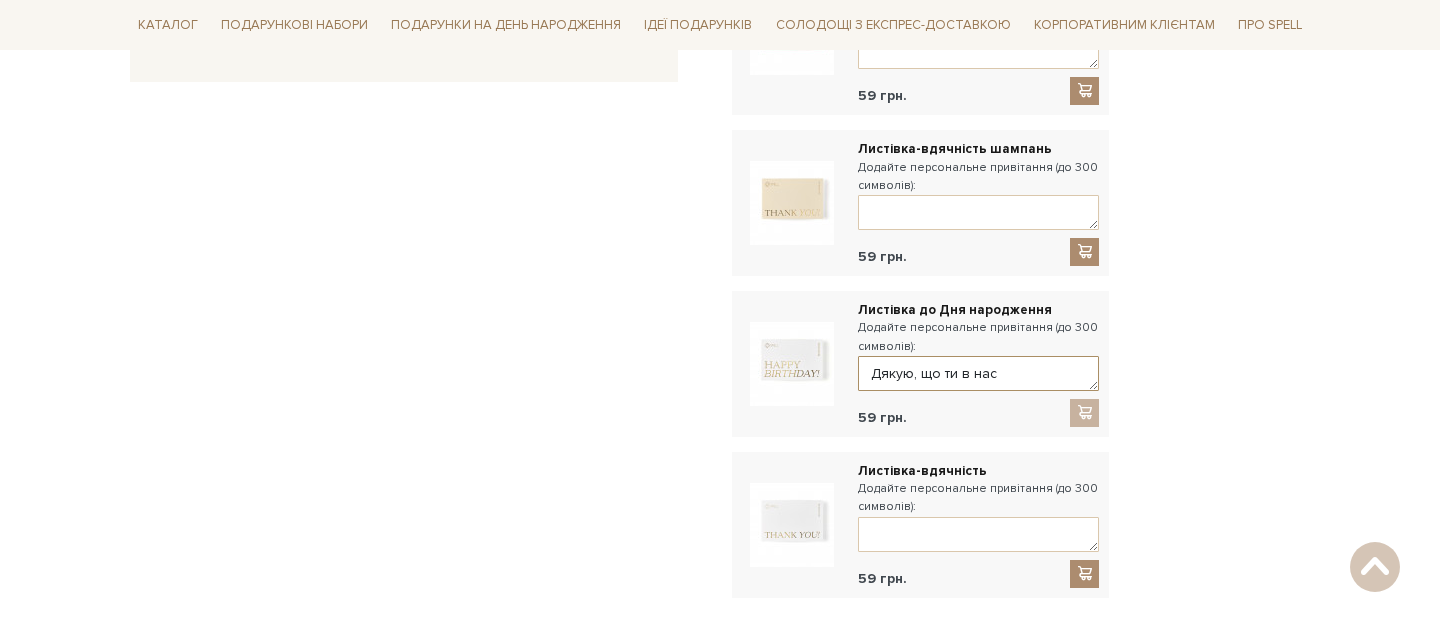 drag, startPoint x: 945, startPoint y: 362, endPoint x: 997, endPoint y: 362, distance: 52 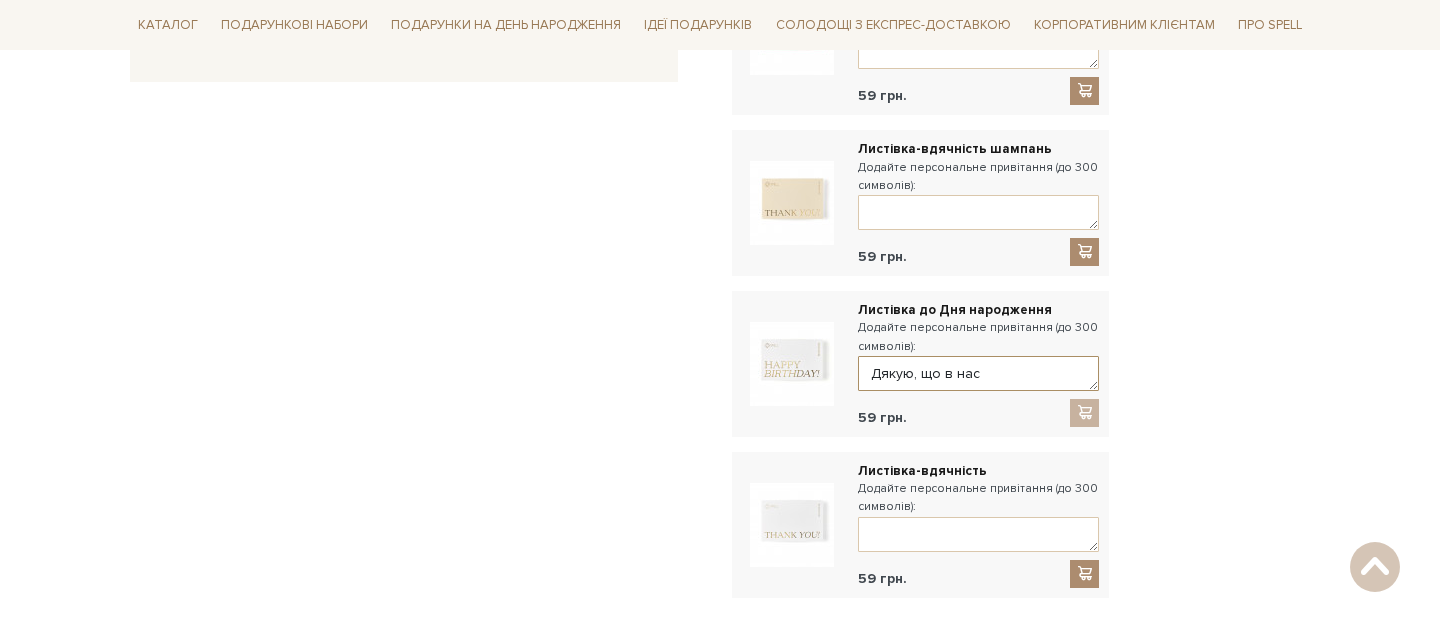 click on "Ірусік, ще раз з твоїм Днем!
Дякую, що в нас" at bounding box center (978, 373) 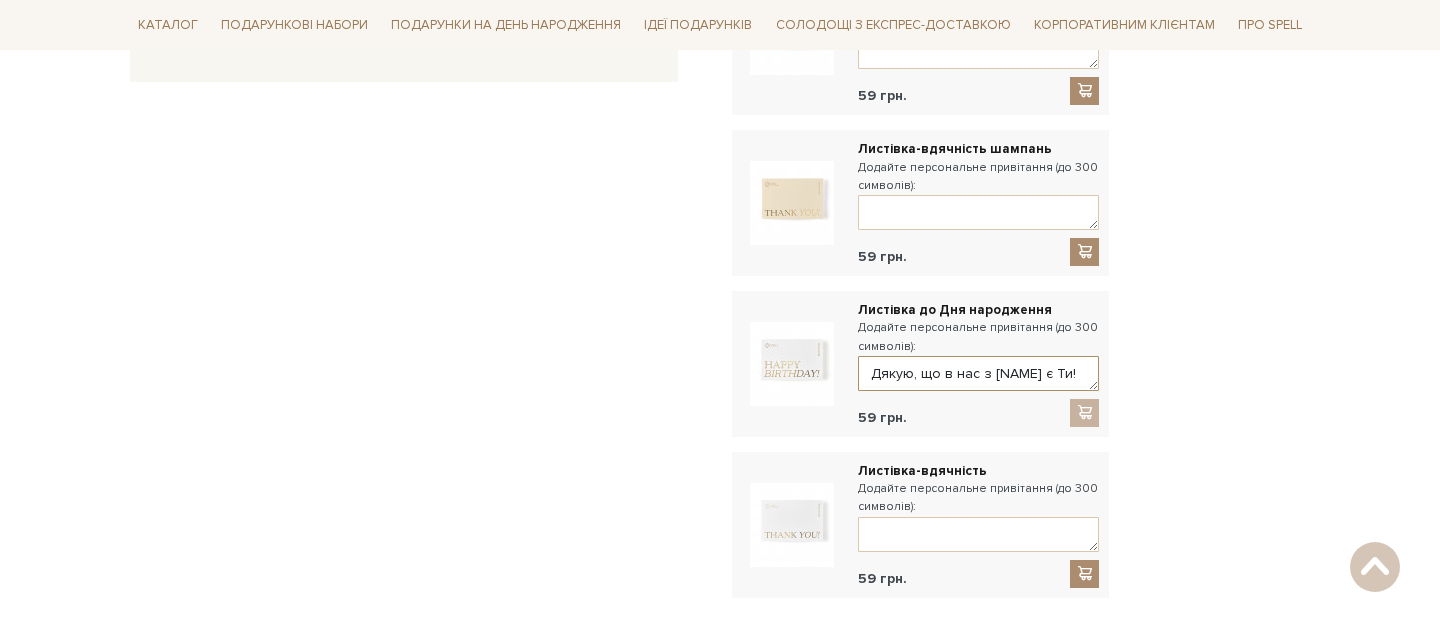 scroll, scrollTop: 84, scrollLeft: 0, axis: vertical 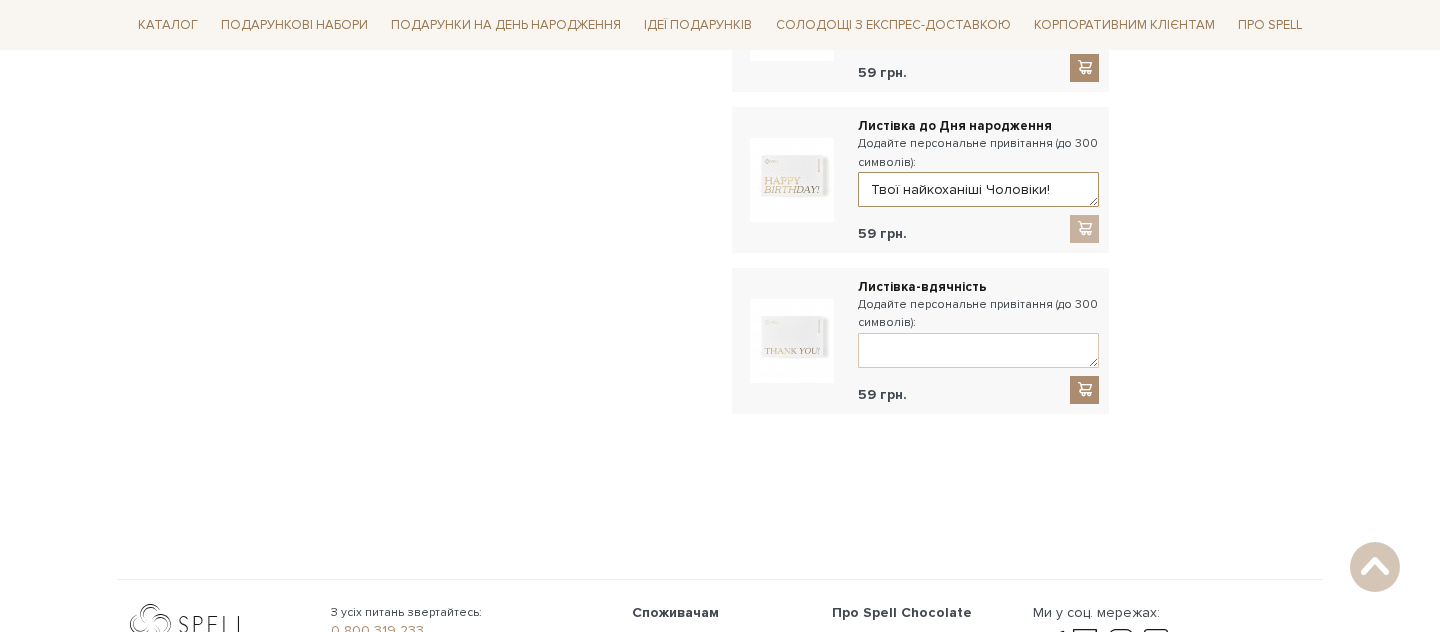 type on "Ірусік, ще раз з твоїм Днем!
Дякую, що в нас з Миколкою є Ти!
Твої найкоханіші Чоловіки!" 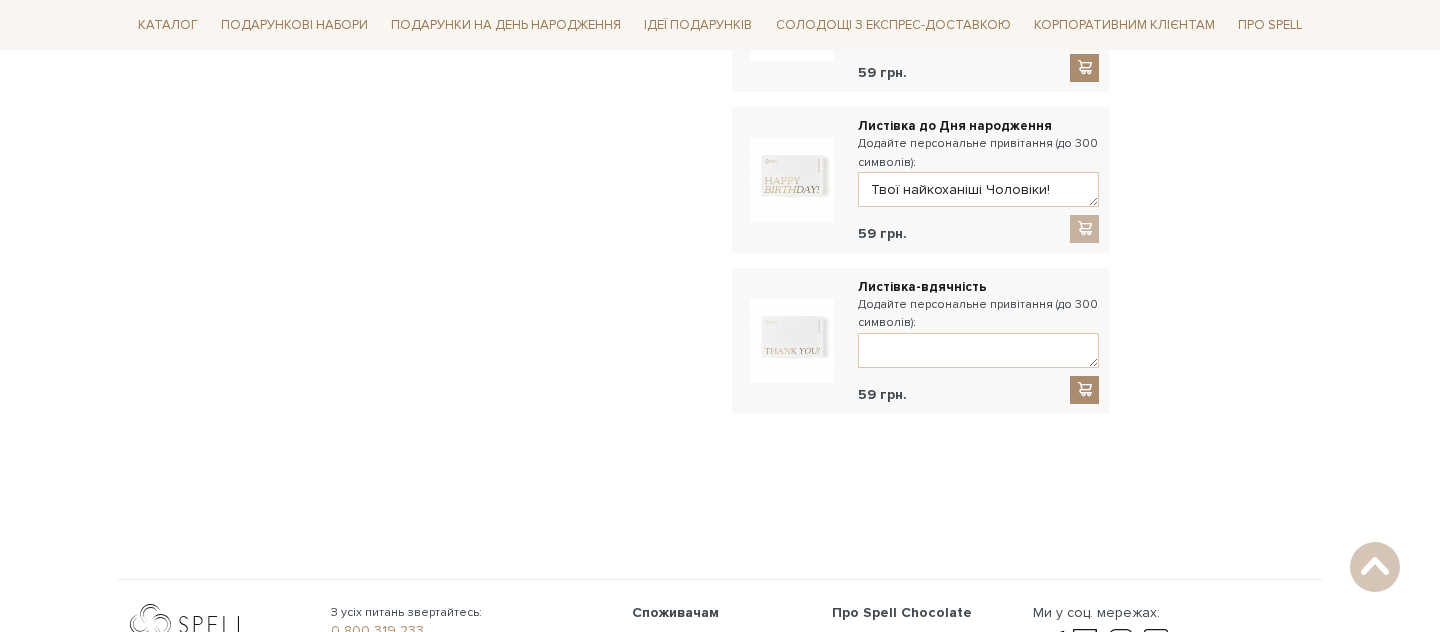 click at bounding box center [1085, 229] 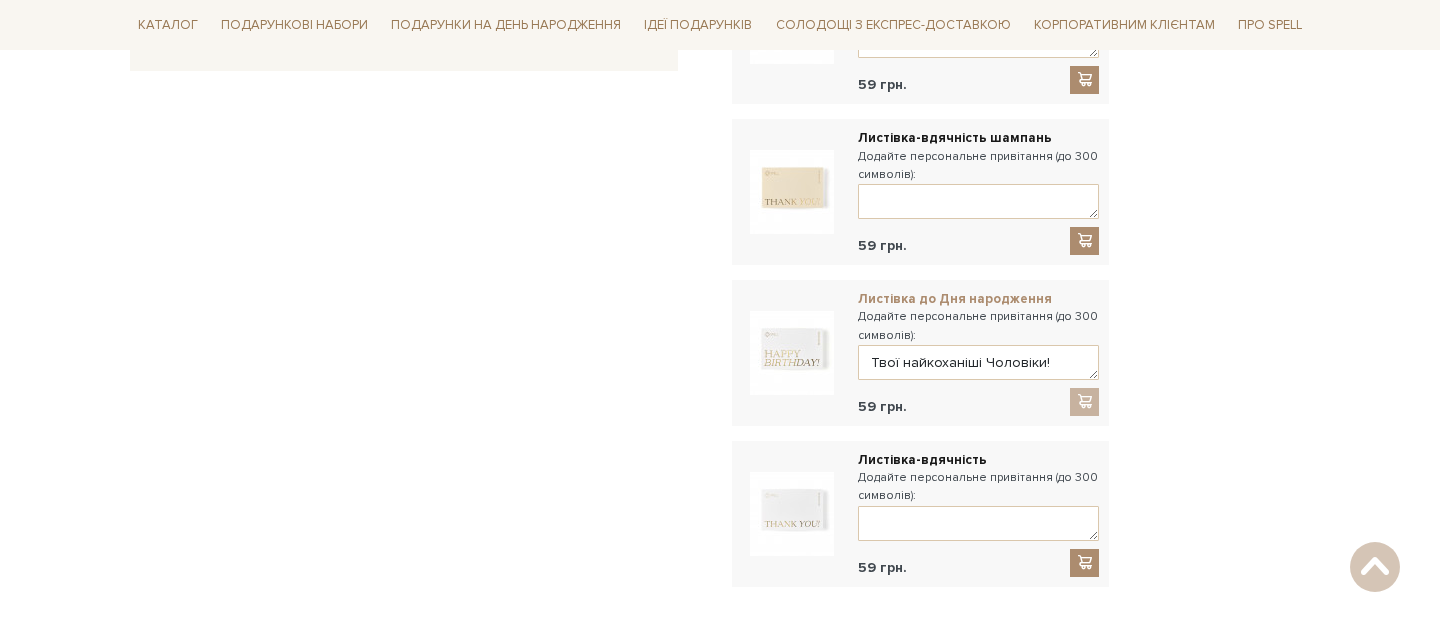 scroll, scrollTop: 1098, scrollLeft: 0, axis: vertical 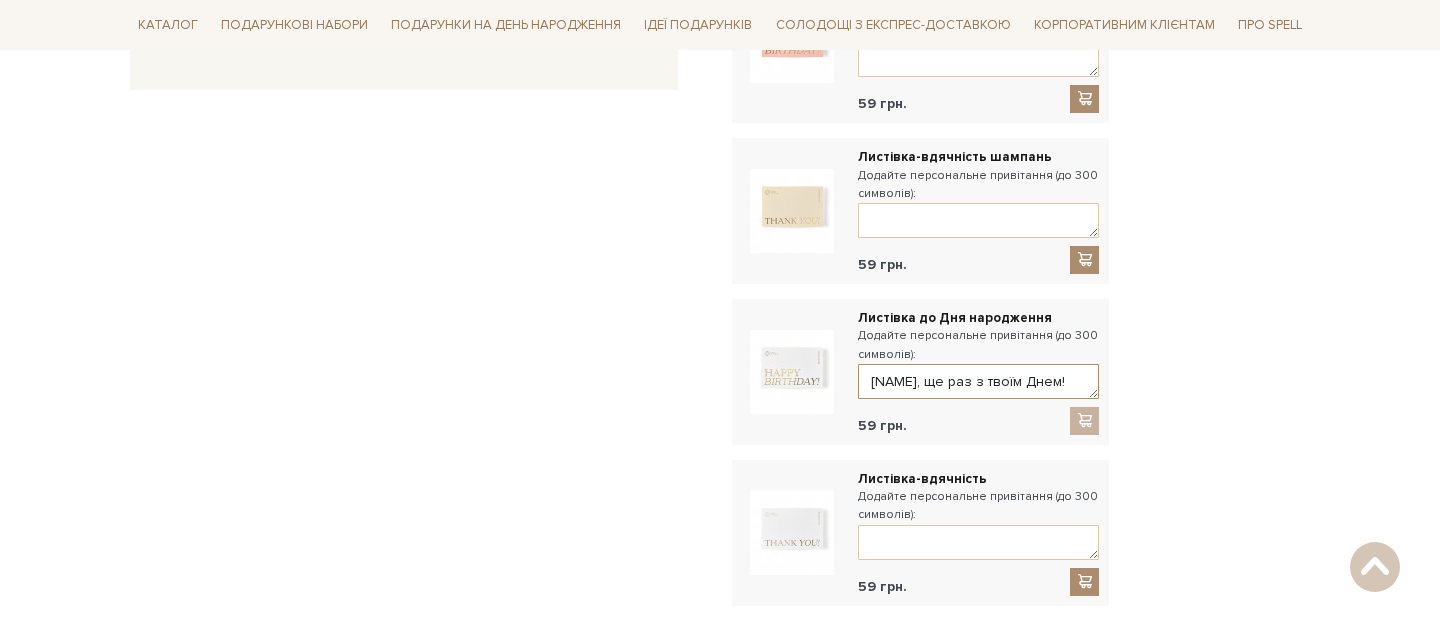 click on "Ірусік, ще раз з твоїм Днем!
Дякую, що в нас з Миколкою є Ти!
Твої найкоханіші Чоловіки!" at bounding box center (978, 381) 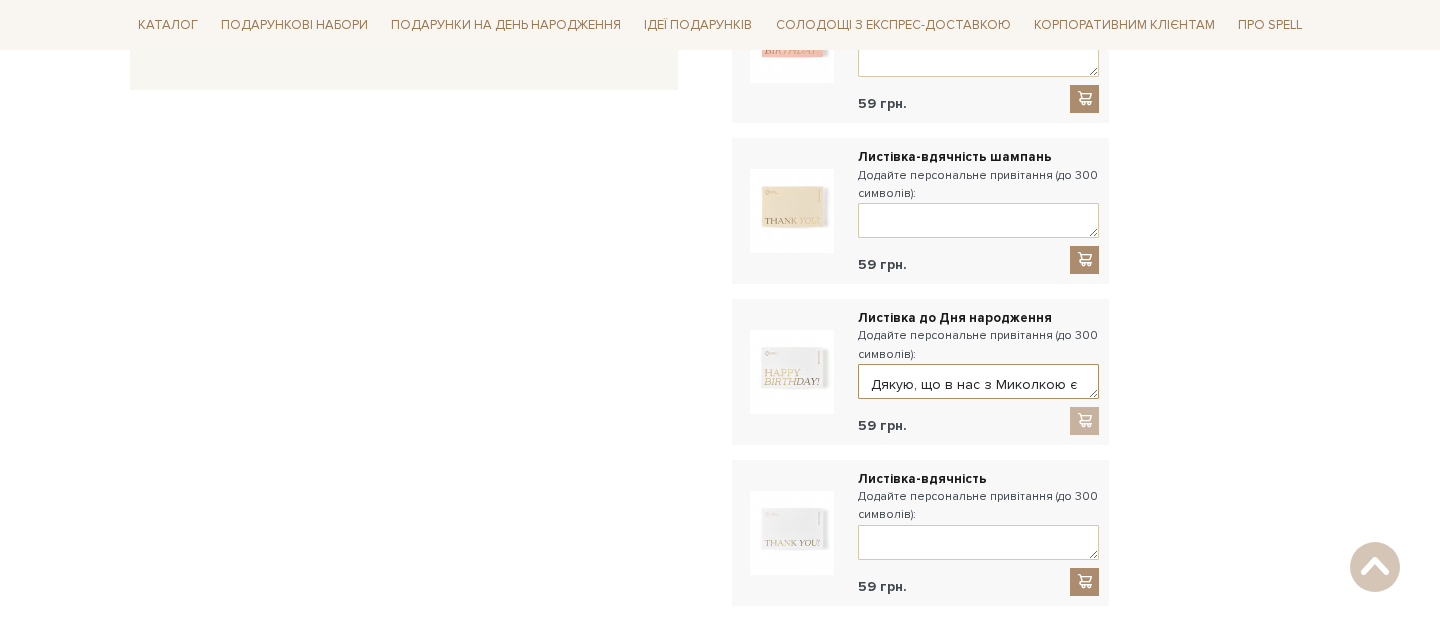 scroll, scrollTop: 84, scrollLeft: 0, axis: vertical 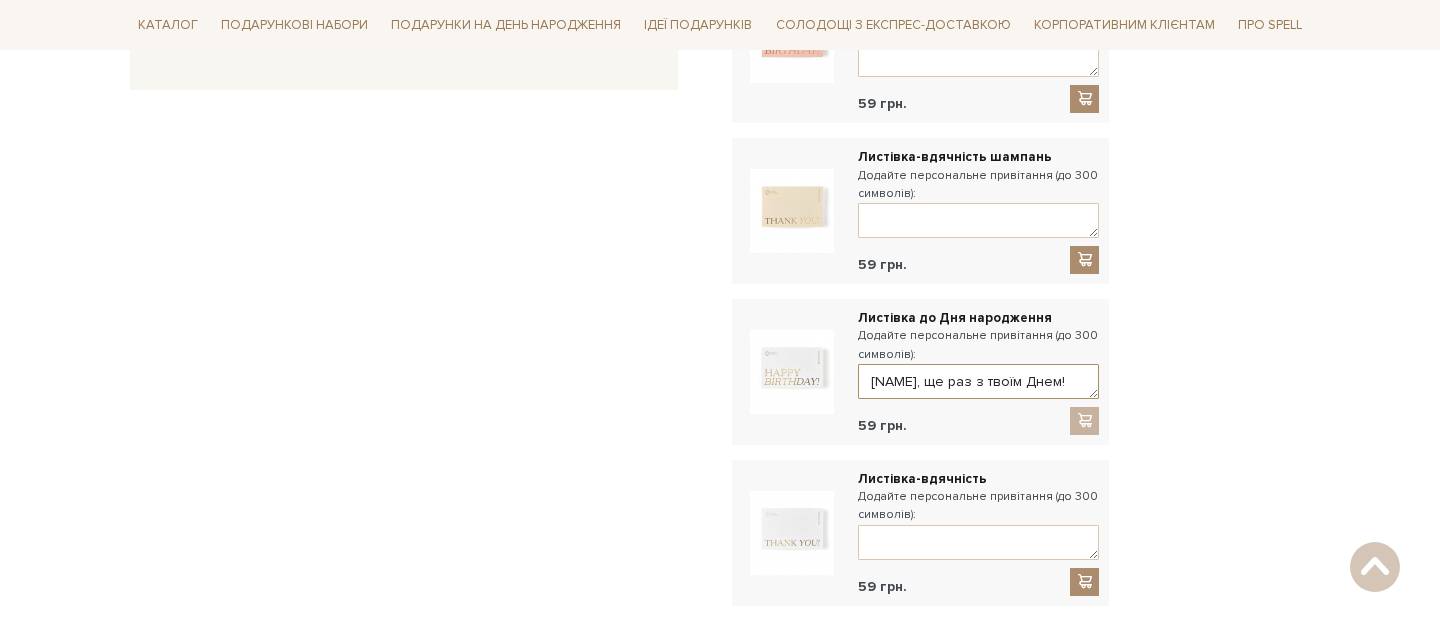 drag, startPoint x: 1063, startPoint y: 363, endPoint x: 807, endPoint y: 245, distance: 281.8865 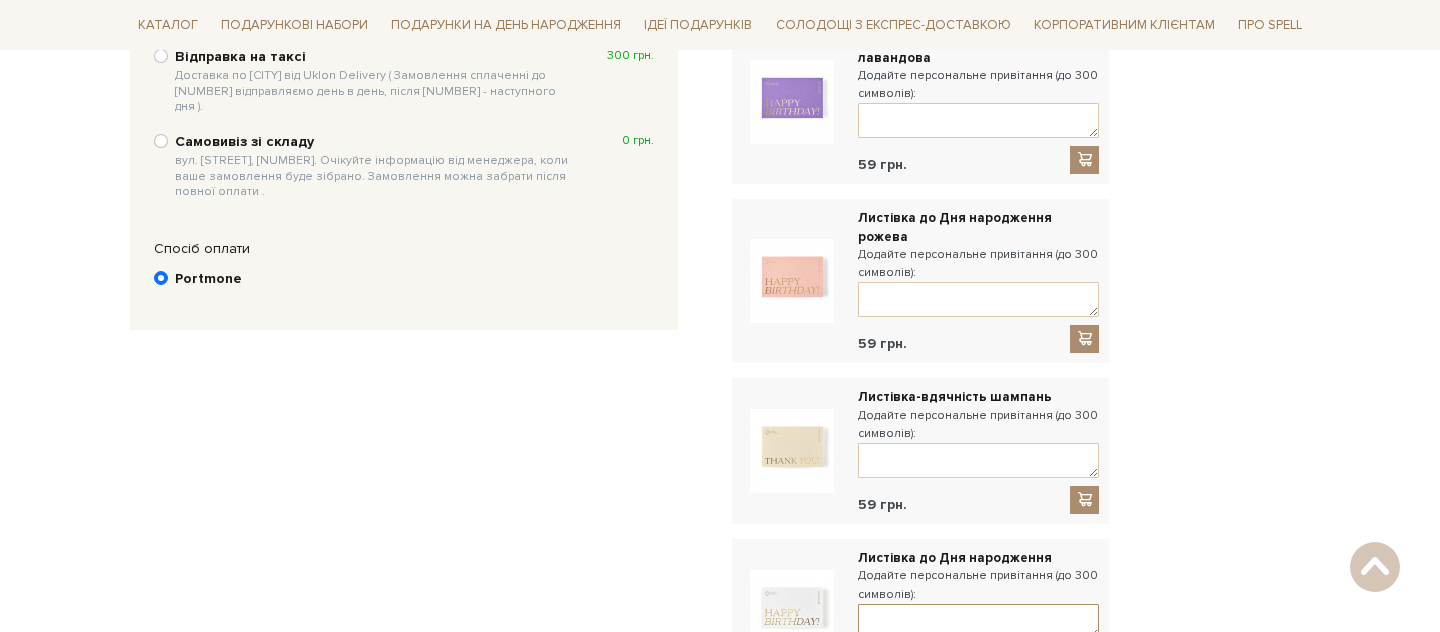 scroll, scrollTop: 855, scrollLeft: 0, axis: vertical 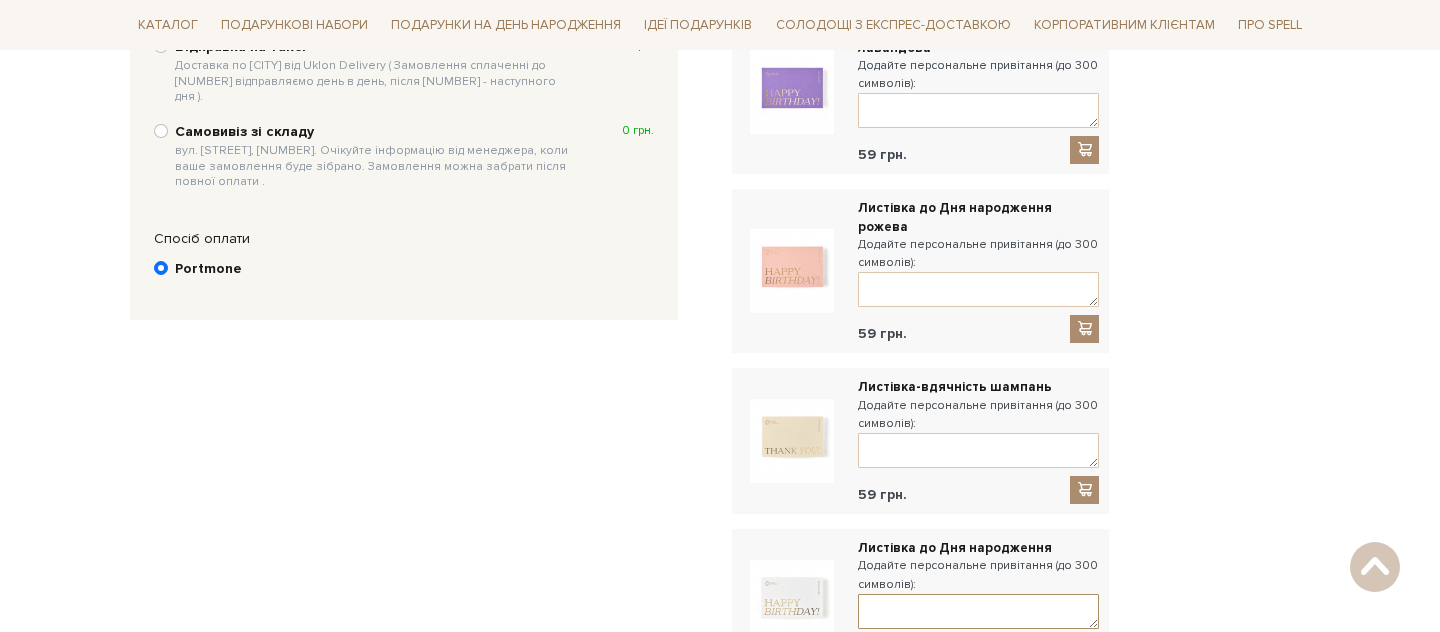 type 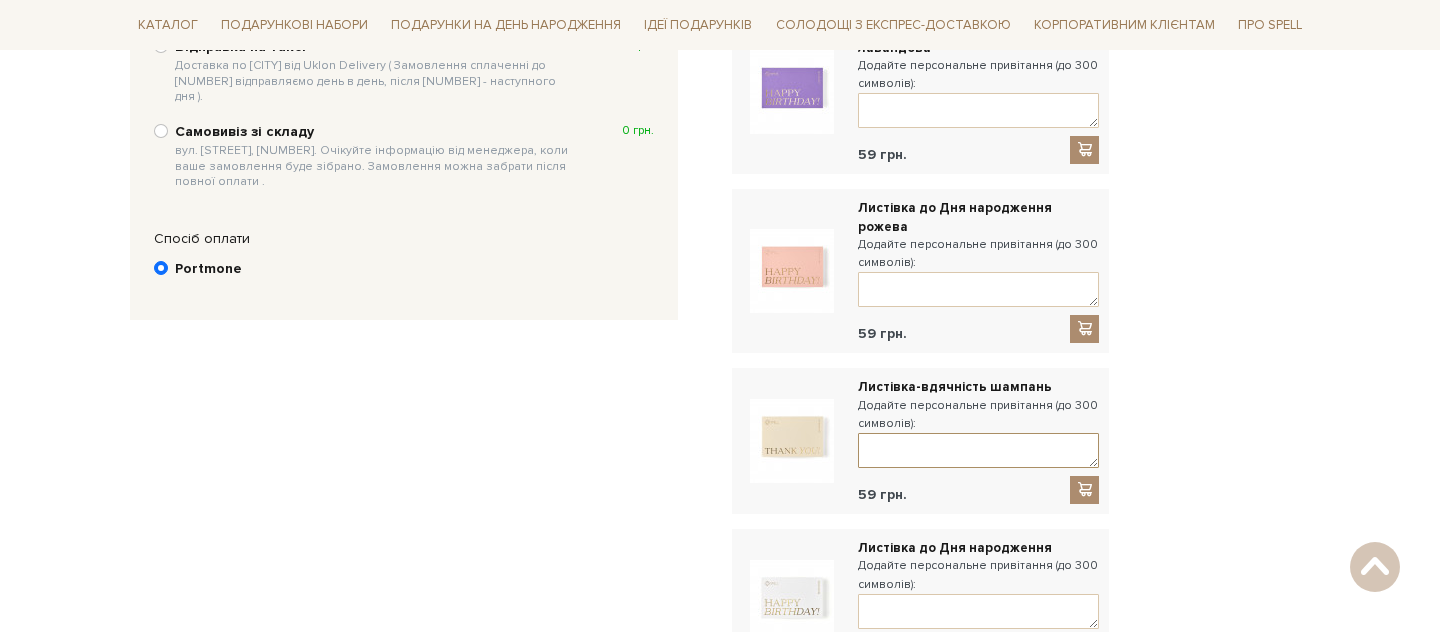 click at bounding box center [978, 450] 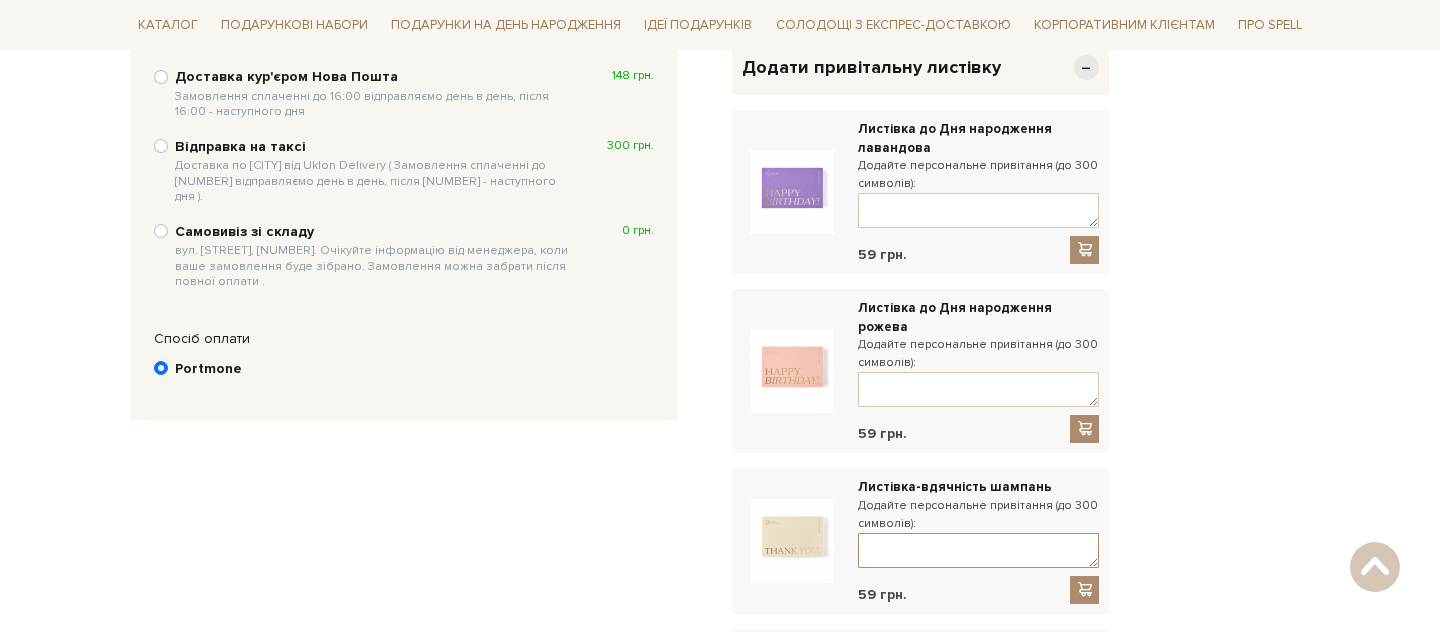 scroll, scrollTop: 741, scrollLeft: 0, axis: vertical 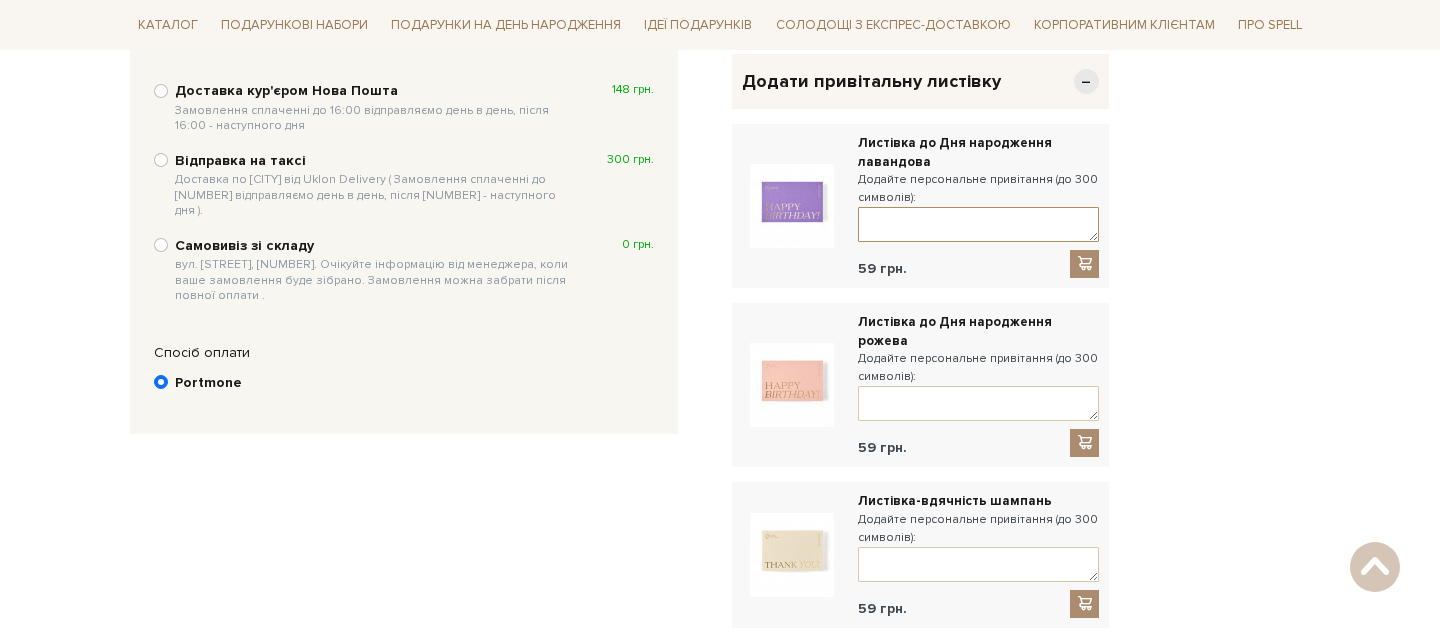 click at bounding box center [978, 224] 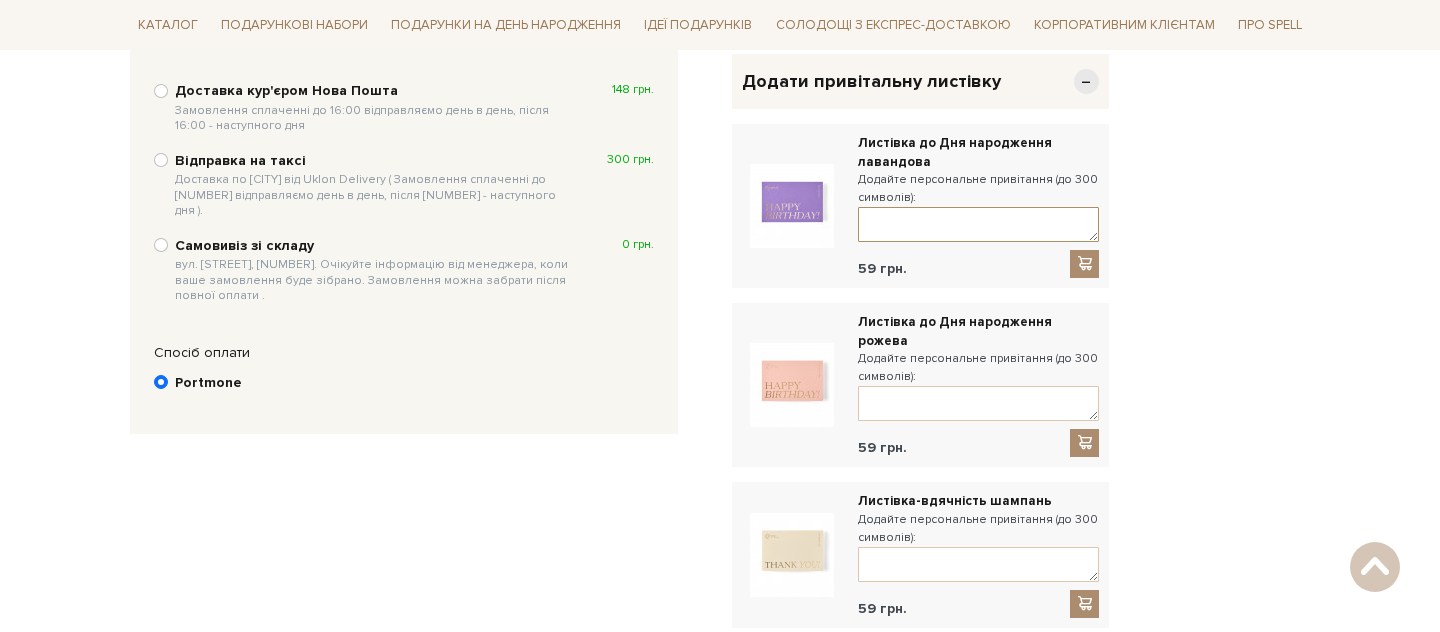 paste on "Ірусік, ще раз з твоїм Днем!
Дякую, що в нас з Миколкою є Ти!
Твої найкоханіші Чоловіки!" 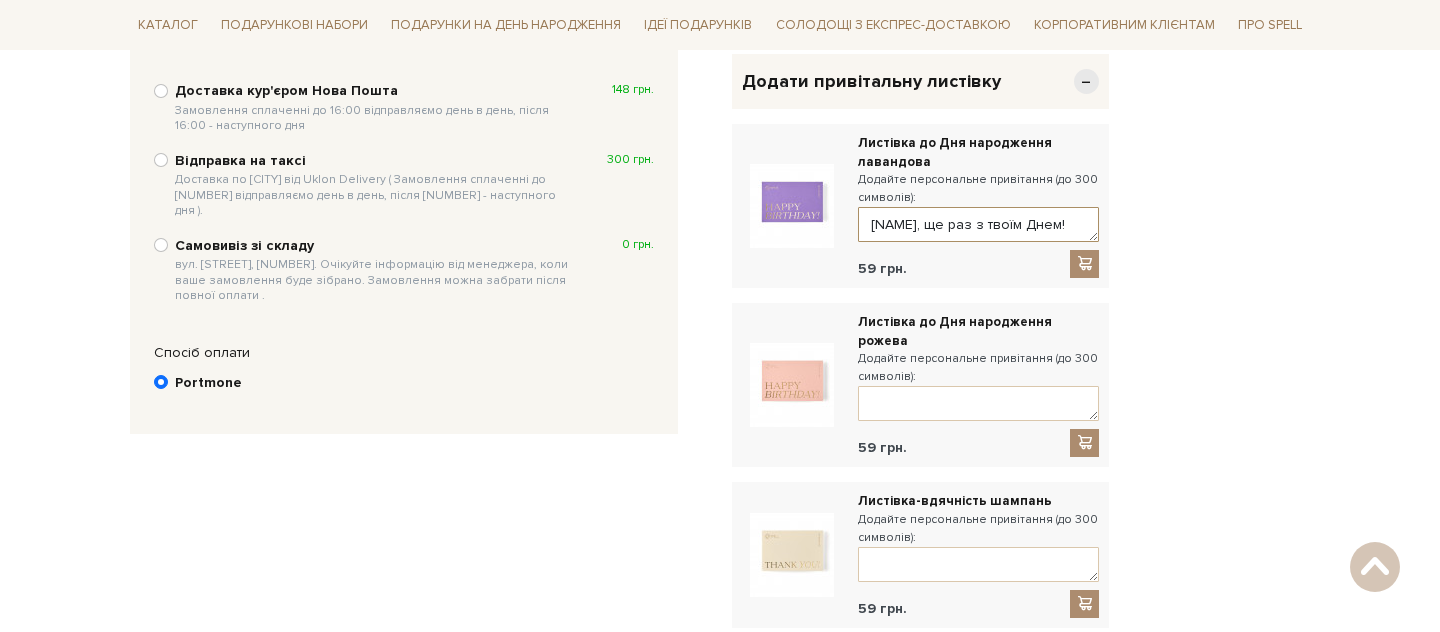 scroll, scrollTop: 76, scrollLeft: 0, axis: vertical 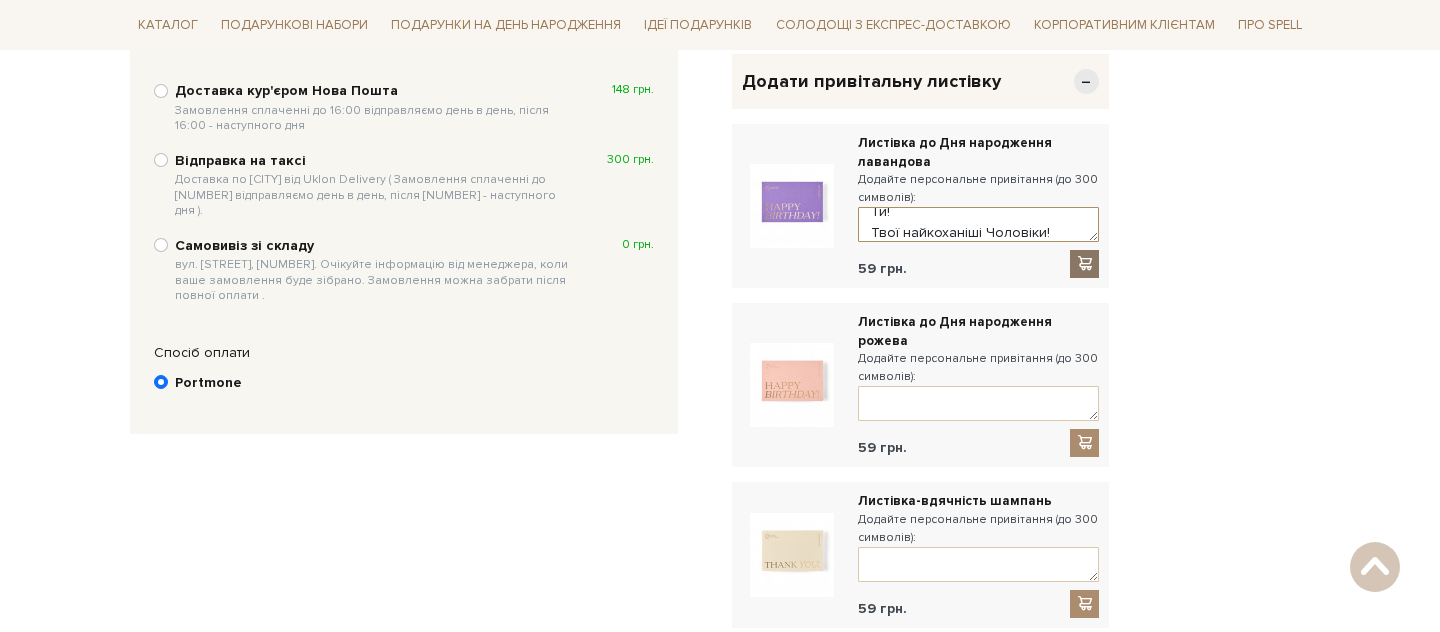 type on "Ірусік, ще раз з твоїм Днем!
Дякую, що в нас з Миколкою є Ти!
Твої найкоханіші Чоловіки!" 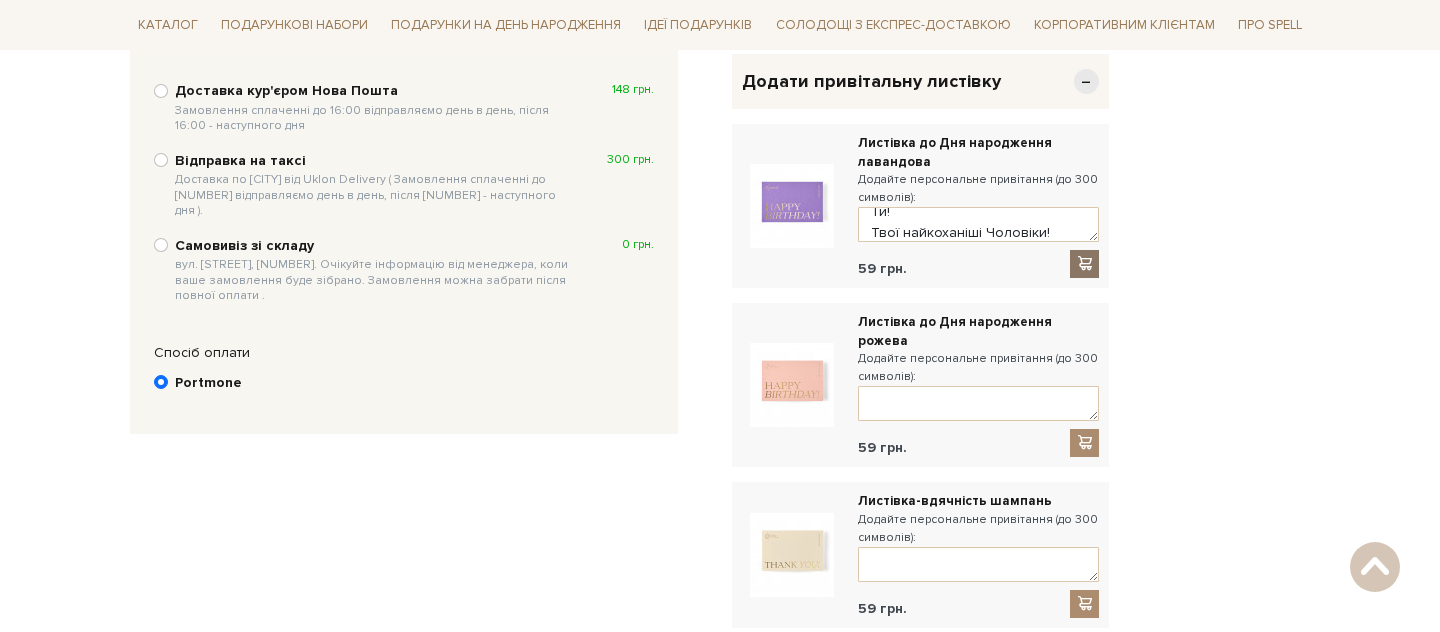 click at bounding box center (1085, 263) 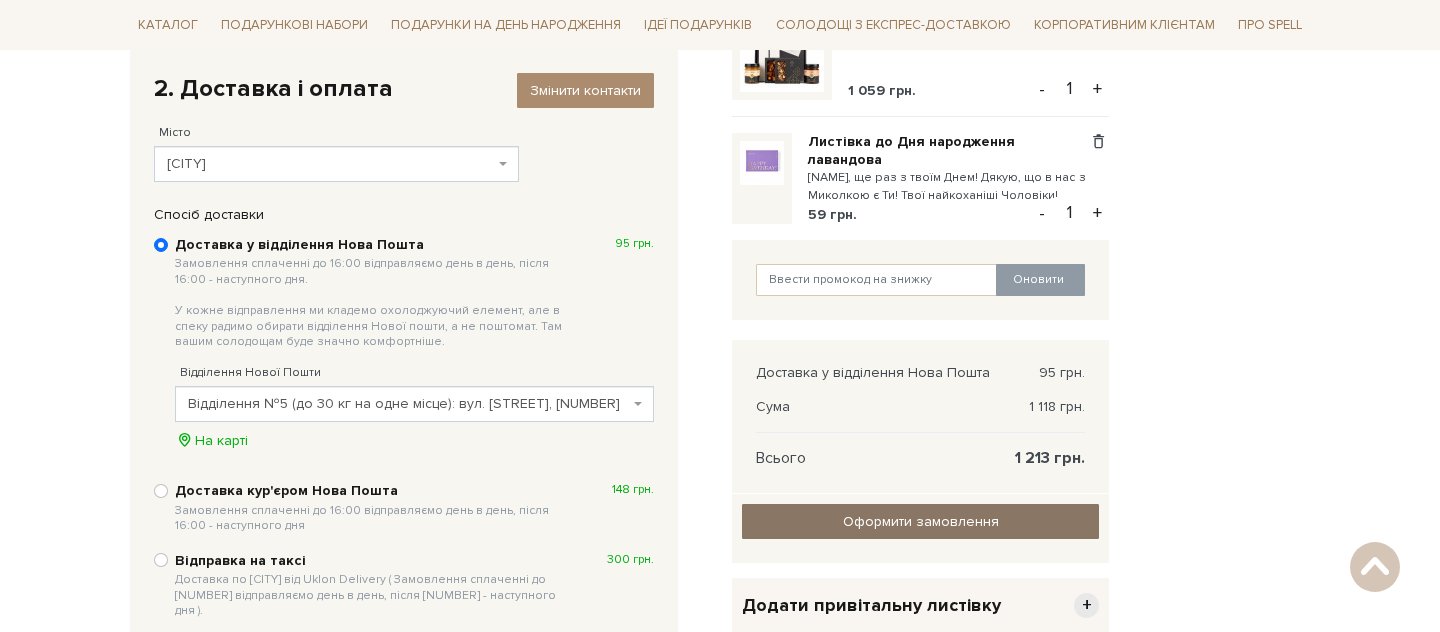 scroll, scrollTop: 339, scrollLeft: 0, axis: vertical 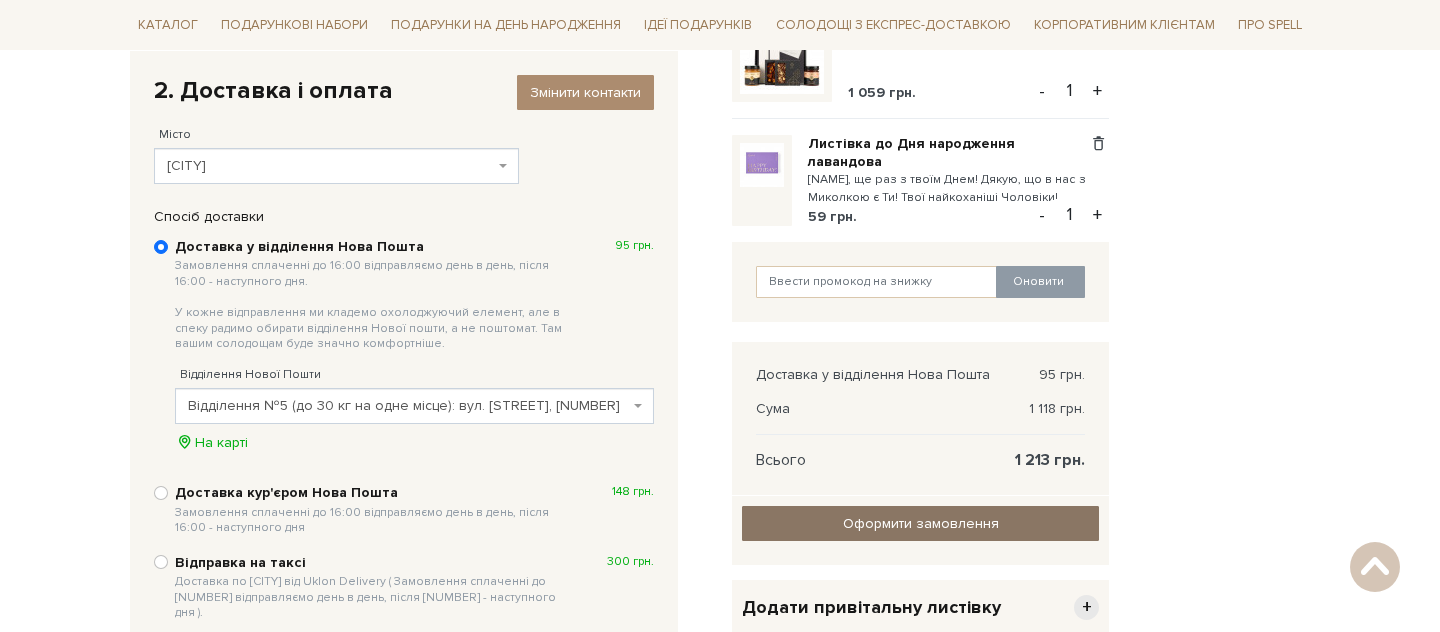 click on "Оформити замовлення" at bounding box center (920, 523) 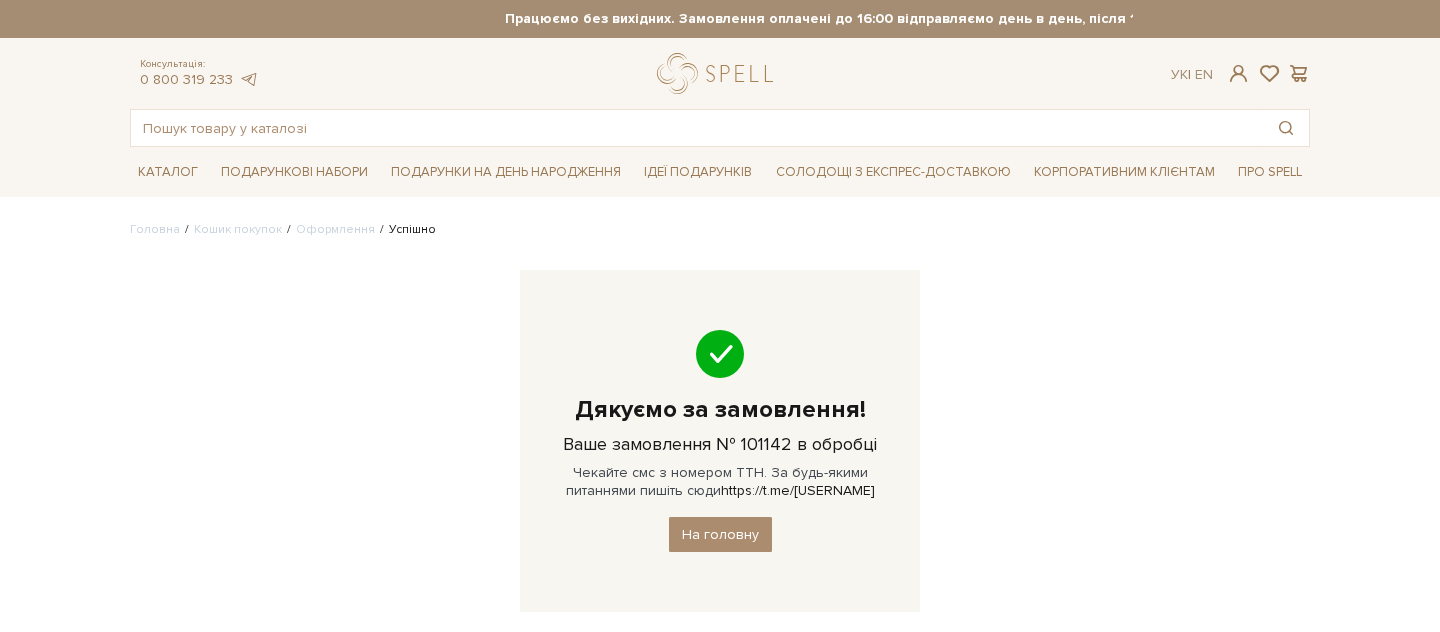 scroll, scrollTop: 0, scrollLeft: 0, axis: both 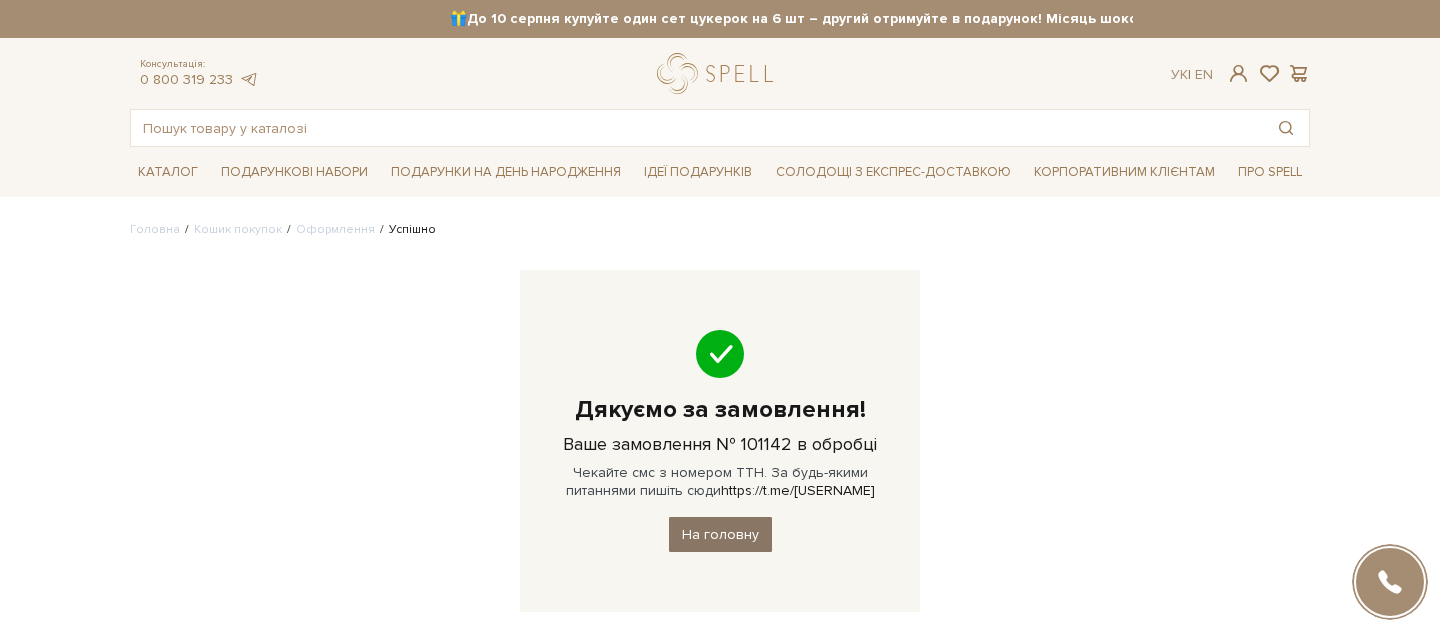 click on "На головну" at bounding box center (720, 534) 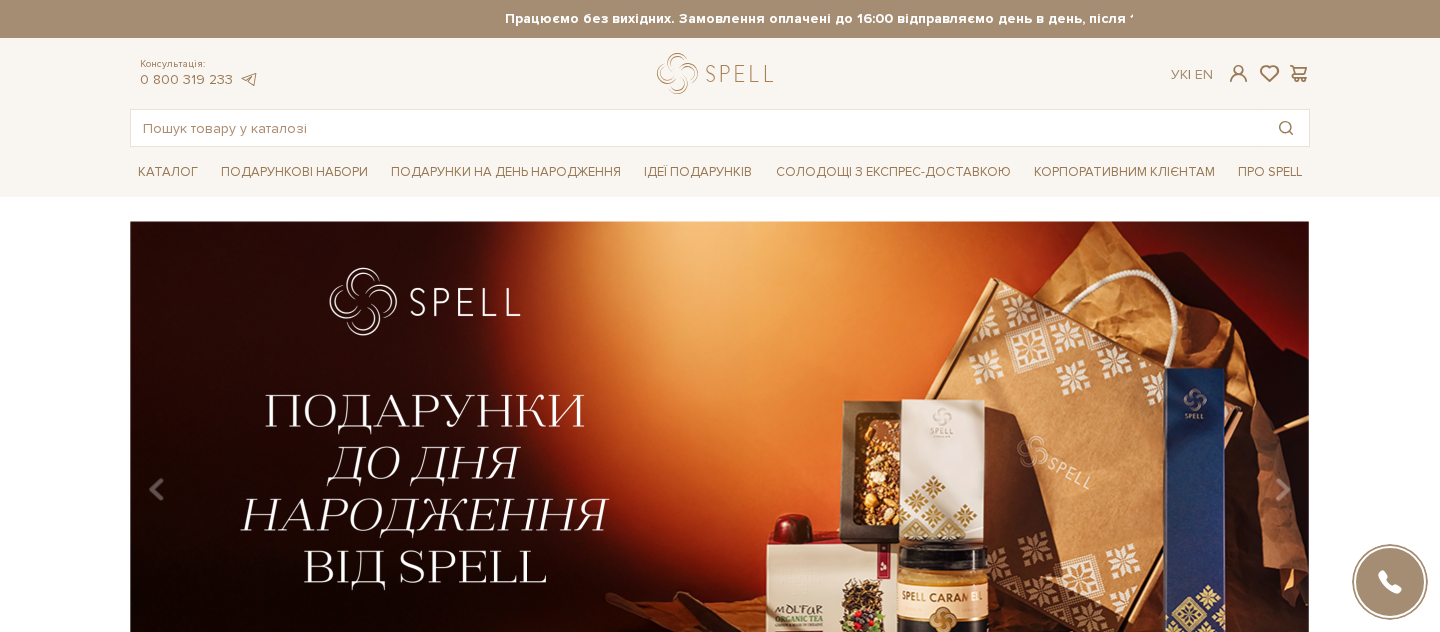 scroll, scrollTop: 0, scrollLeft: 0, axis: both 